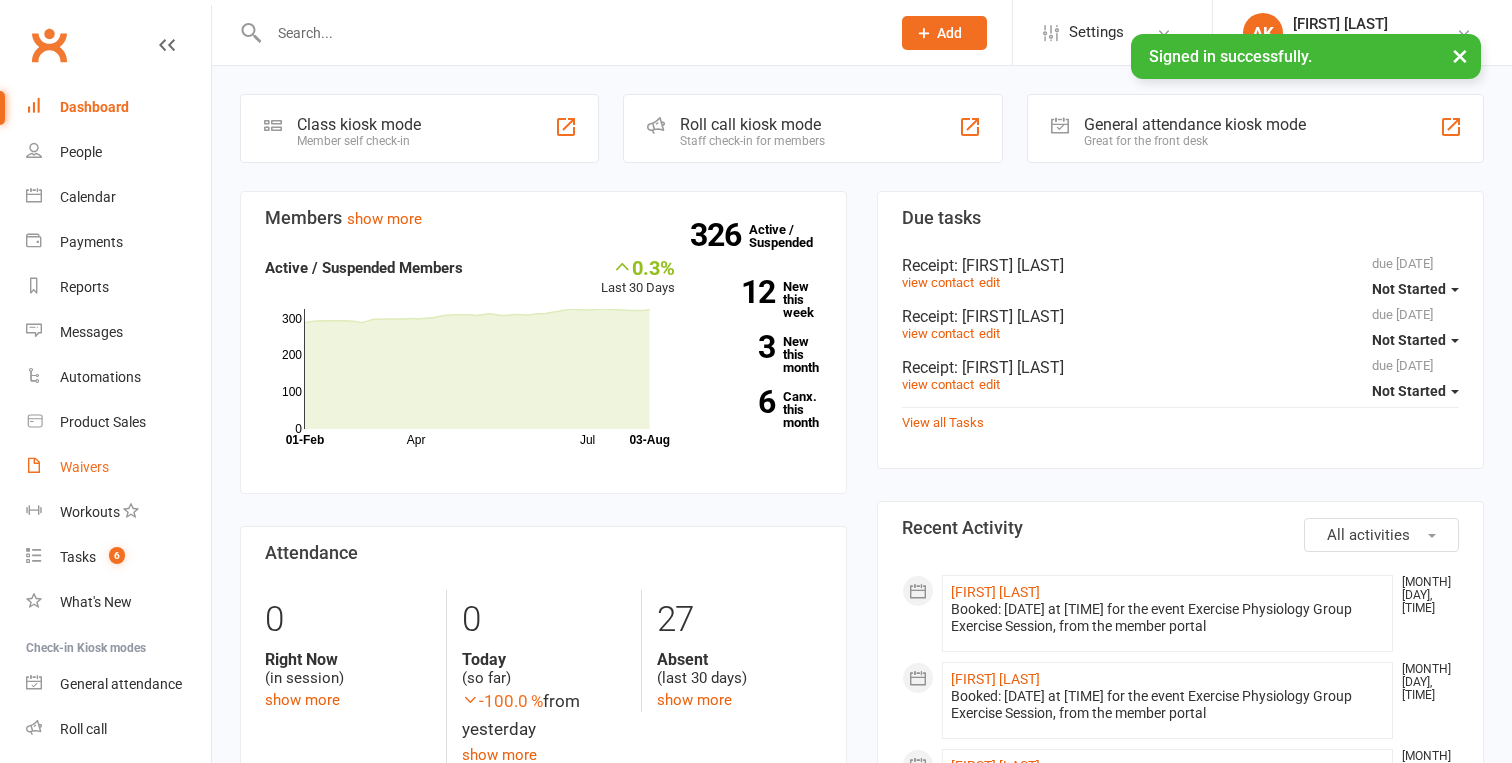 scroll, scrollTop: 0, scrollLeft: 0, axis: both 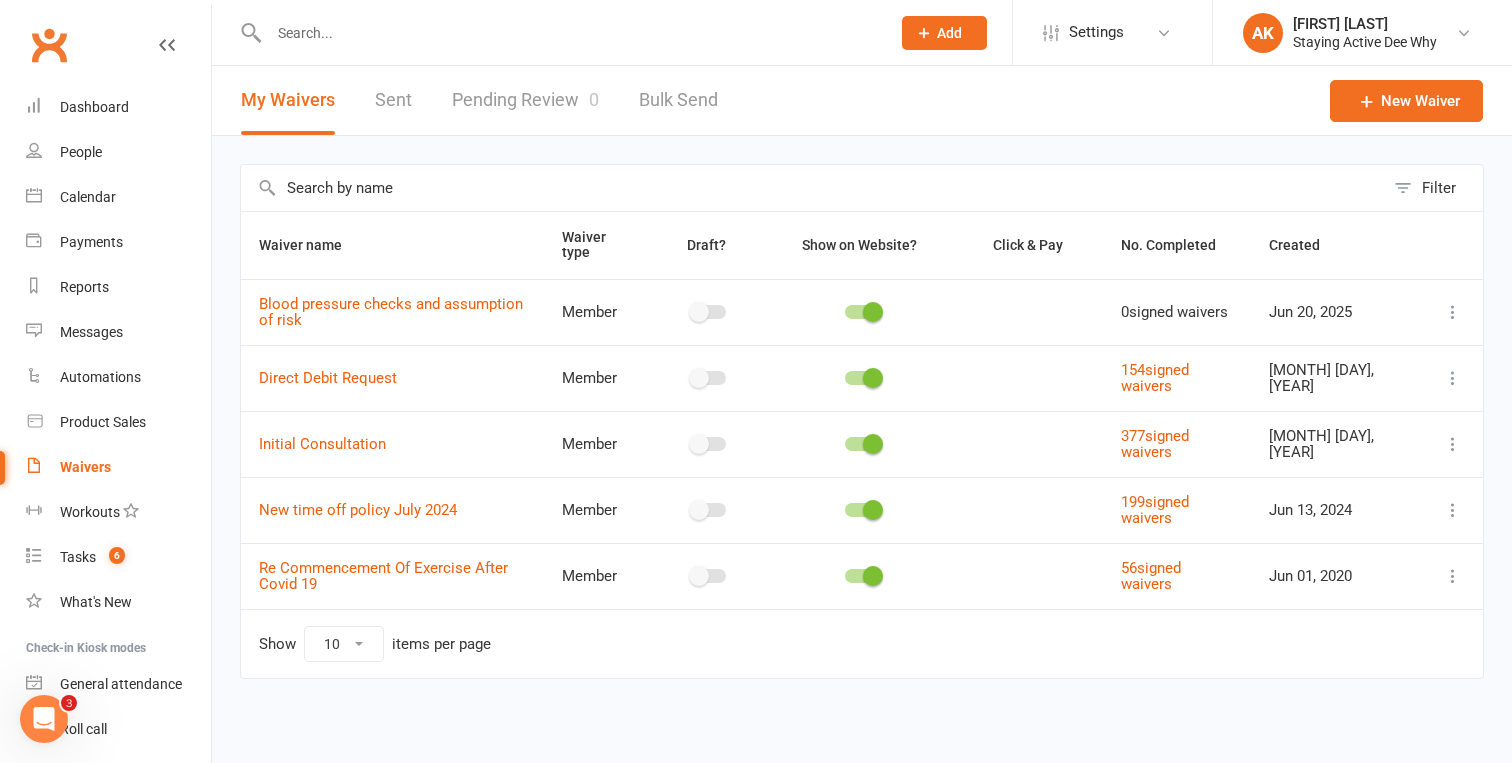 click on "377  signed   waivers" at bounding box center (1176, 444) 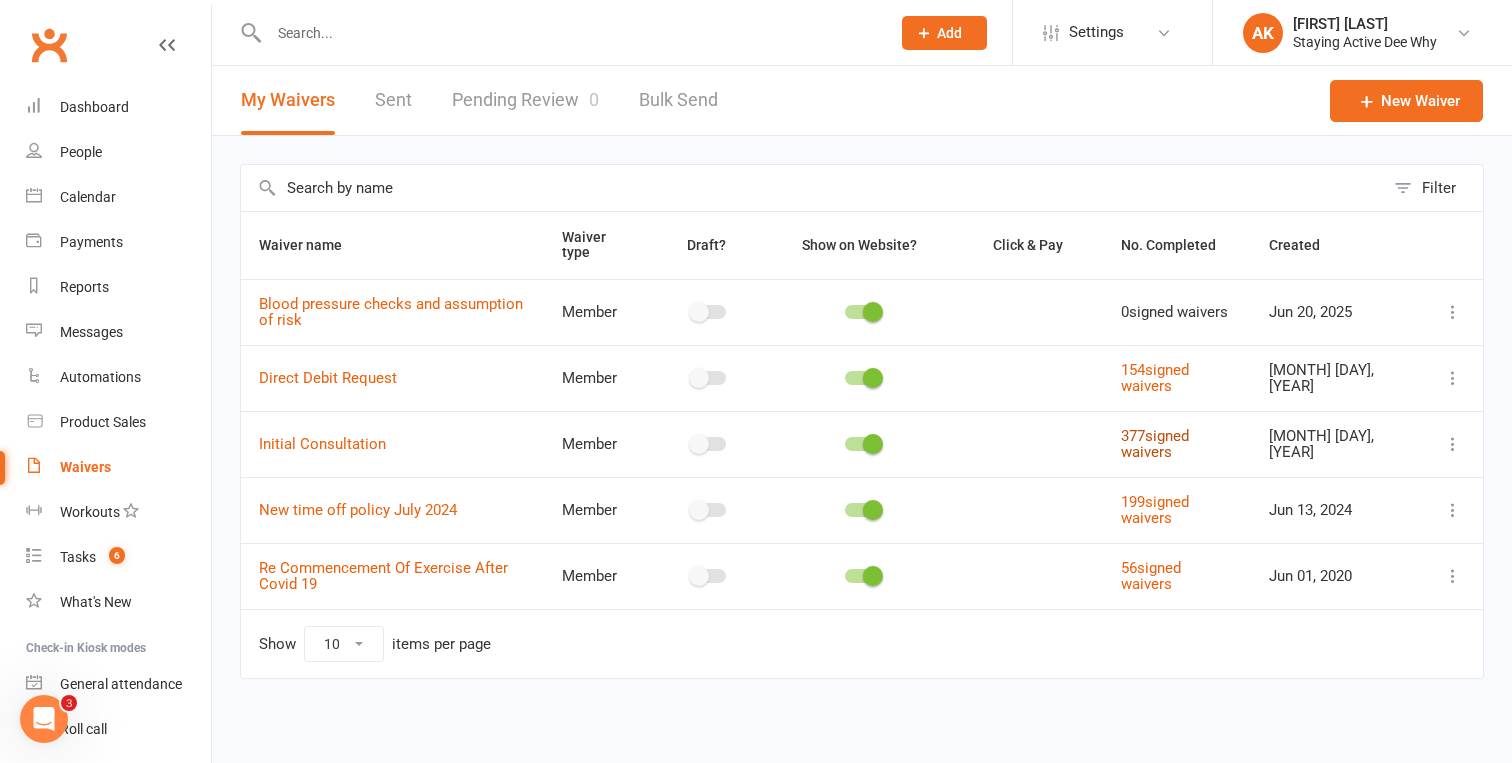 click on "377  signed   waivers" at bounding box center (1155, 444) 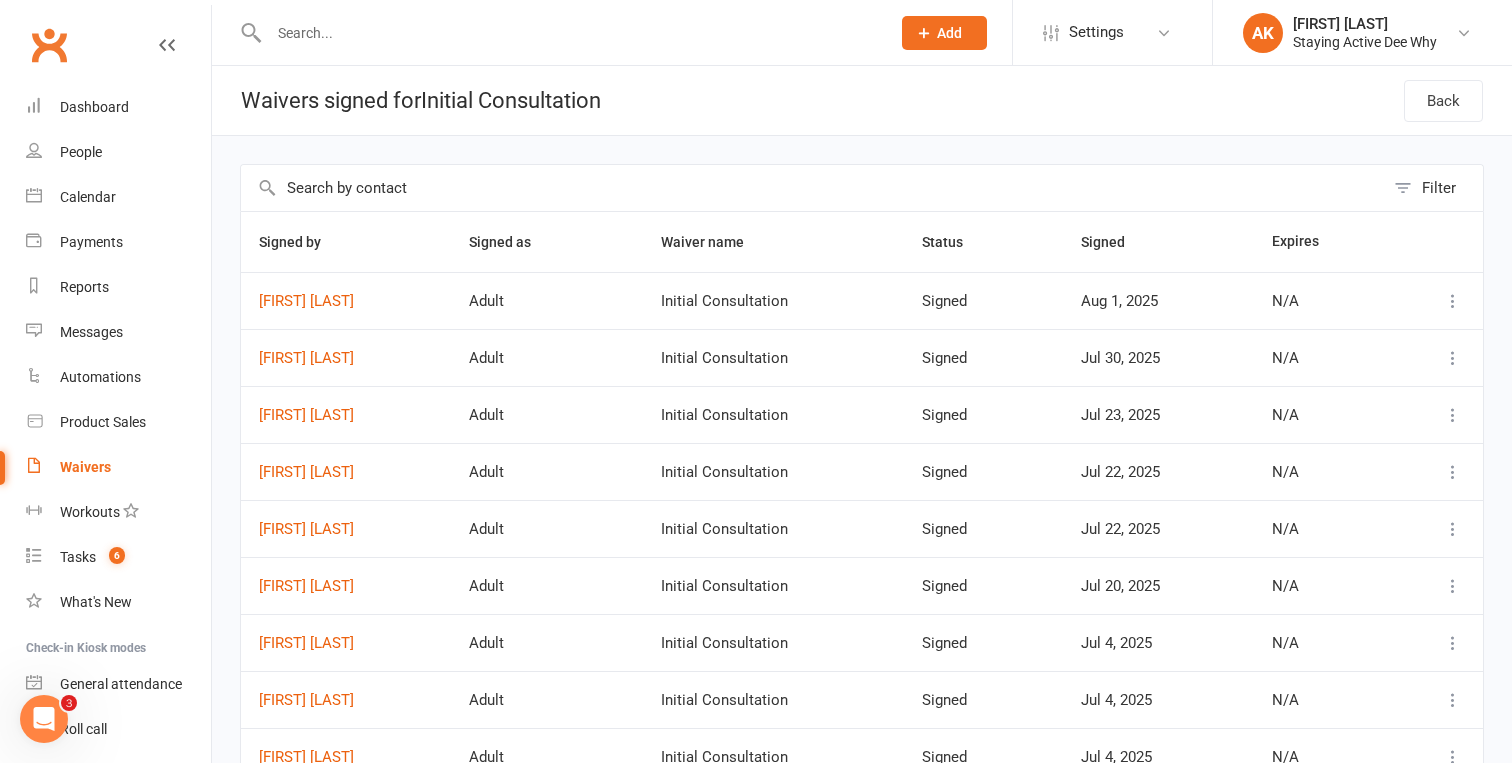 click at bounding box center (1453, 301) 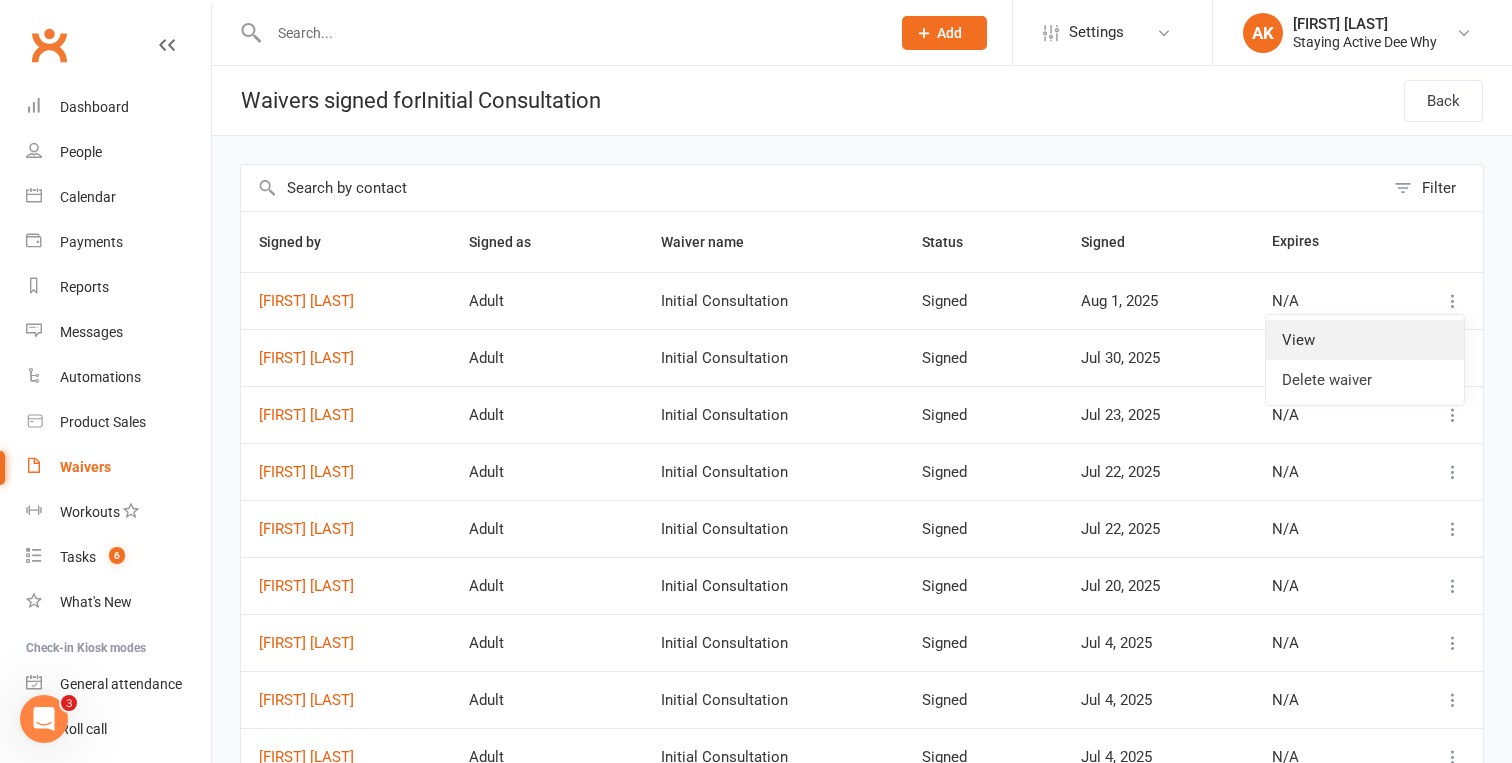 click on "View" at bounding box center [1365, 340] 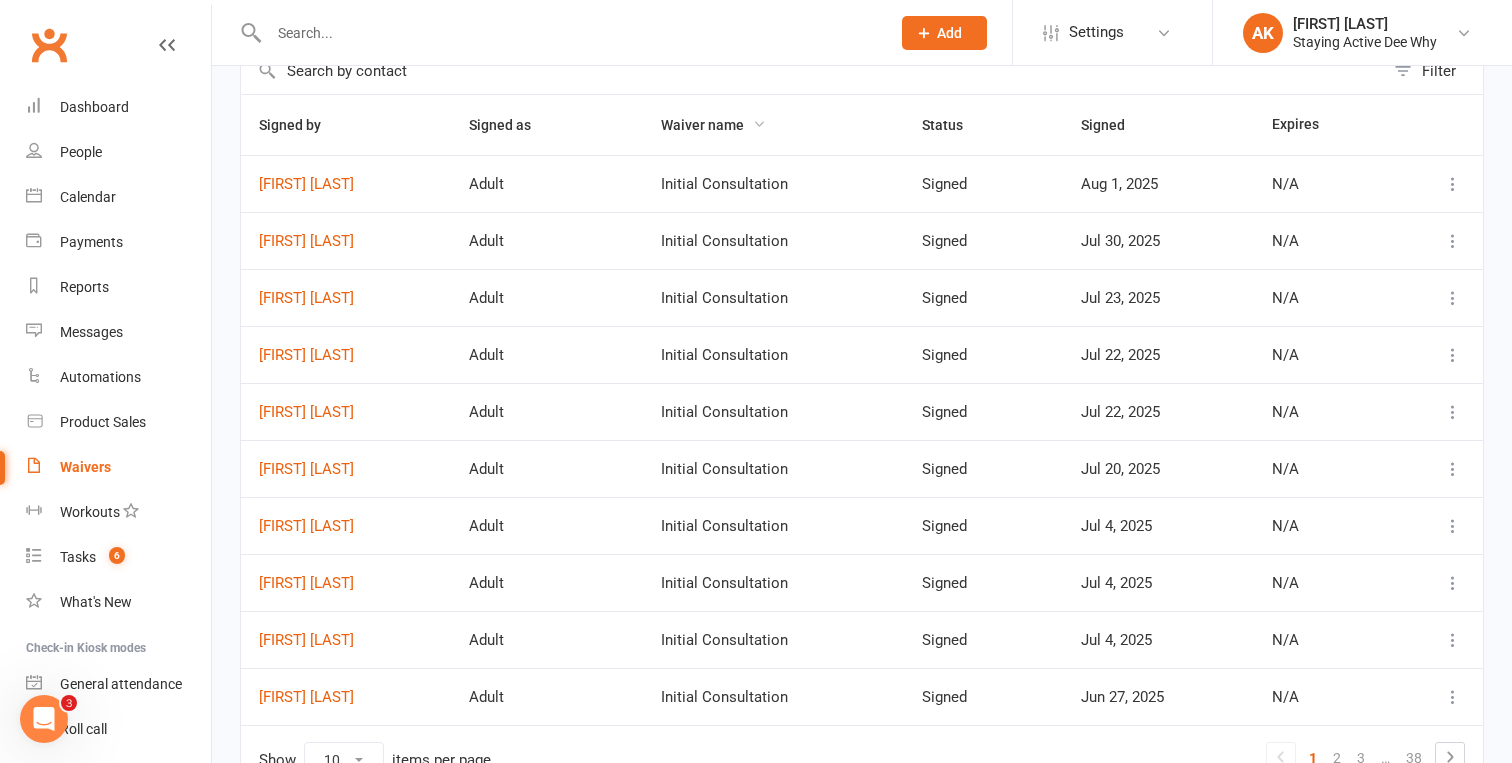 scroll, scrollTop: 130, scrollLeft: 0, axis: vertical 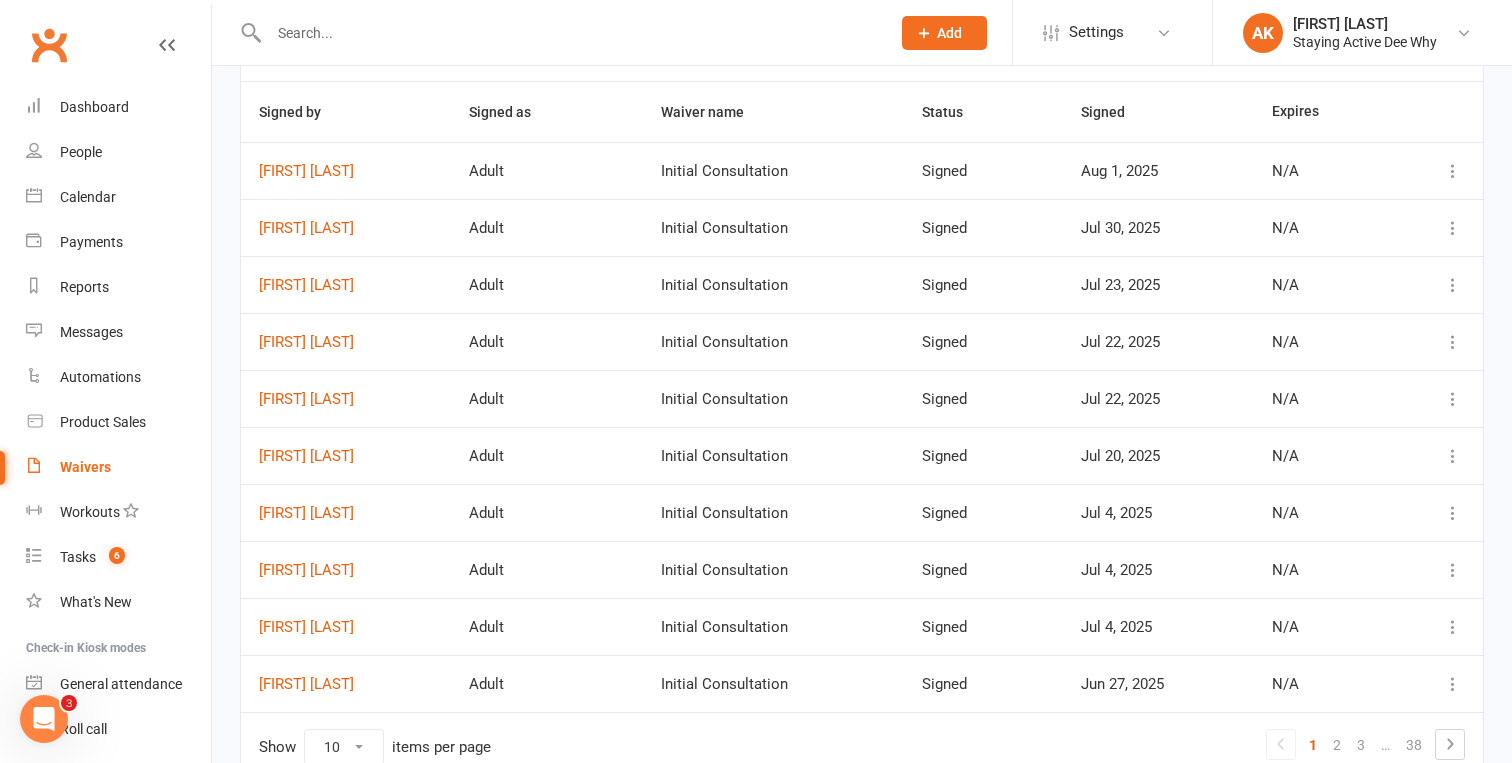 click at bounding box center (1453, 399) 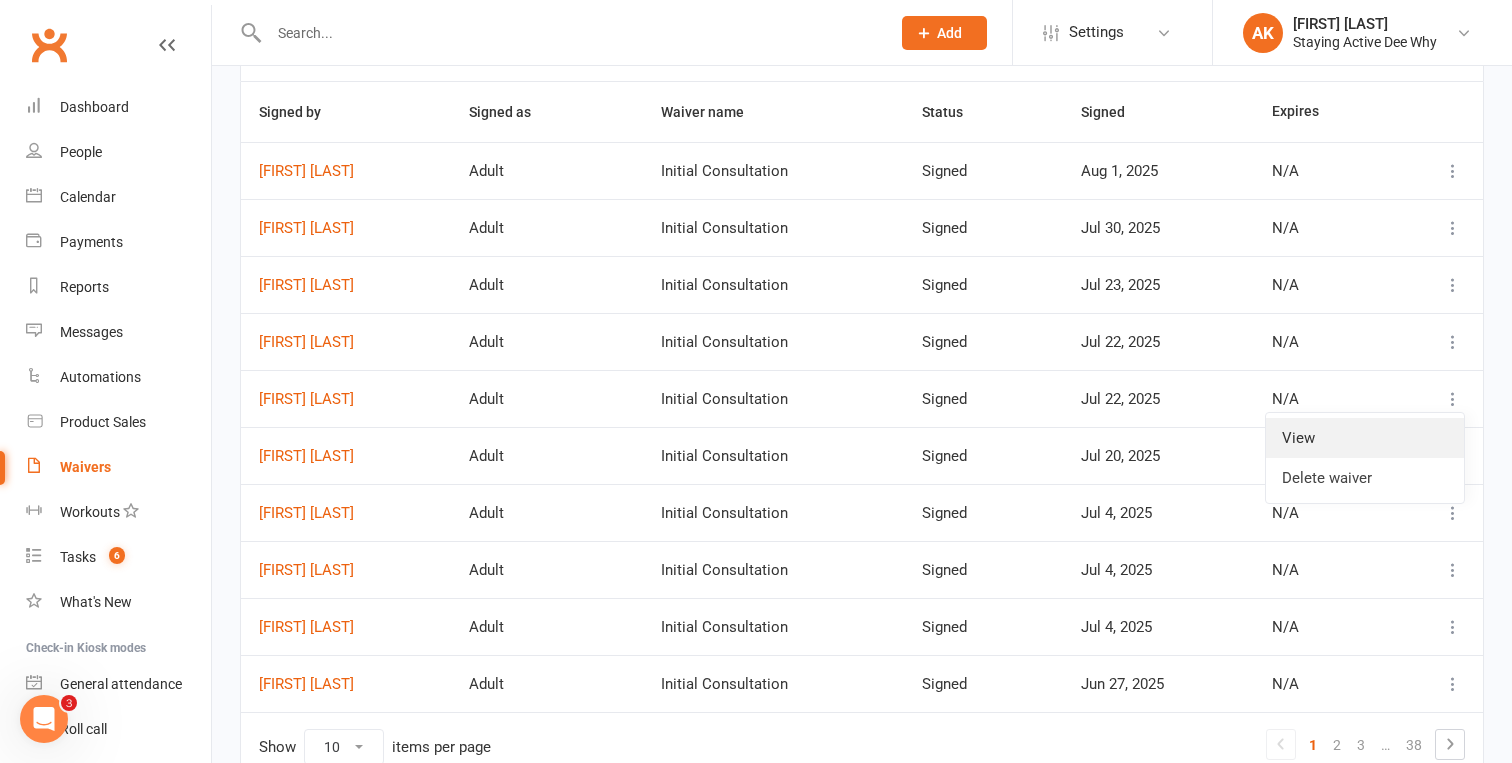 click on "View" at bounding box center (1365, 438) 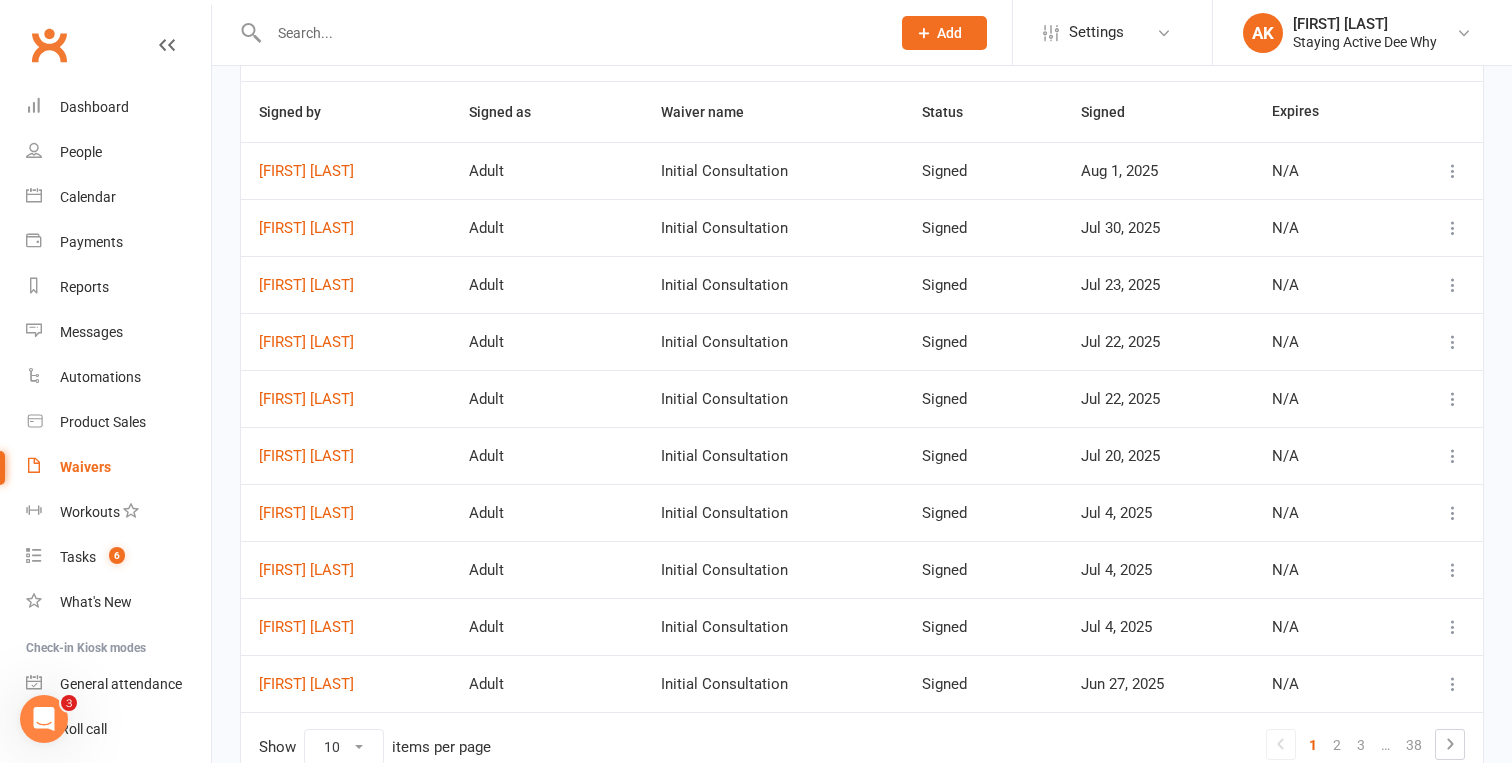 type 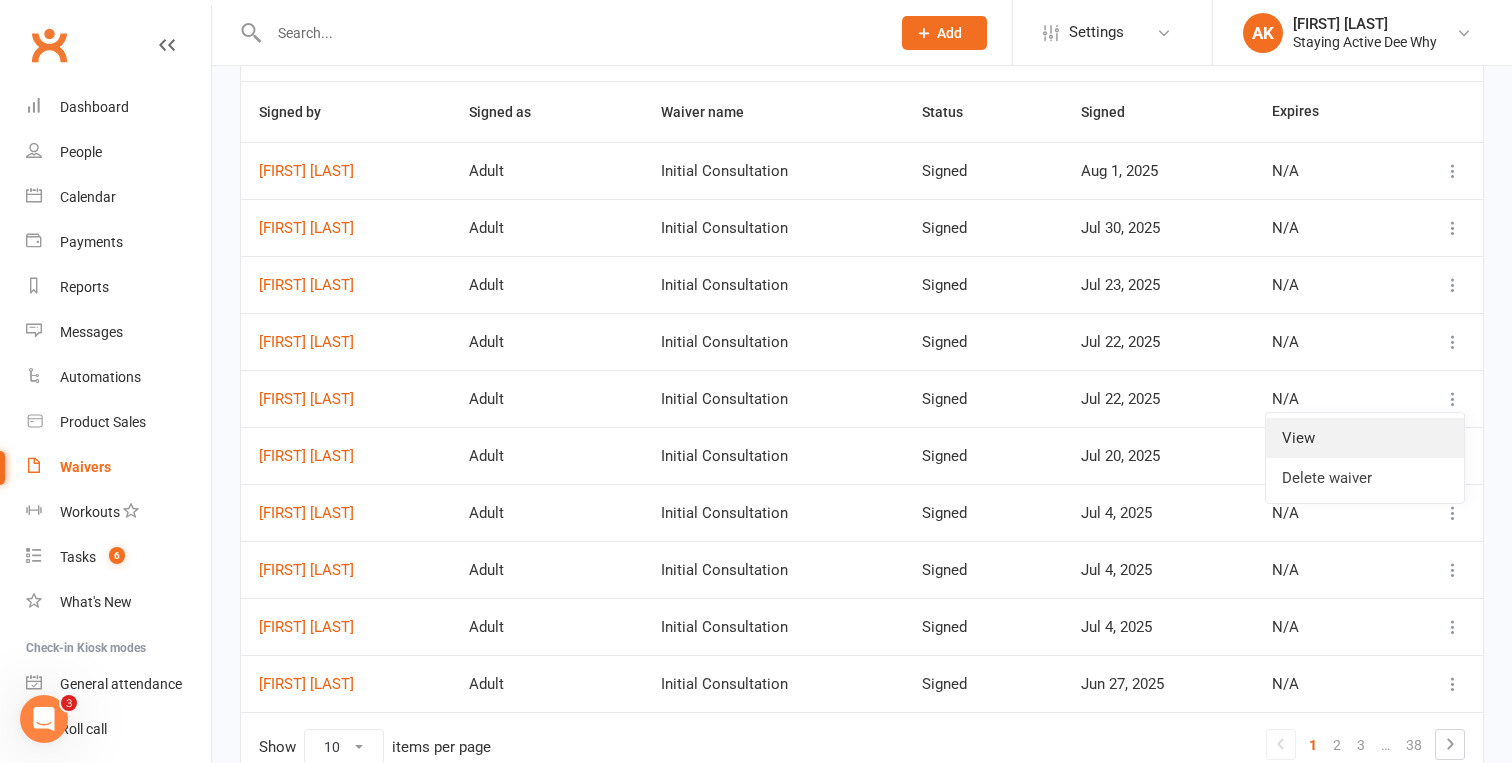 click on "View" at bounding box center (1365, 438) 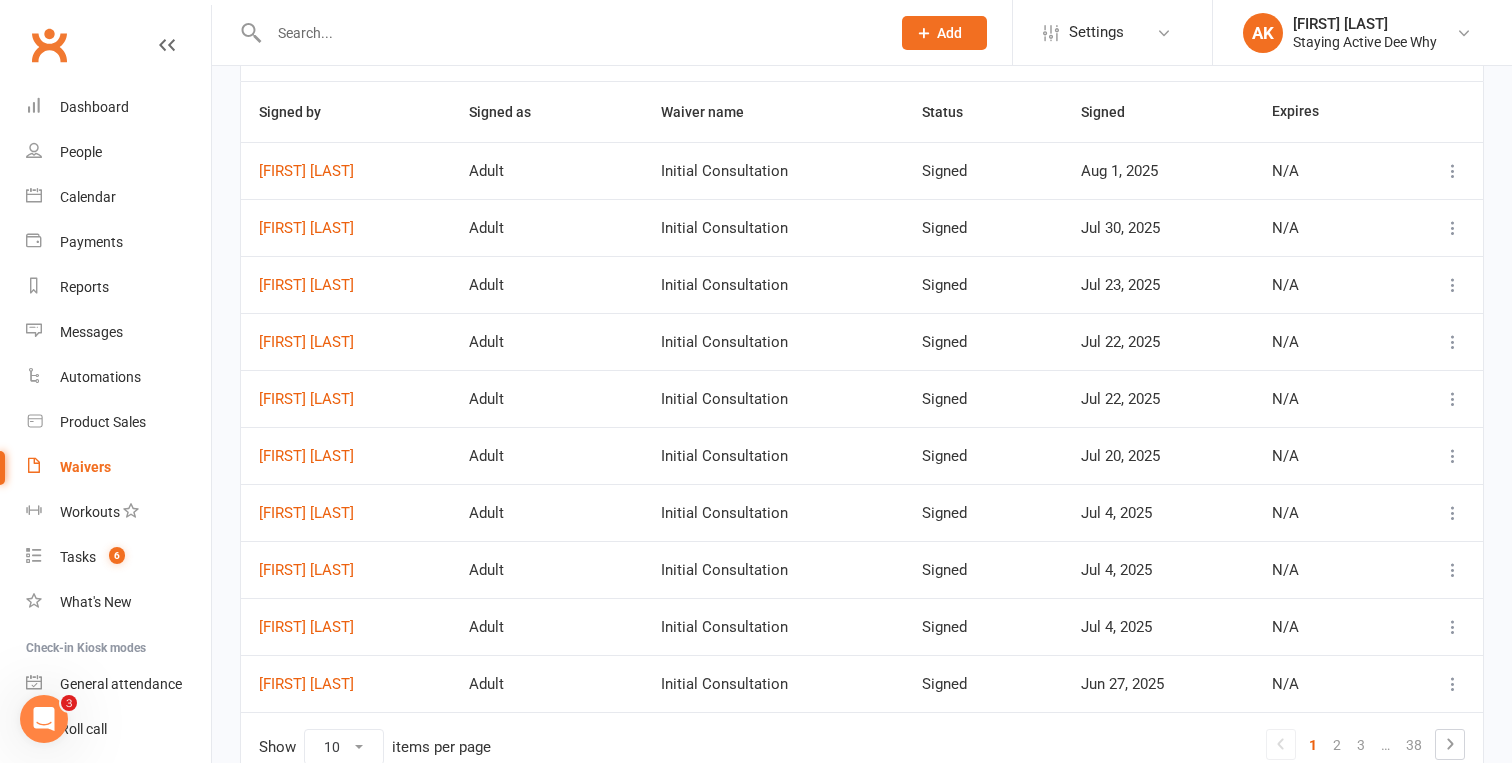 click at bounding box center [1453, 342] 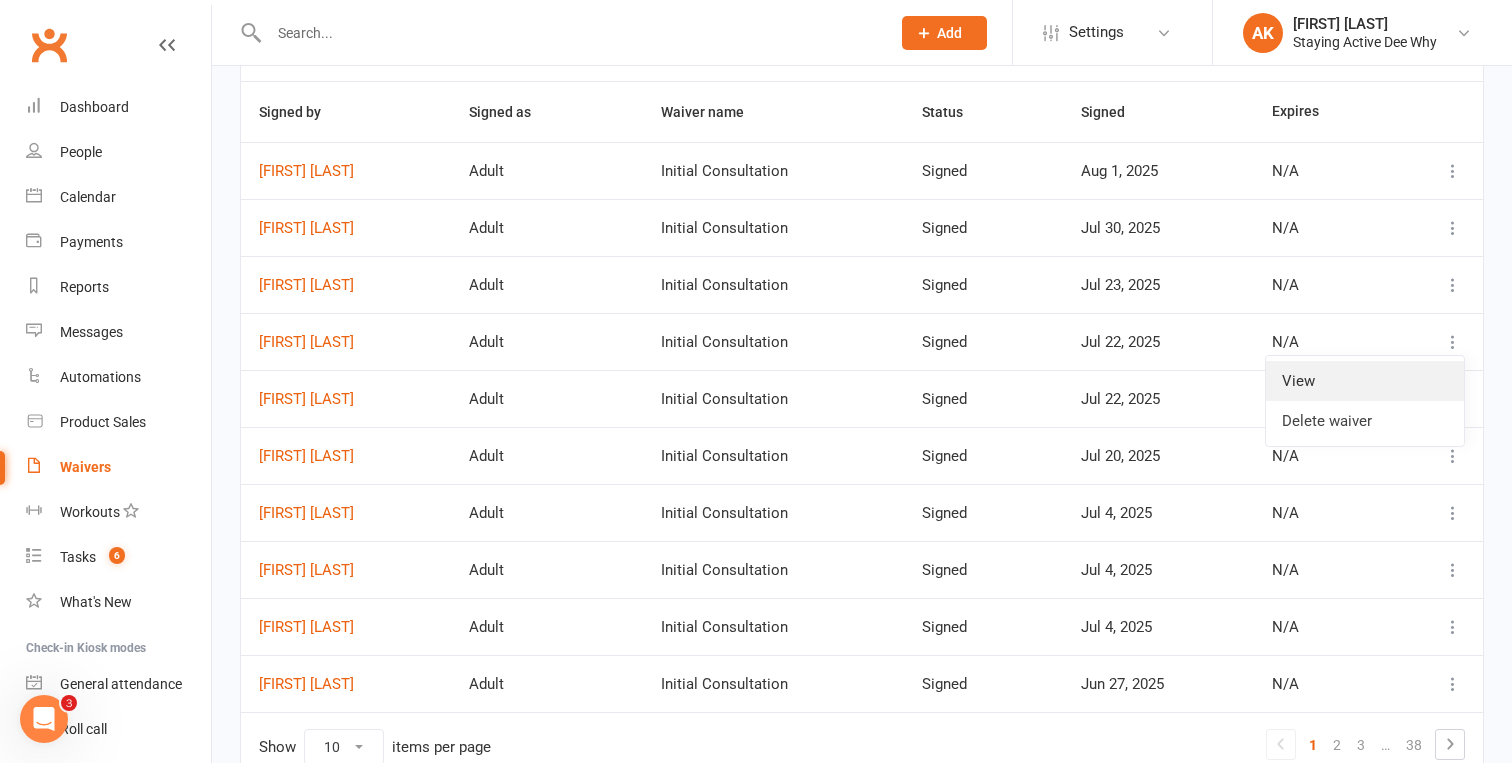 click on "View" at bounding box center [1365, 381] 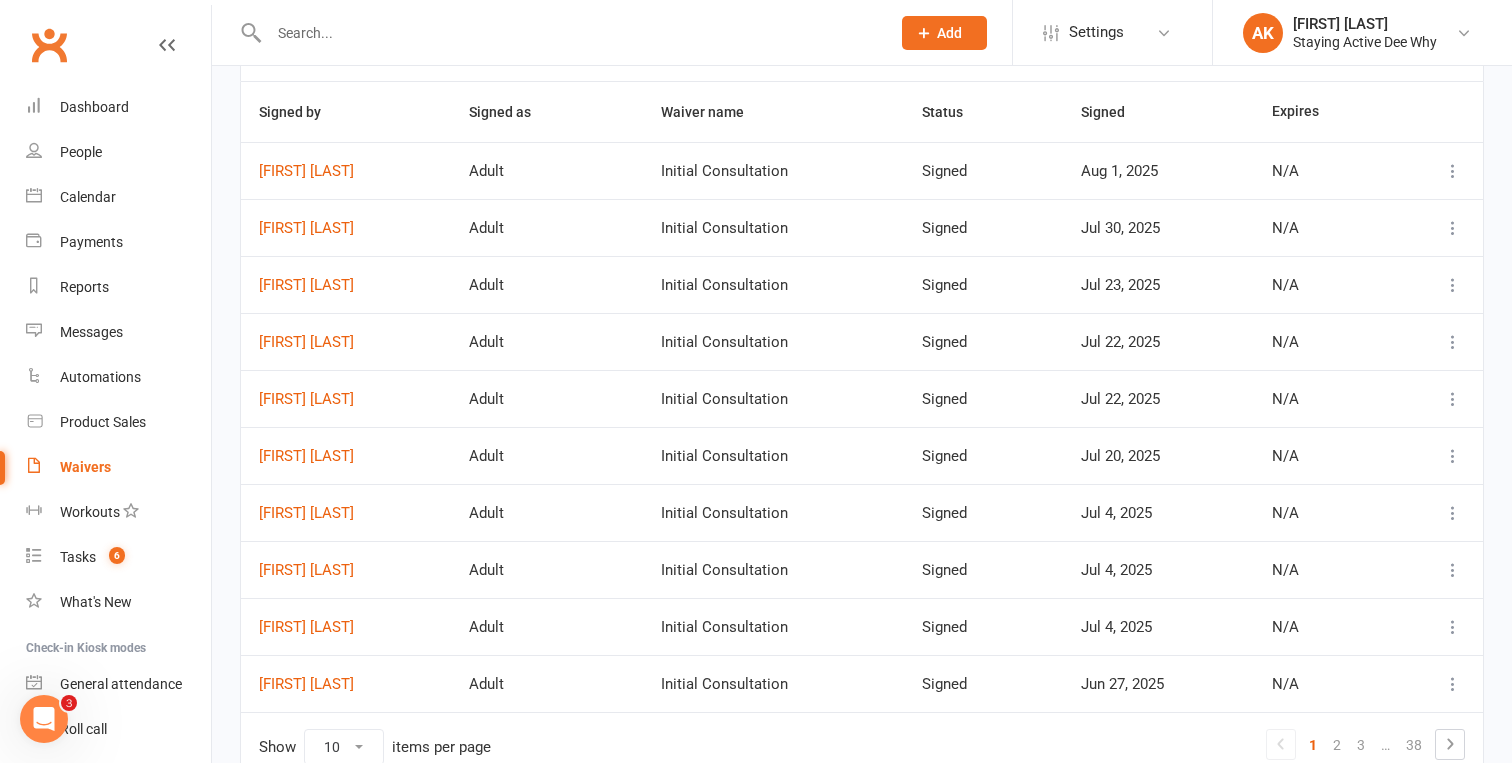 click at bounding box center [1453, 228] 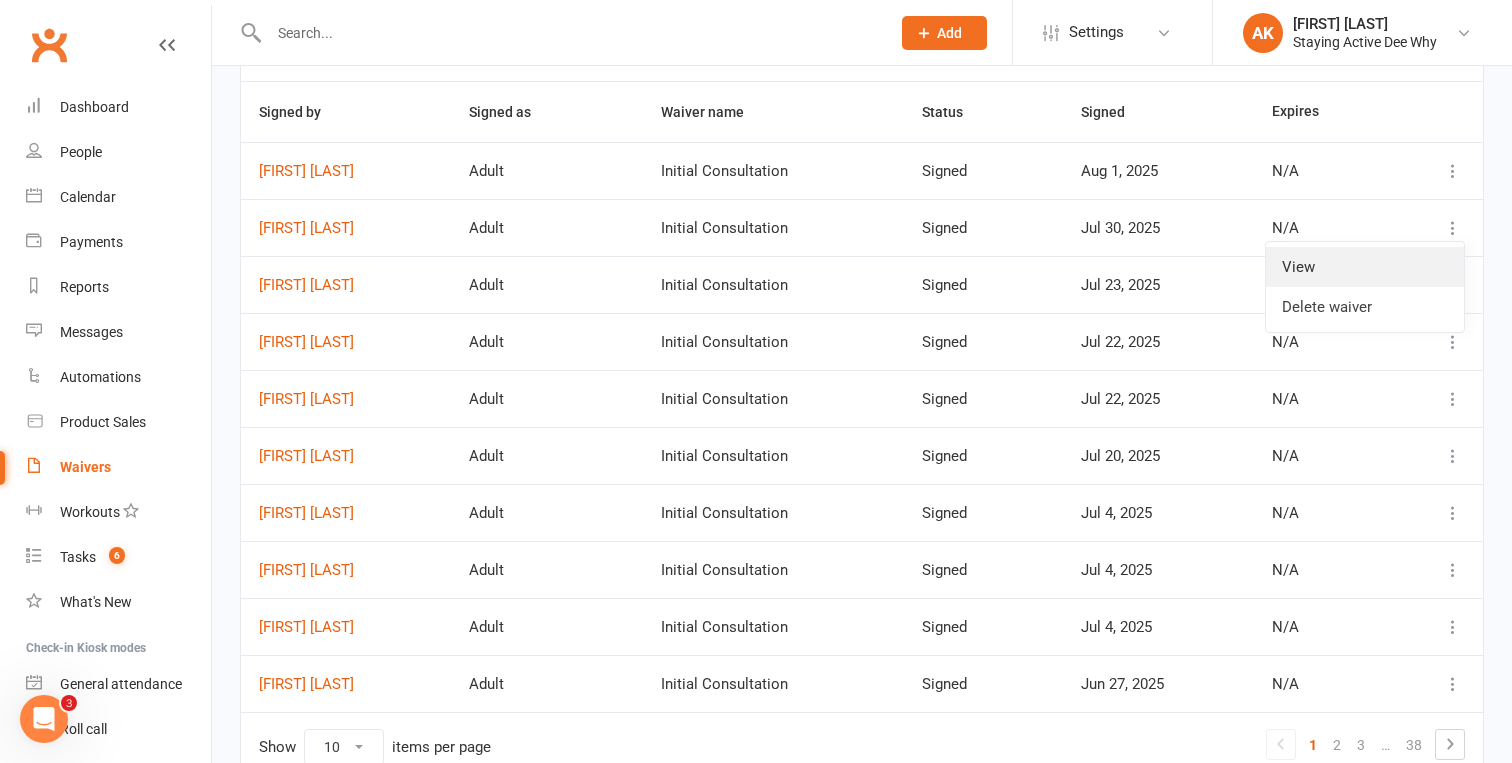 click on "View" at bounding box center [1365, 267] 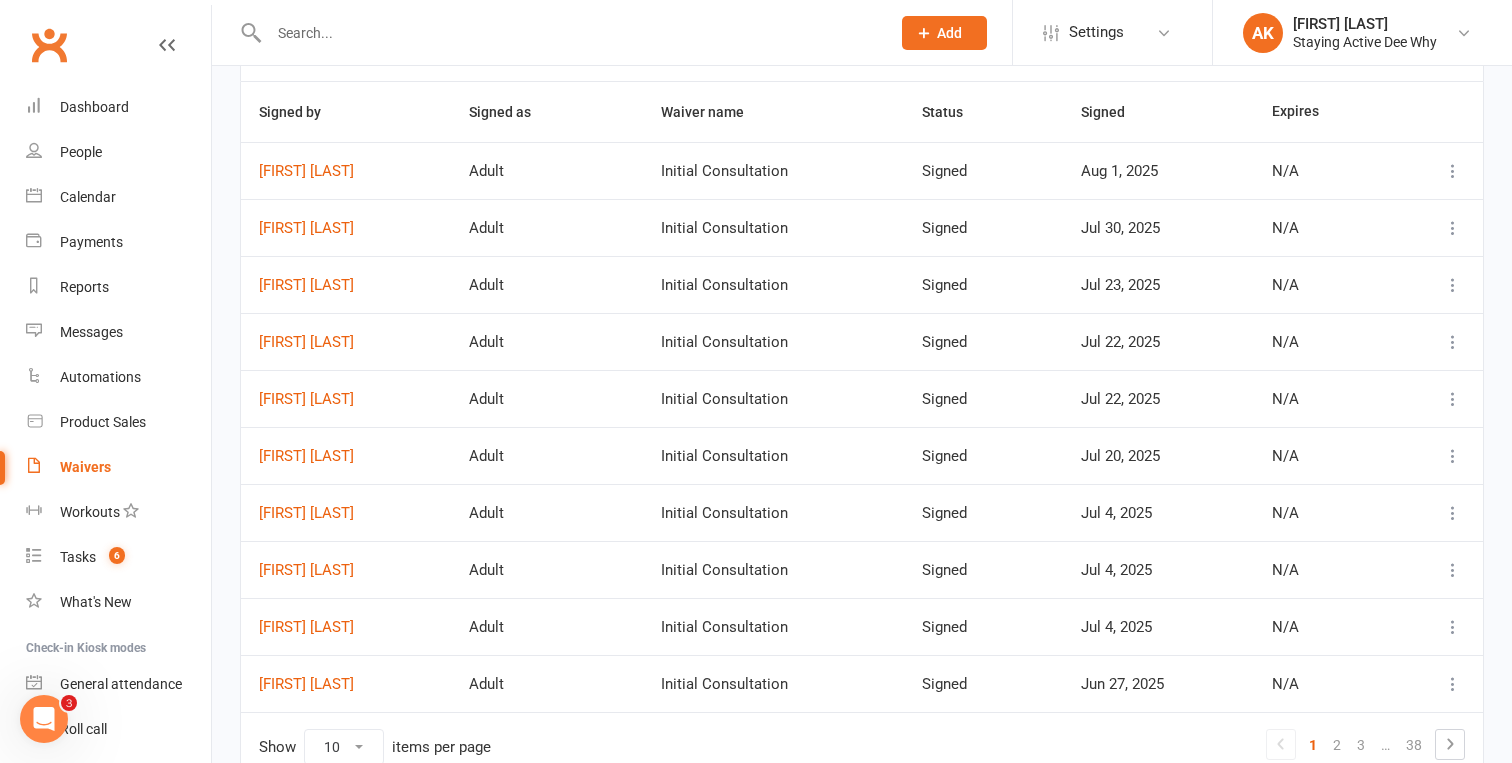 type 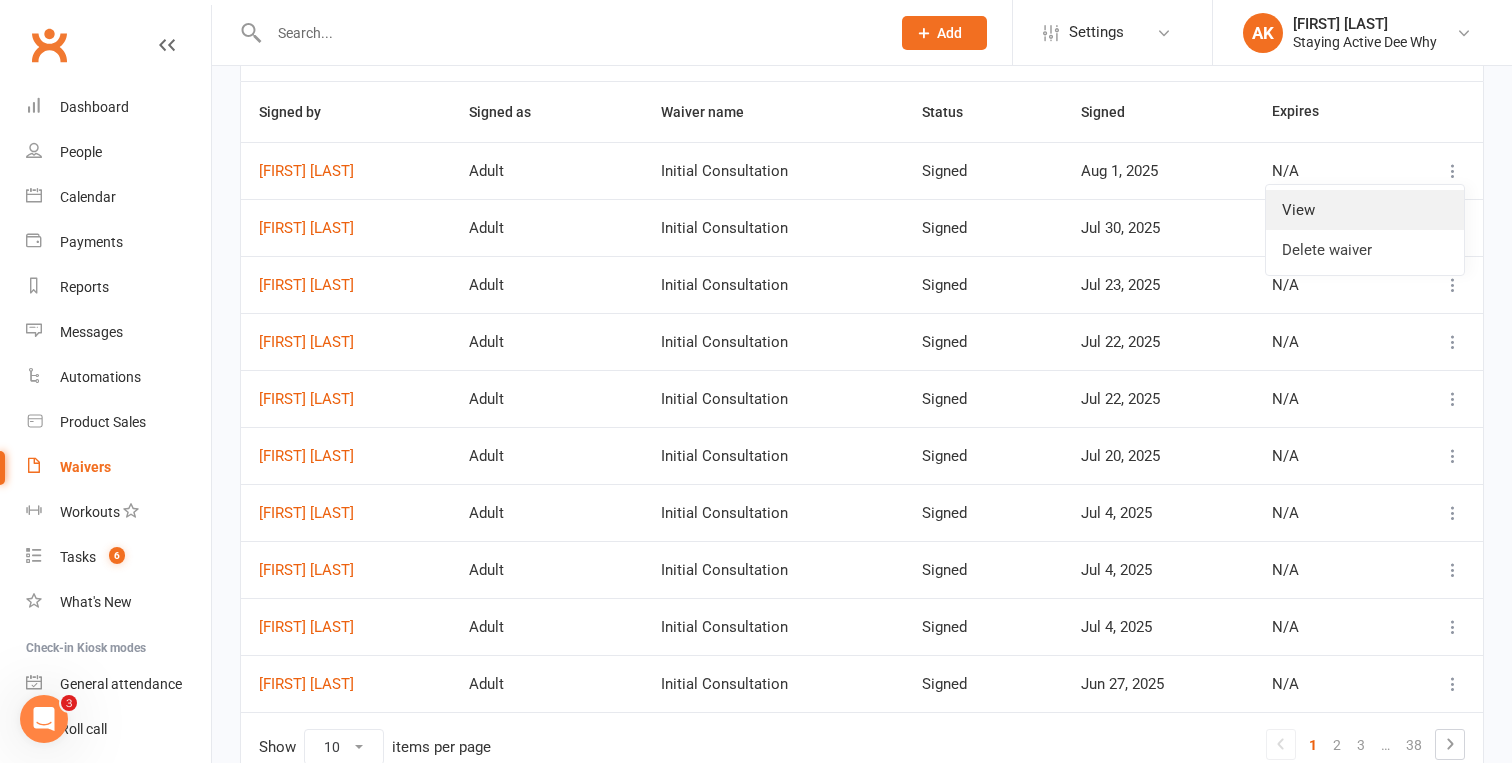 click on "View" at bounding box center (1365, 210) 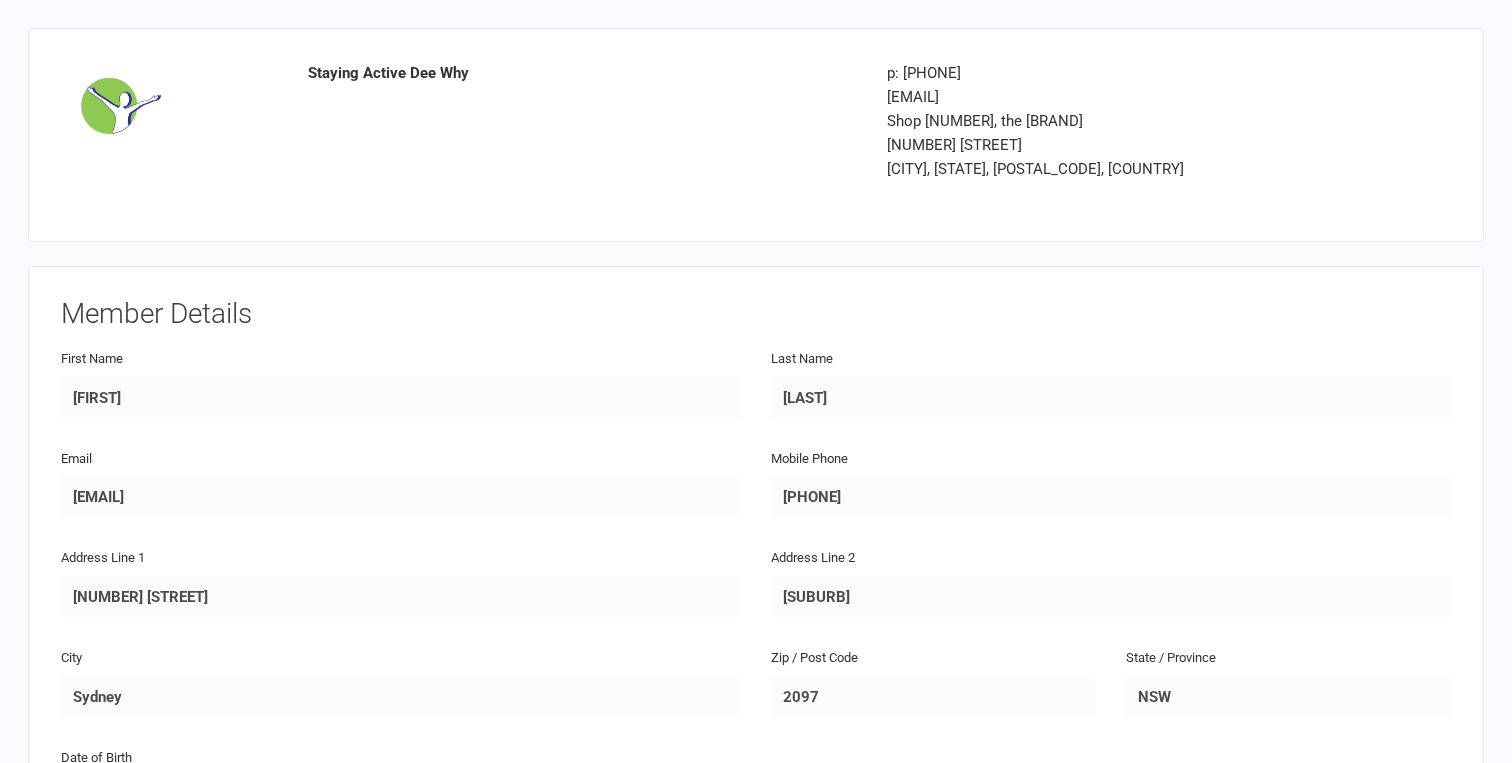 scroll, scrollTop: 0, scrollLeft: 0, axis: both 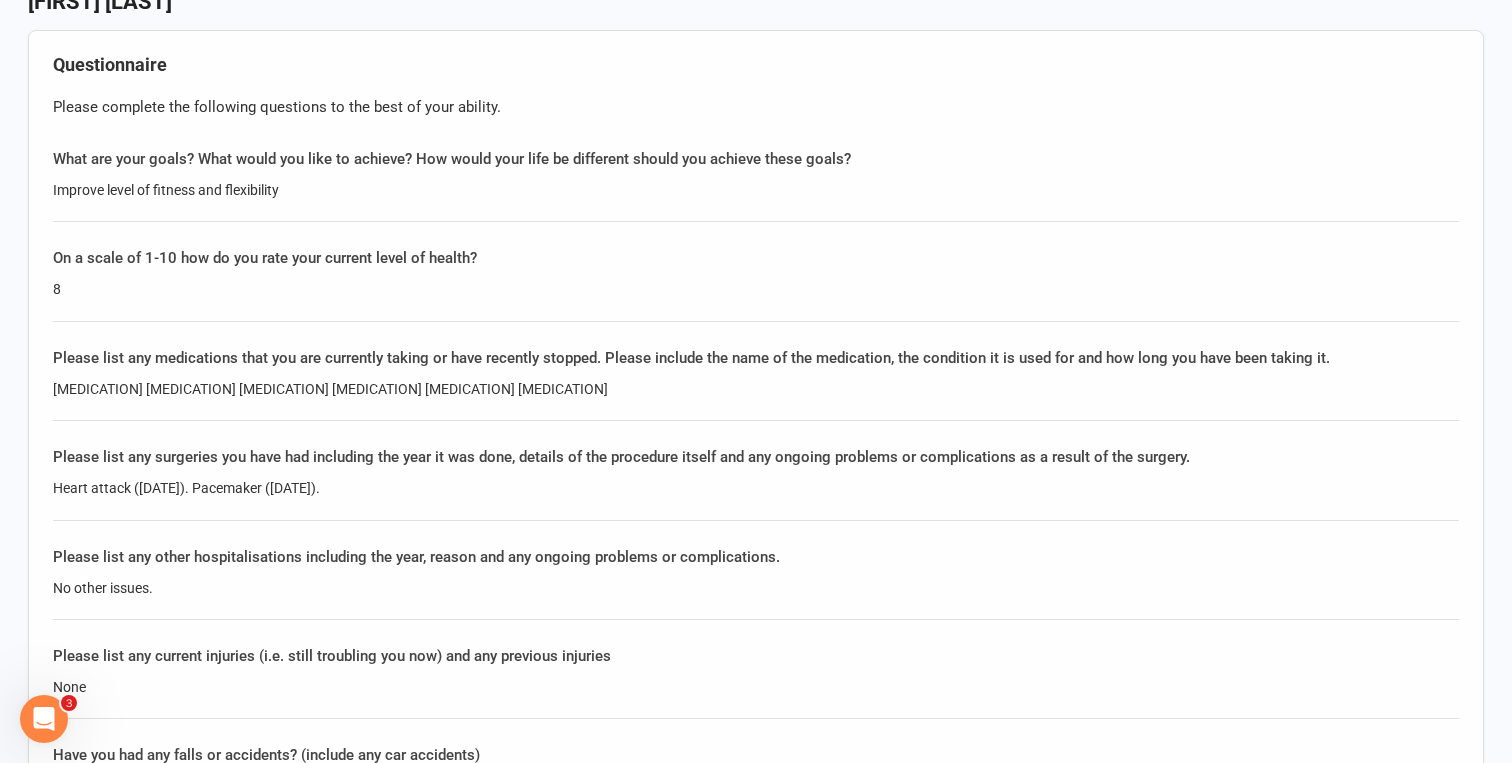 click on "Improve level of fitness and flexibility" 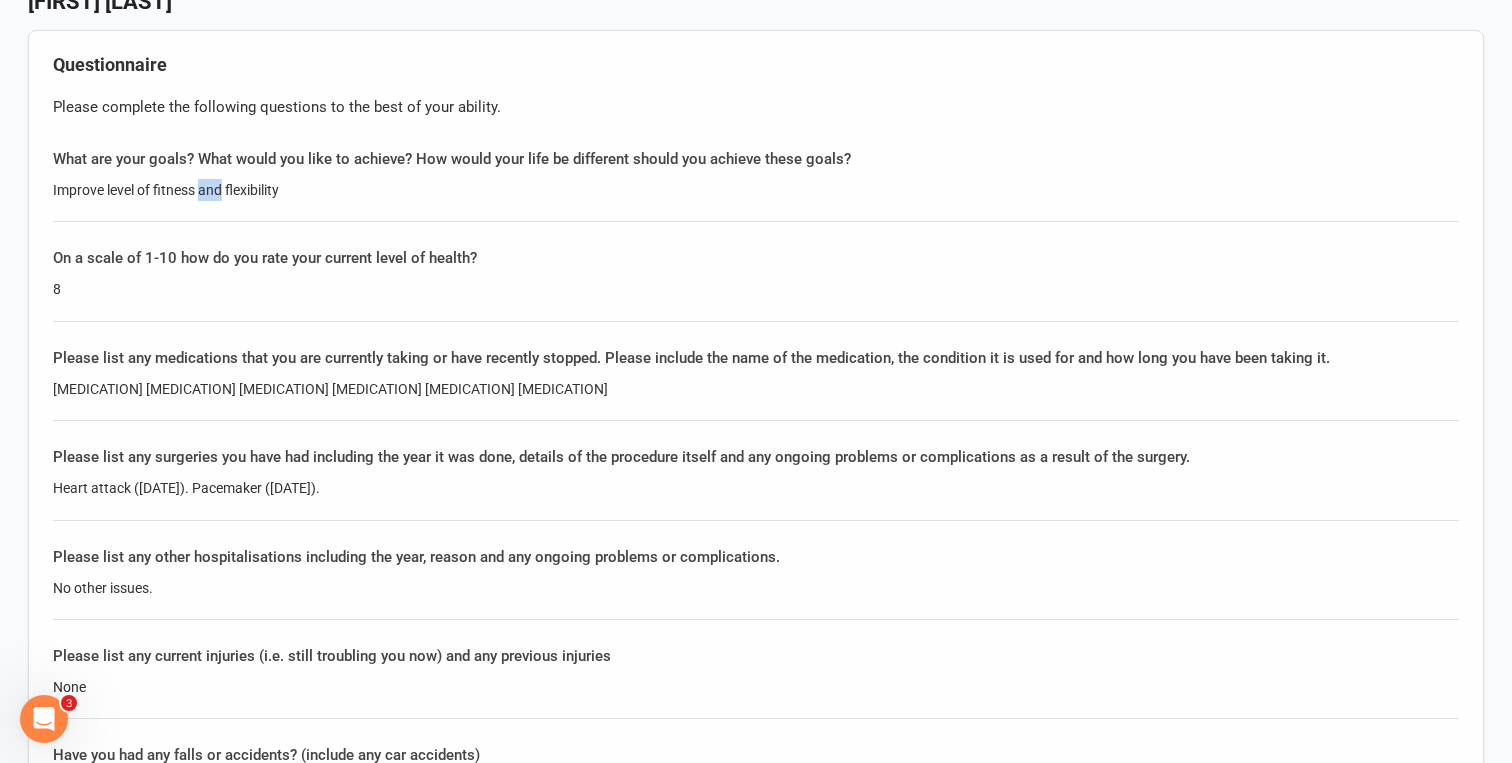 click on "Improve level of fitness and flexibility" 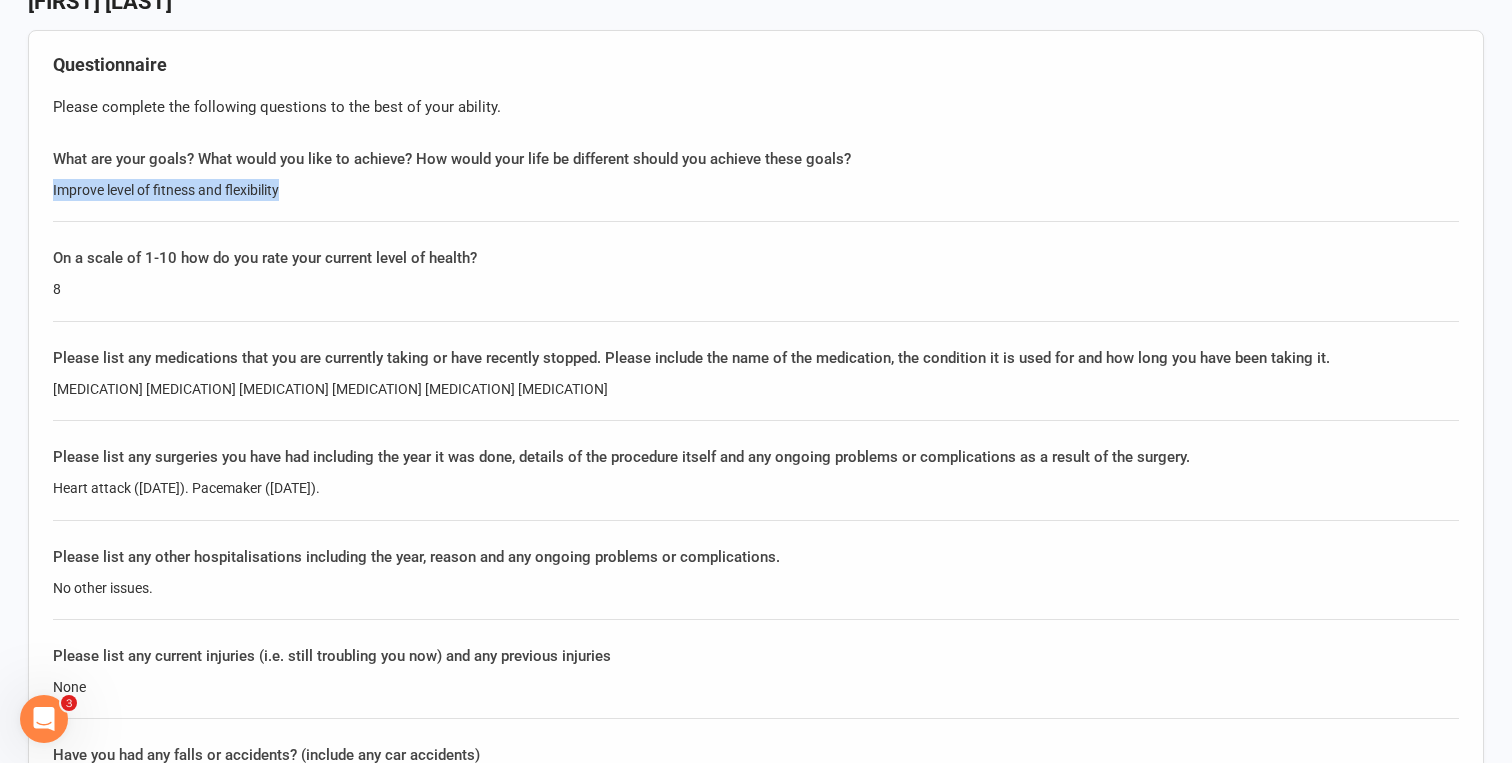 click on "Improve level of fitness and flexibility" 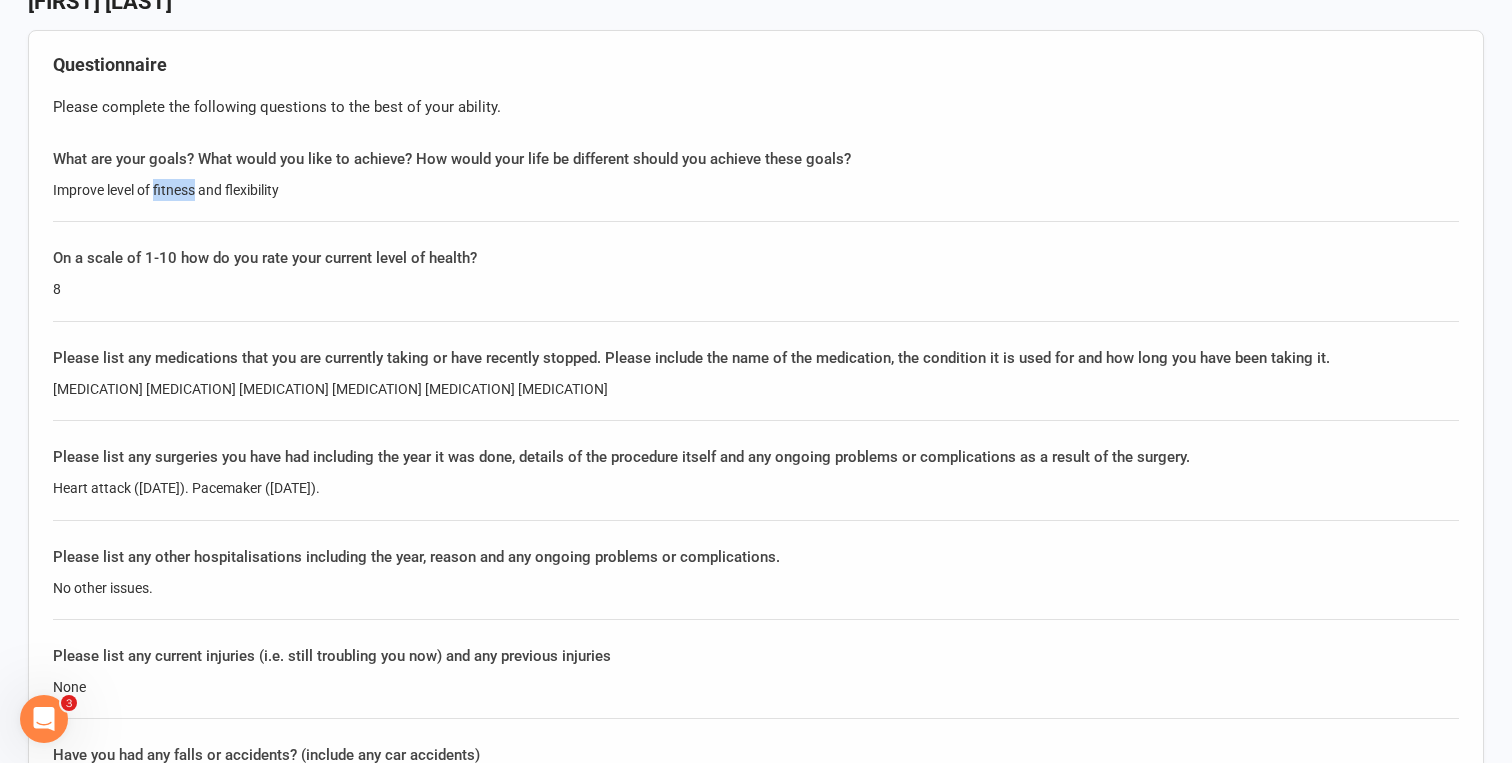 click on "Improve level of fitness and flexibility" 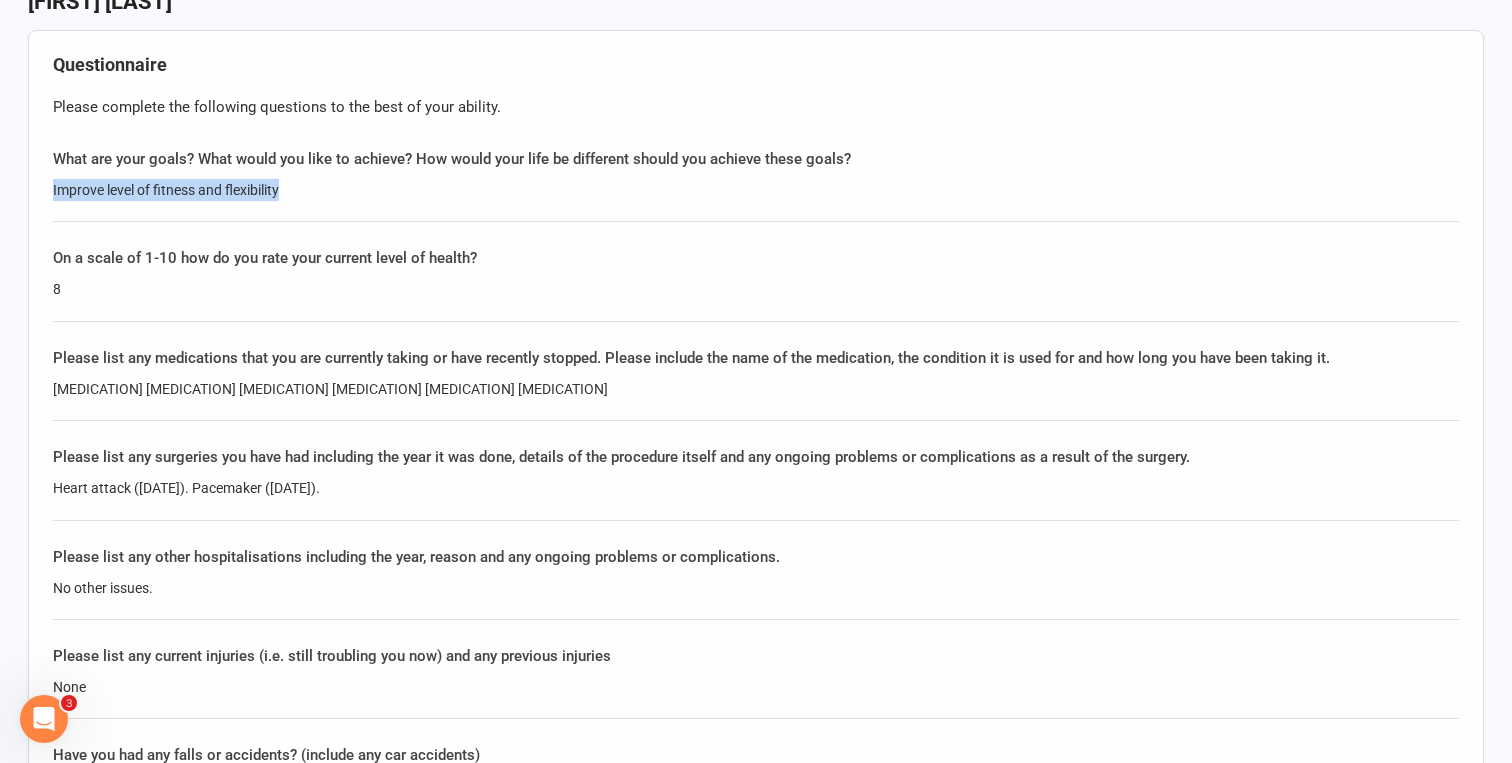 click on "Improve level of fitness and flexibility" 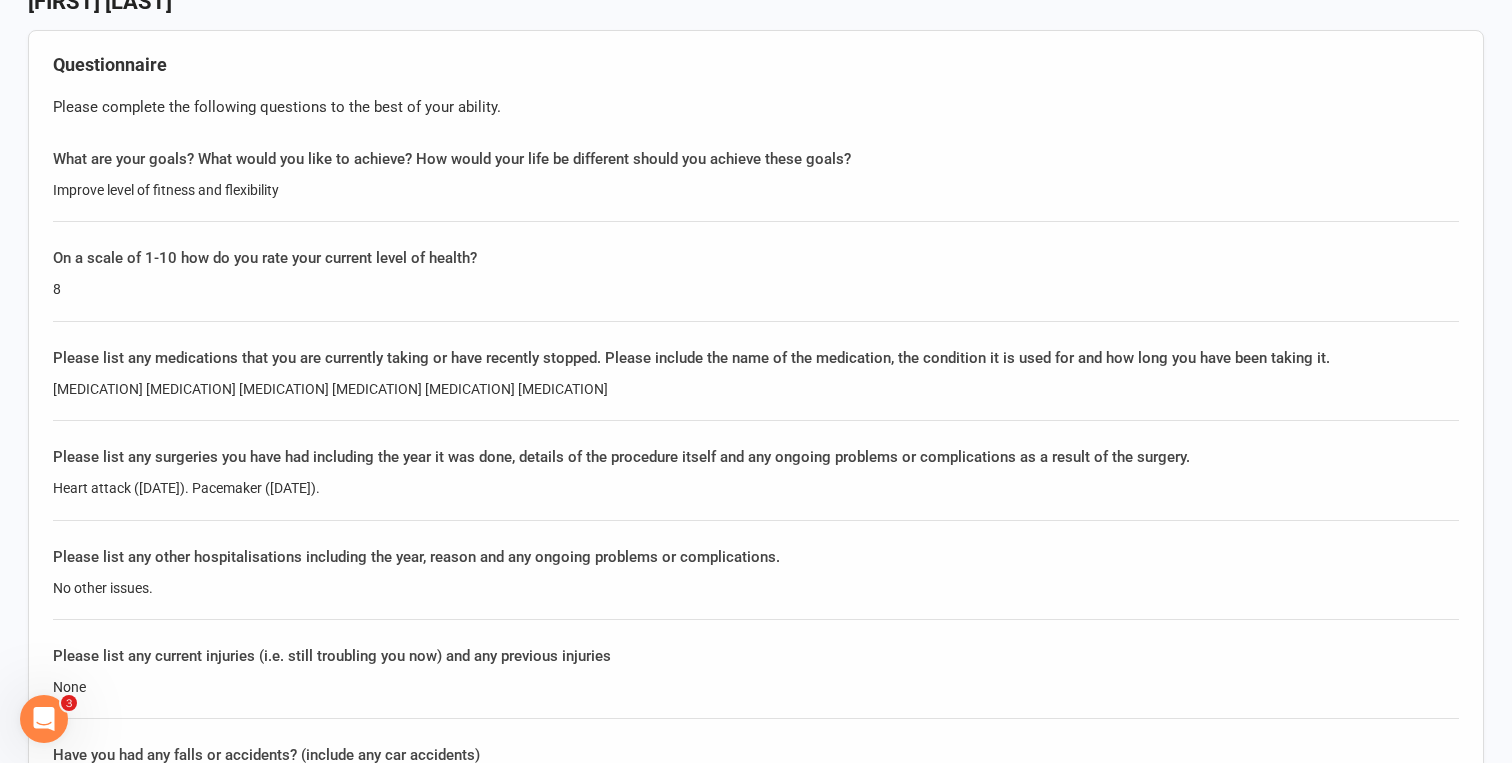 click on "On a scale of 1-10 how do you rate your current level of health?" 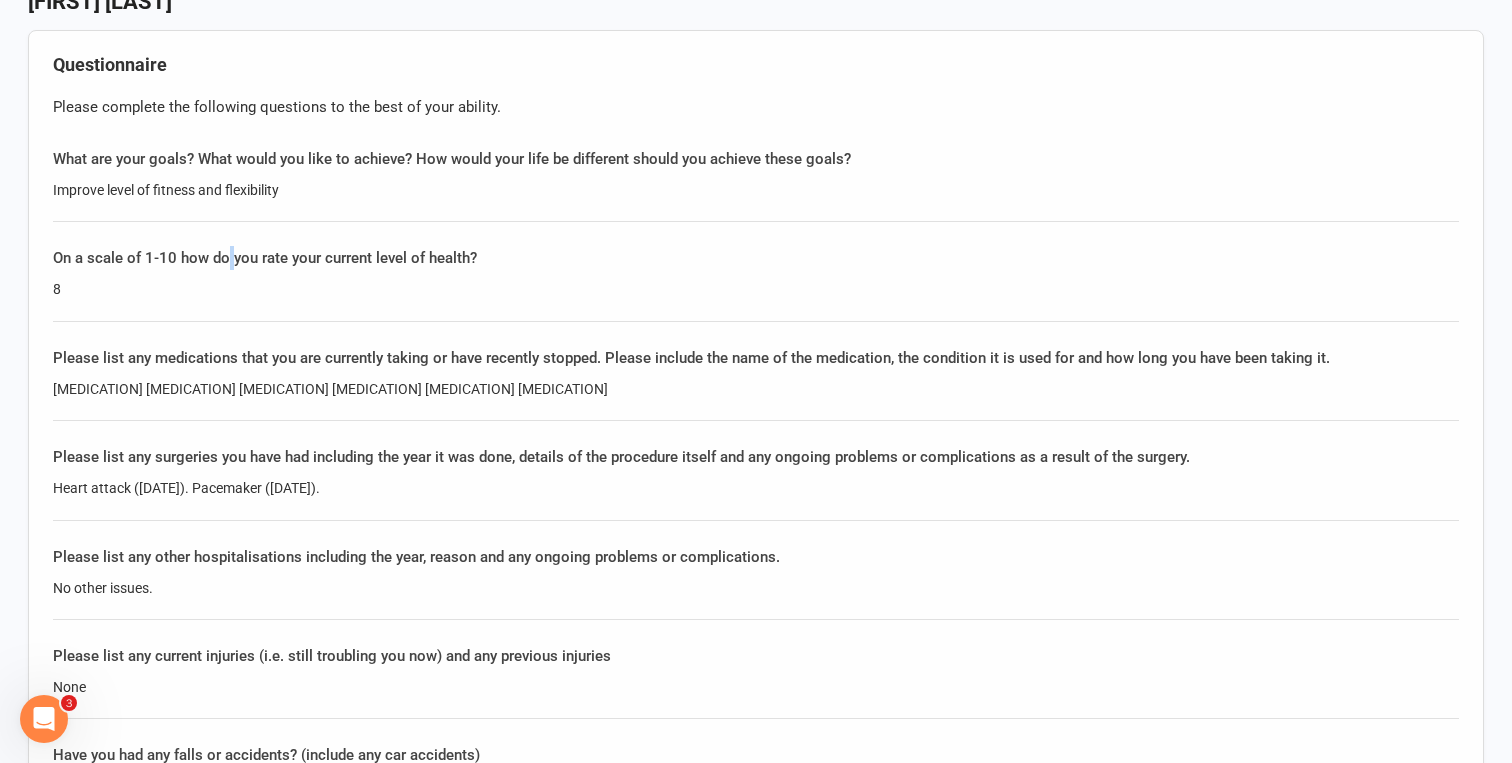 click on "On a scale of 1-10 how do you rate your current level of health?" 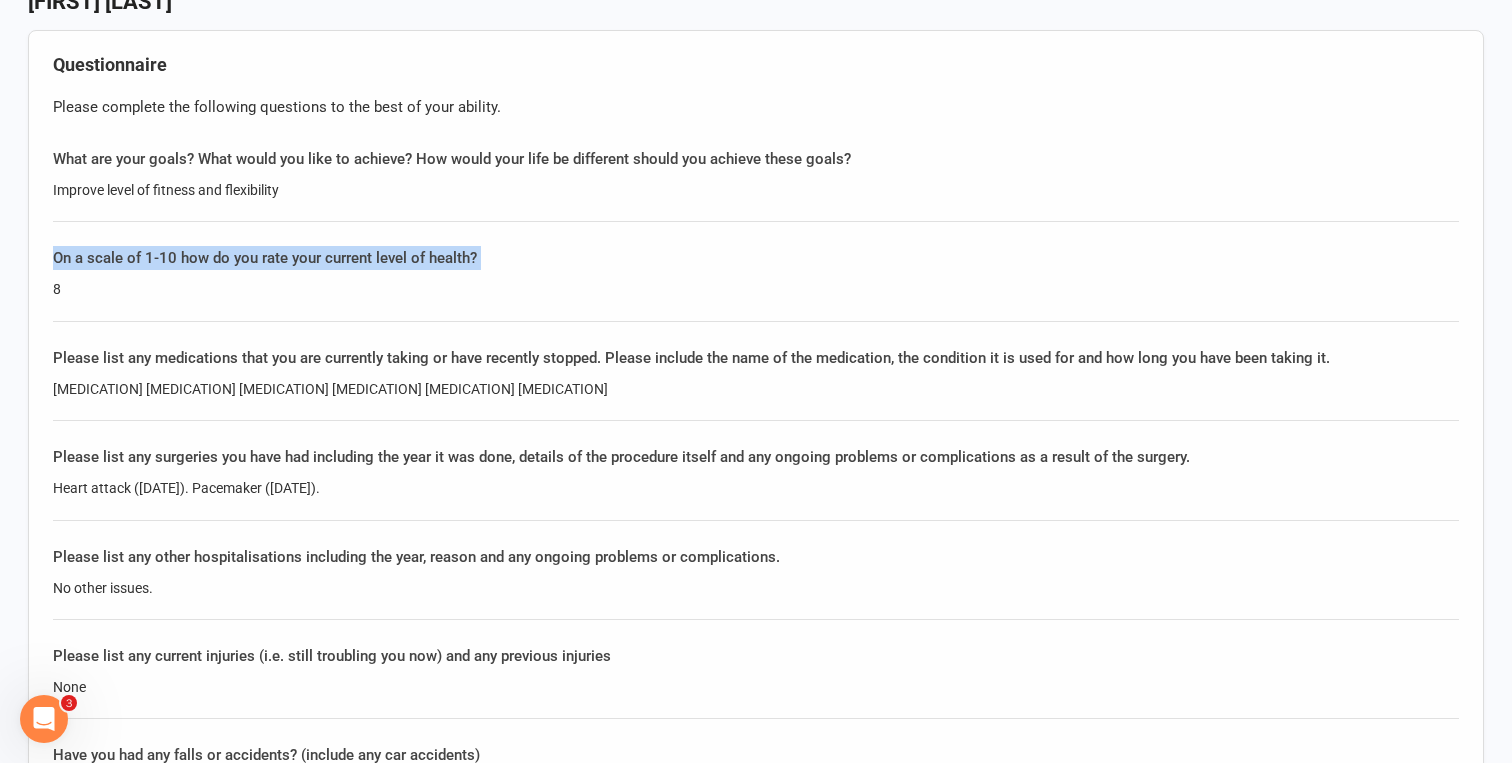 click on "On a scale of 1-10 how do you rate your current level of health?" 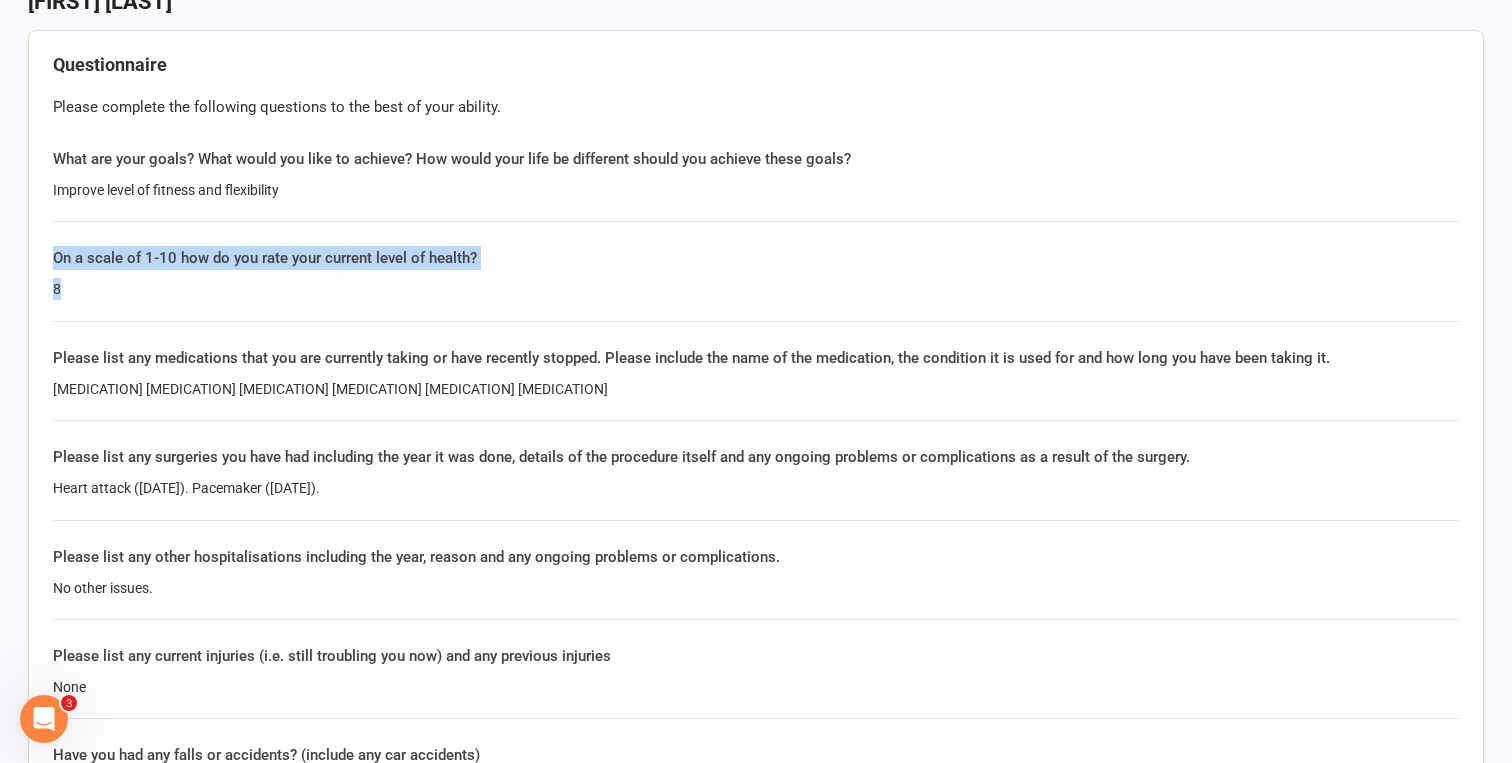 drag, startPoint x: 192, startPoint y: 296, endPoint x: 46, endPoint y: 252, distance: 152.48607 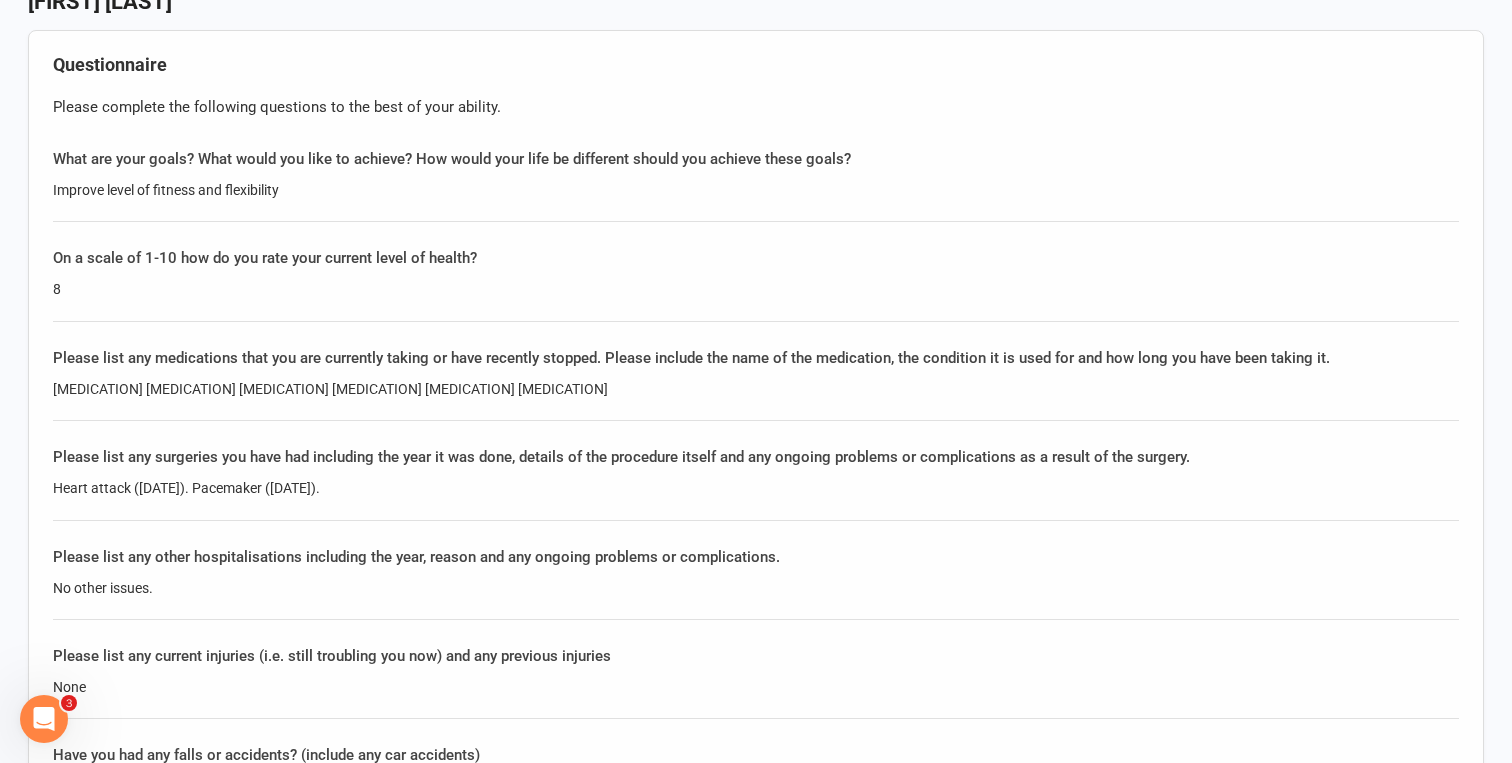 scroll, scrollTop: 1441, scrollLeft: 0, axis: vertical 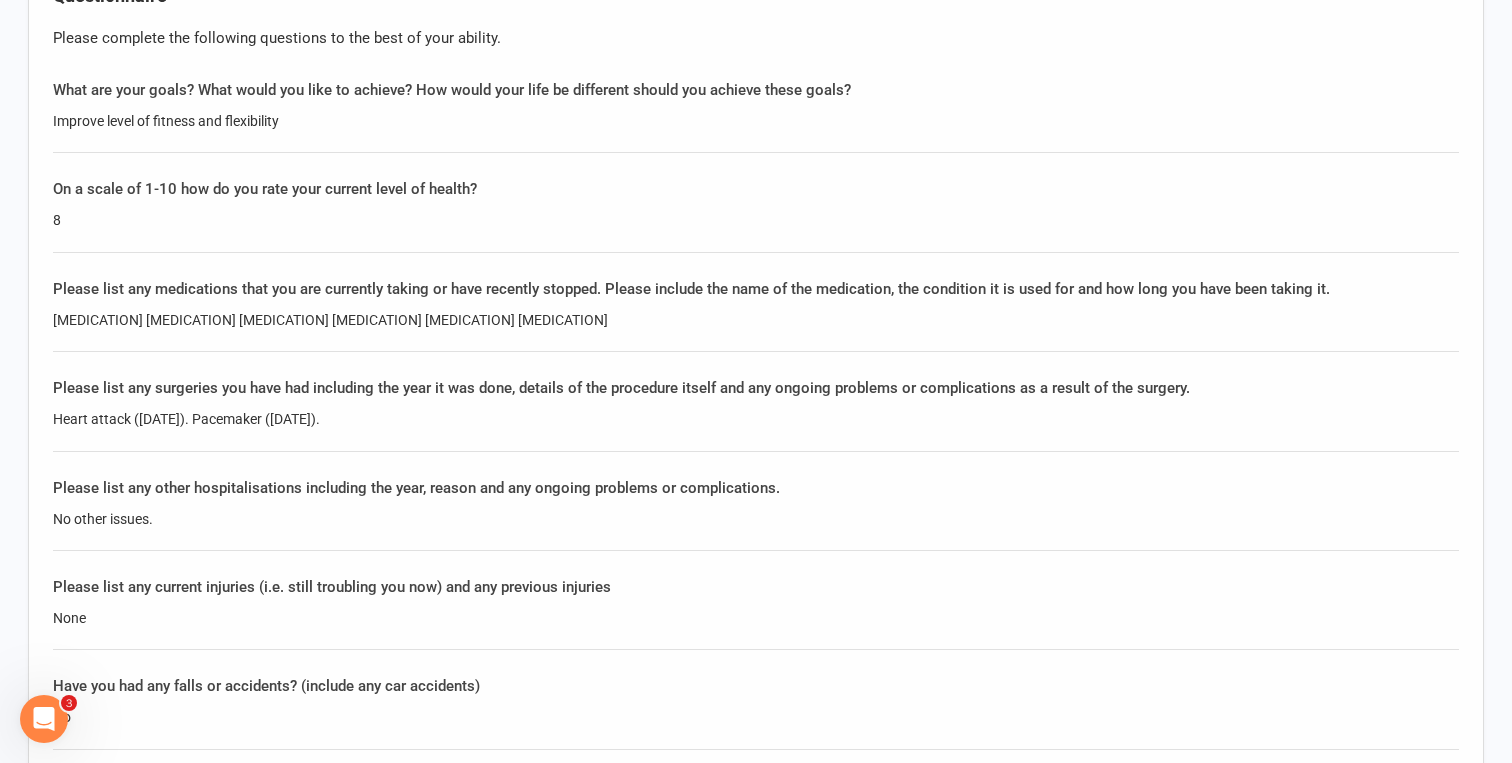 click on "Aspirin sandboz entresto metoprolol Lipitor ezetimibe forxiga" 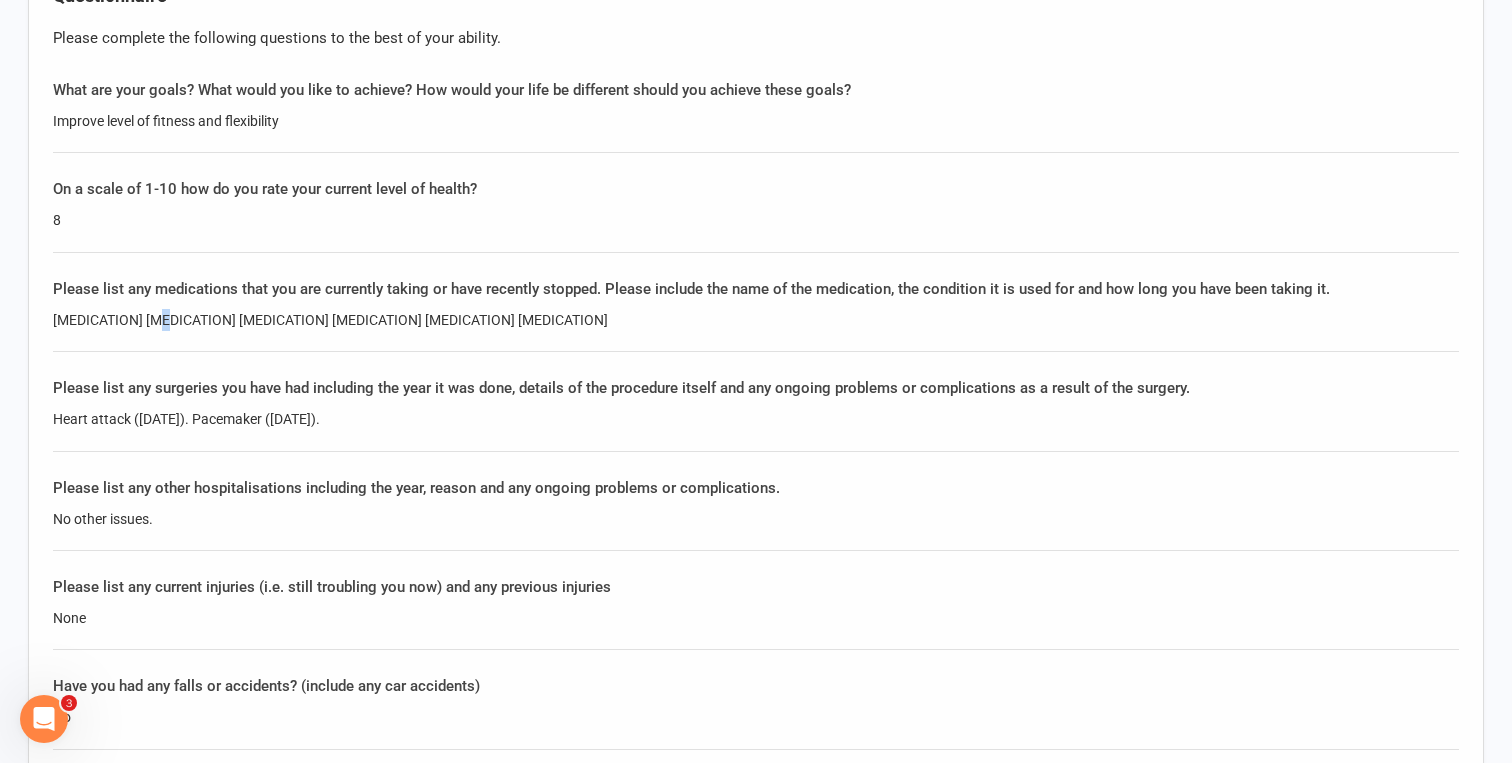click on "Aspirin sandboz entresto metoprolol Lipitor ezetimibe forxiga" 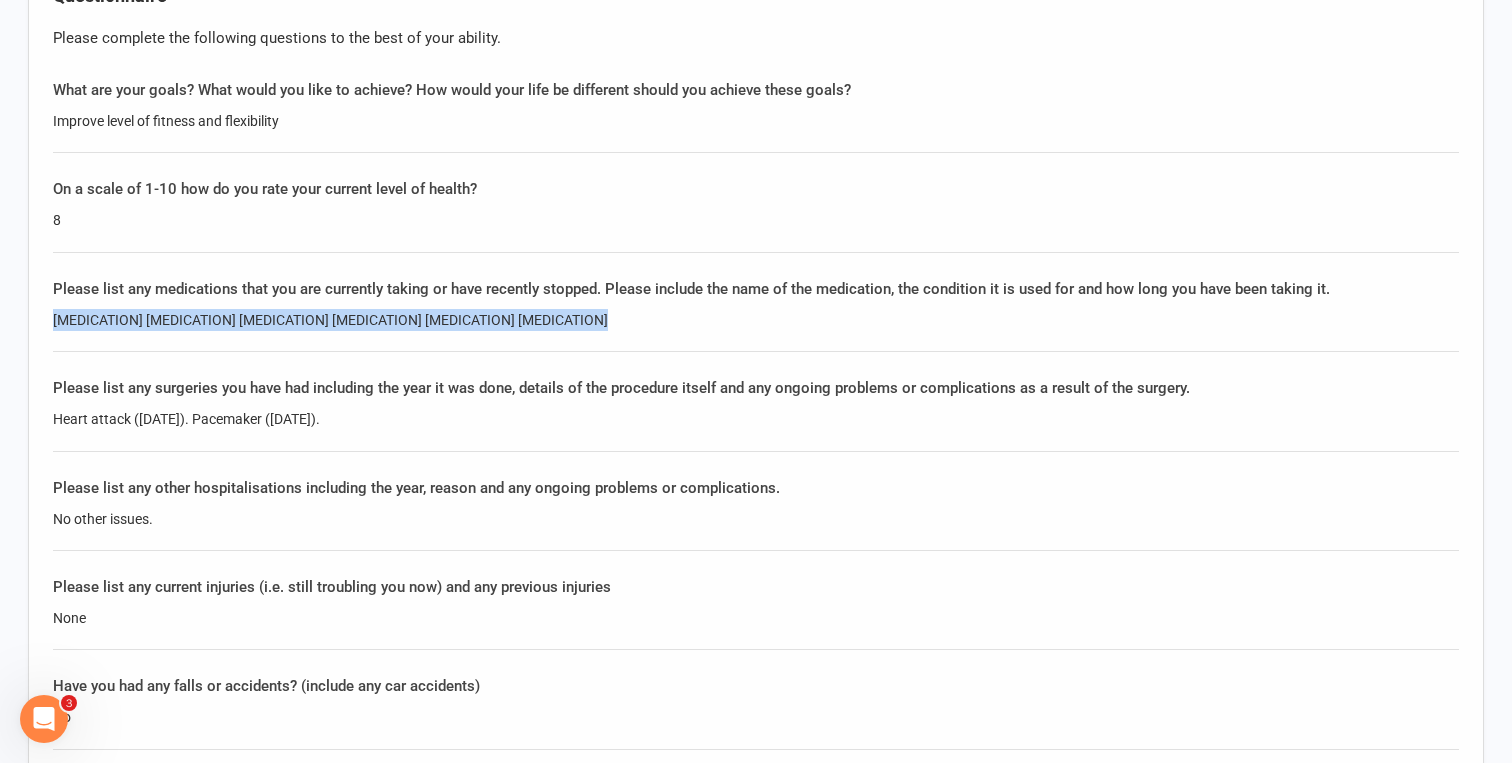 click on "Aspirin sandboz entresto metoprolol Lipitor ezetimibe forxiga" 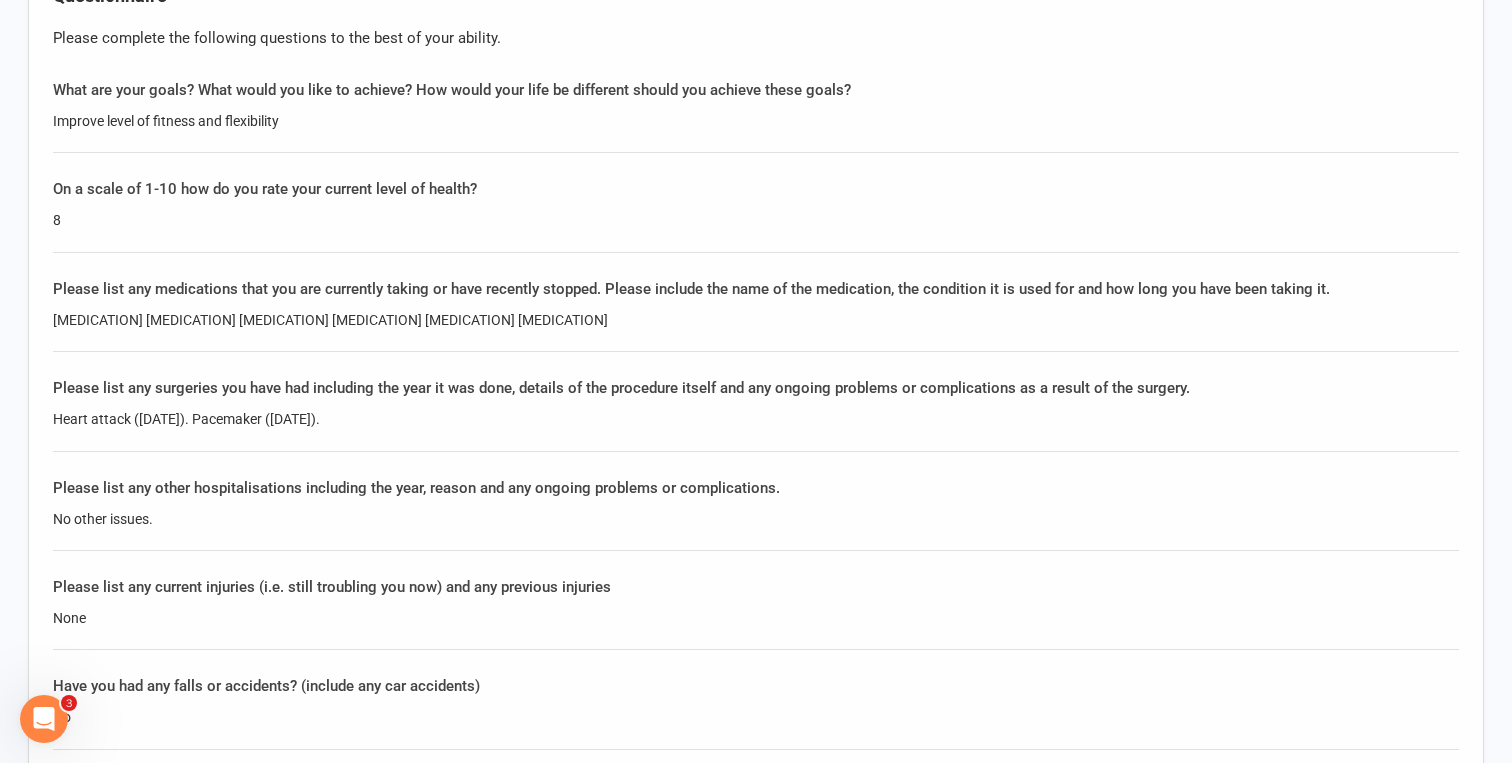 click on "Please list any medications that you are currently taking or have recently stopped. Please include the name of the medication, the condition it is used for and how long you have been taking it." 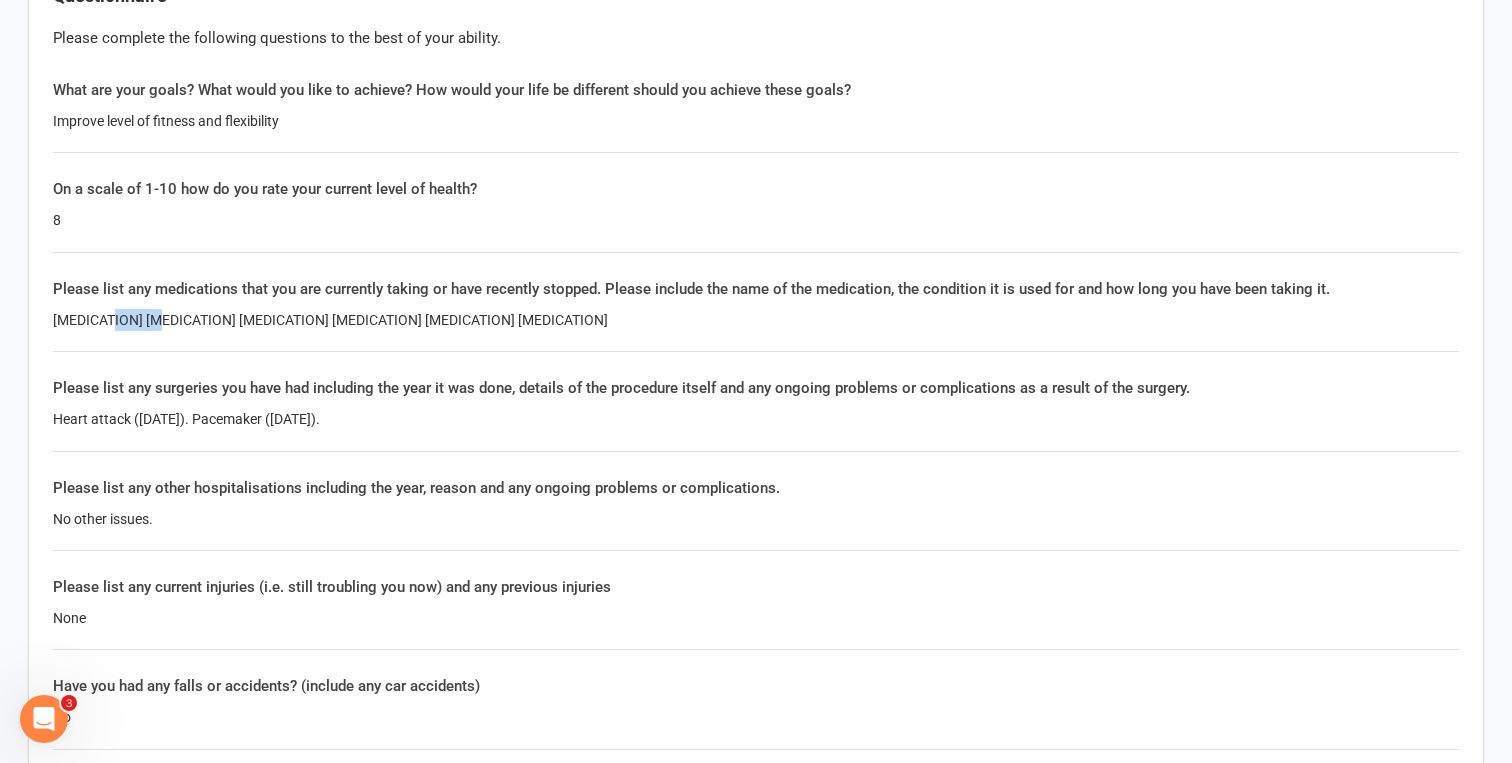 click on "Aspirin sandboz entresto metoprolol Lipitor ezetimibe forxiga" 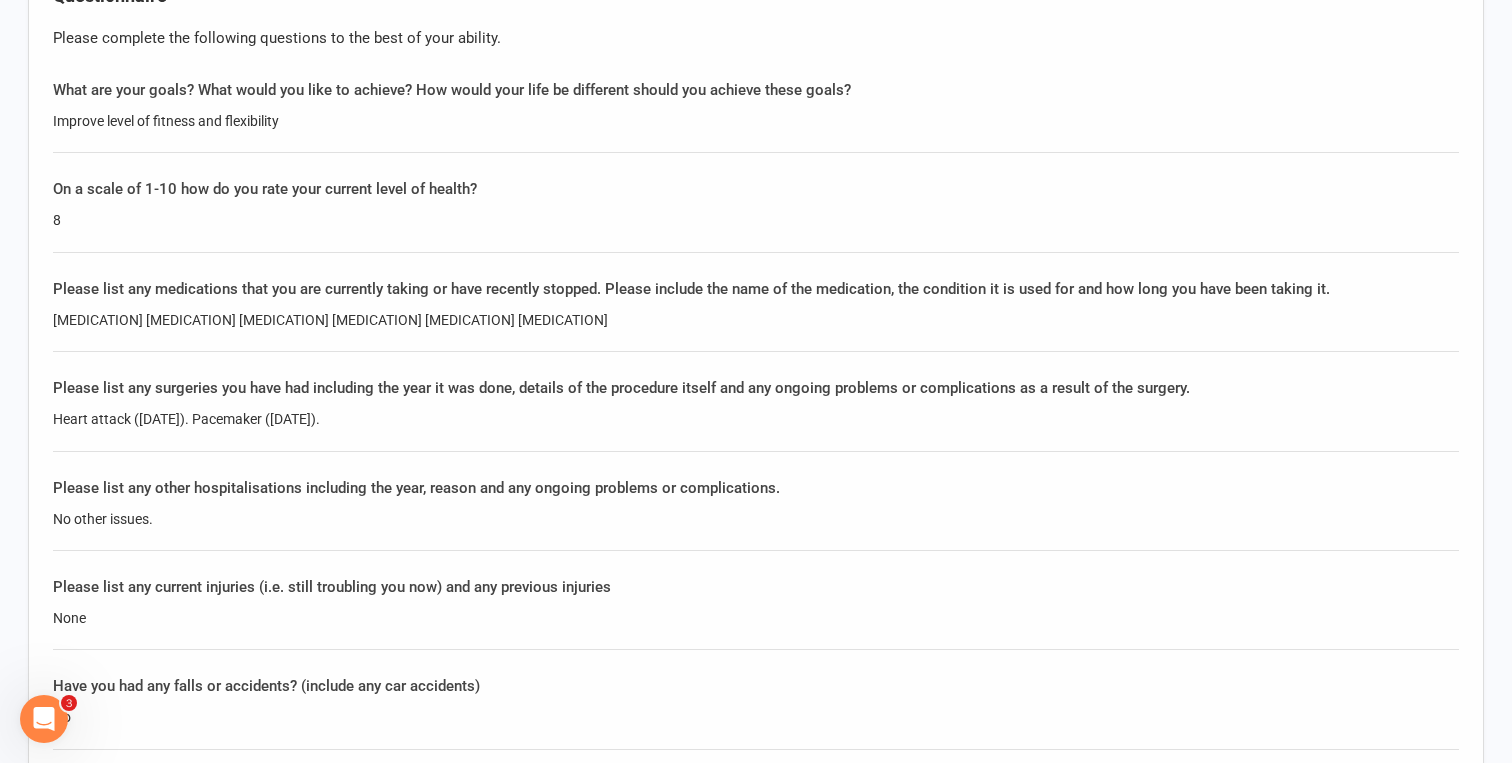click on "Aspirin sandboz entresto metoprolol Lipitor ezetimibe forxiga" 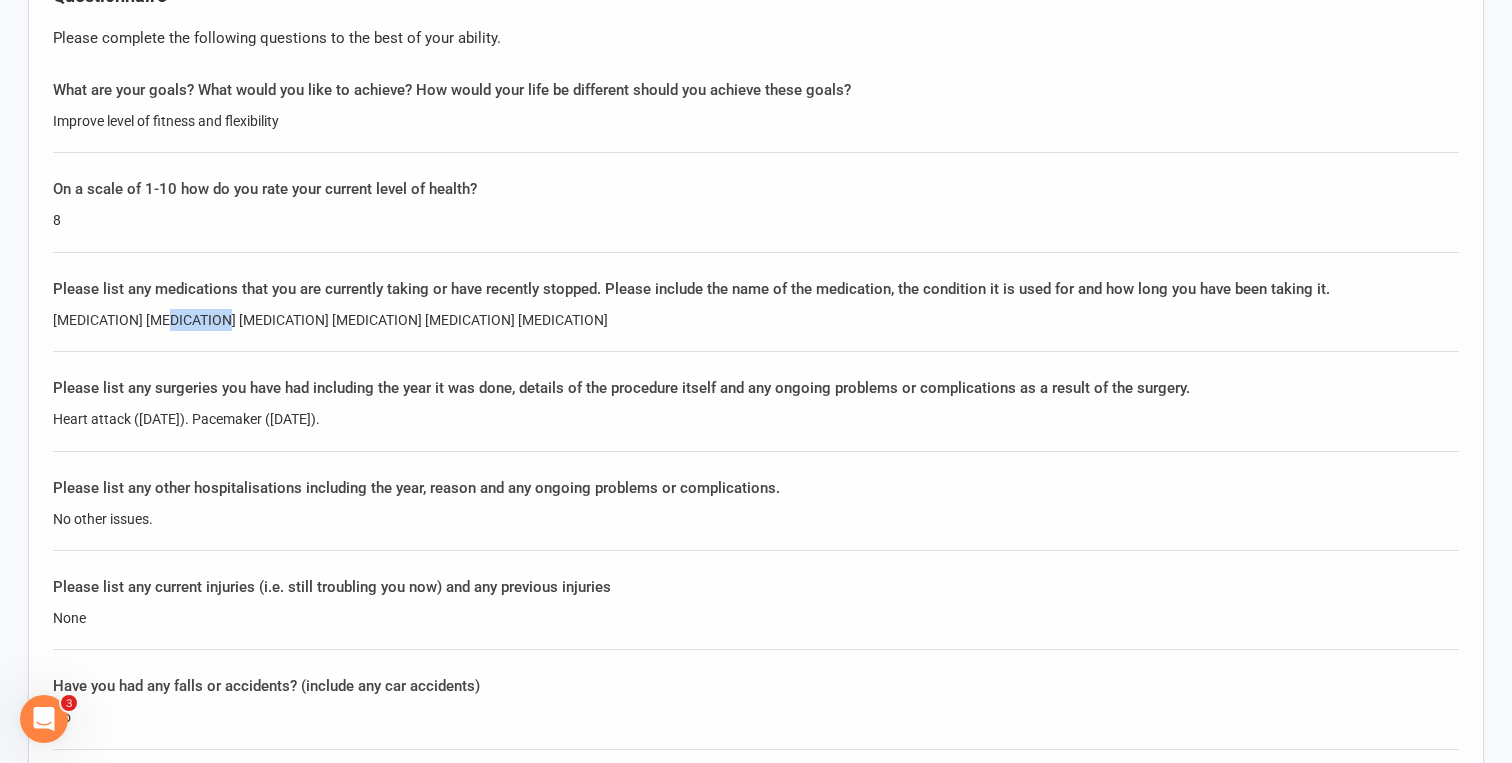 click on "Aspirin sandboz entresto metoprolol Lipitor ezetimibe forxiga" 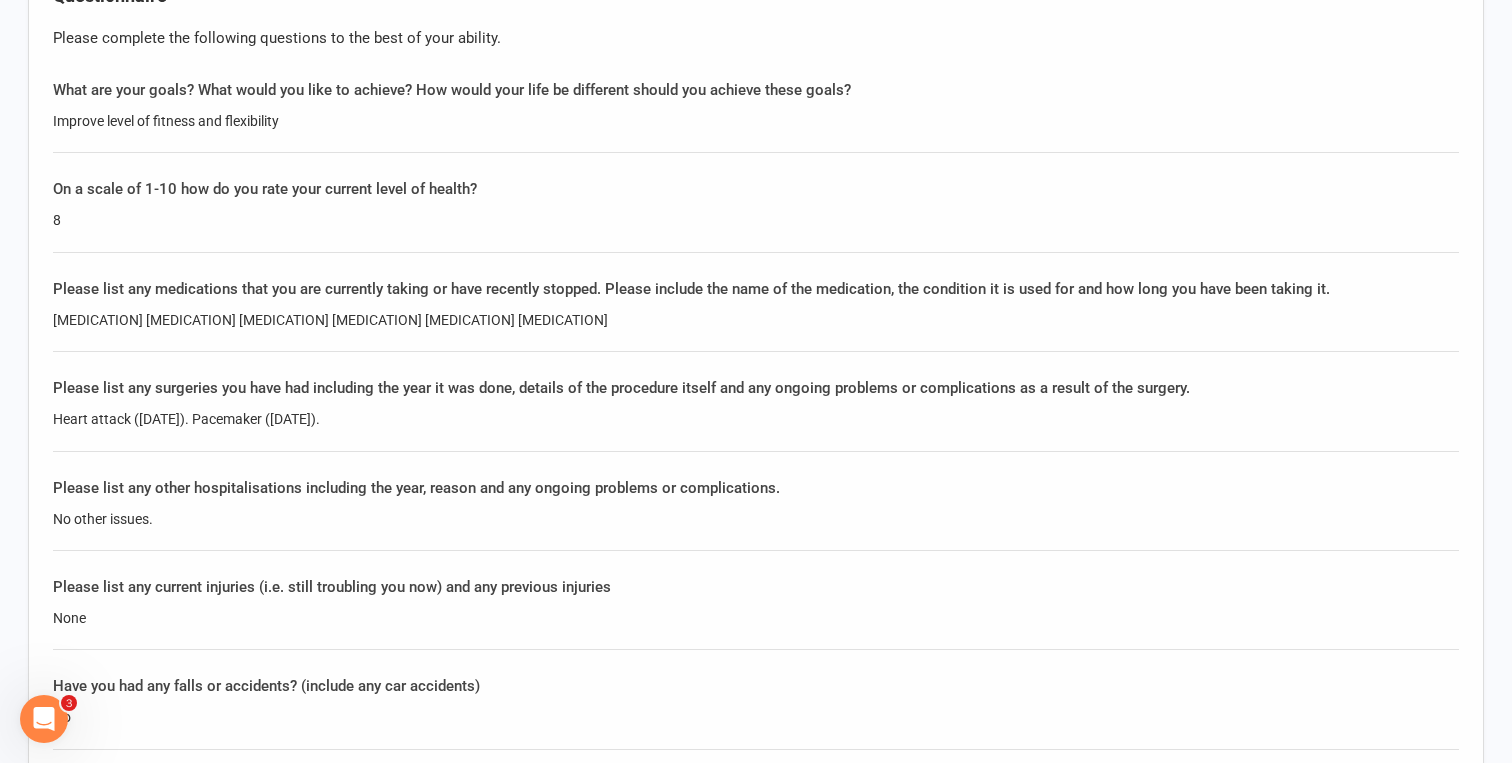click on "Aspirin sandboz entresto metoprolol Lipitor ezetimibe forxiga" 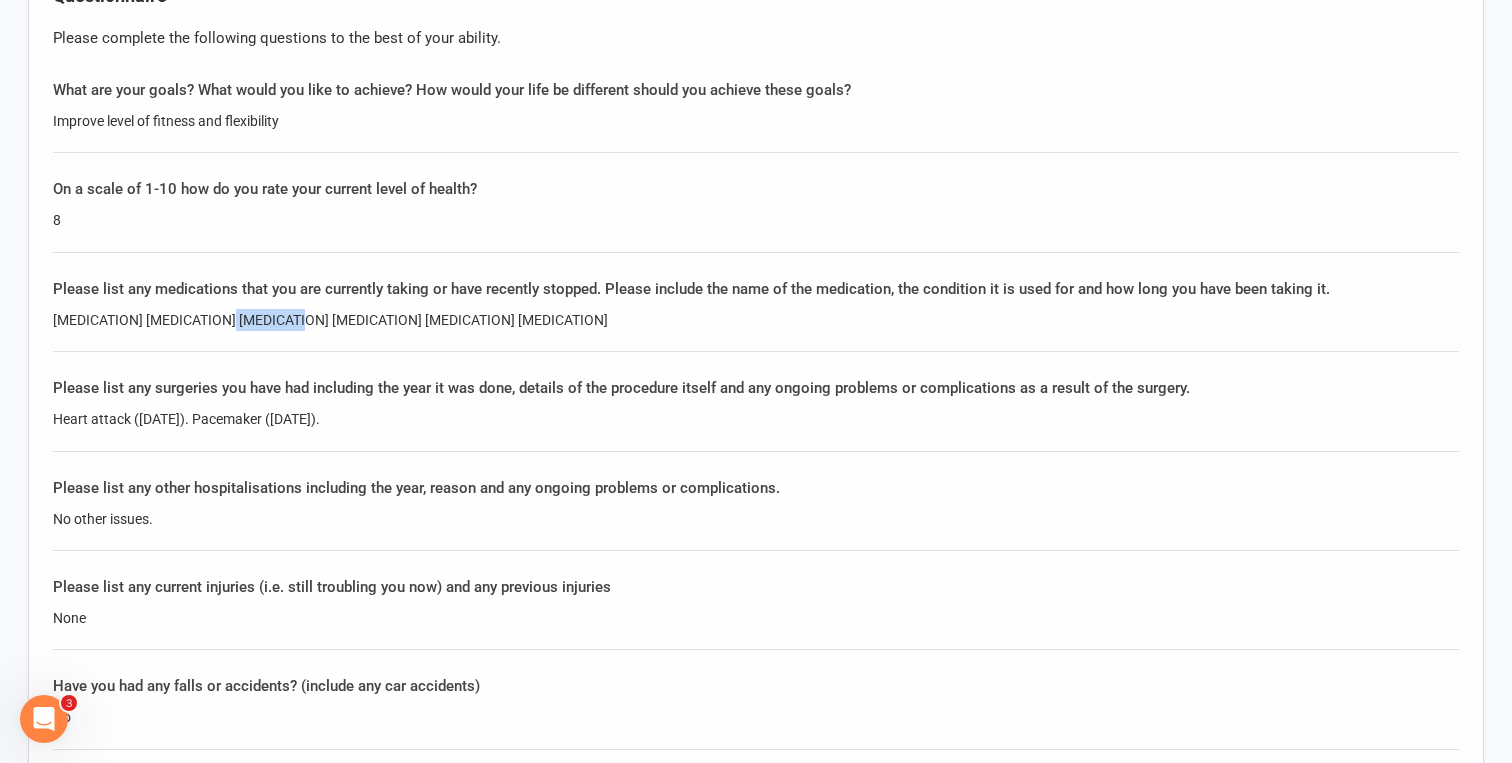 click on "Aspirin sandboz entresto metoprolol Lipitor ezetimibe forxiga" 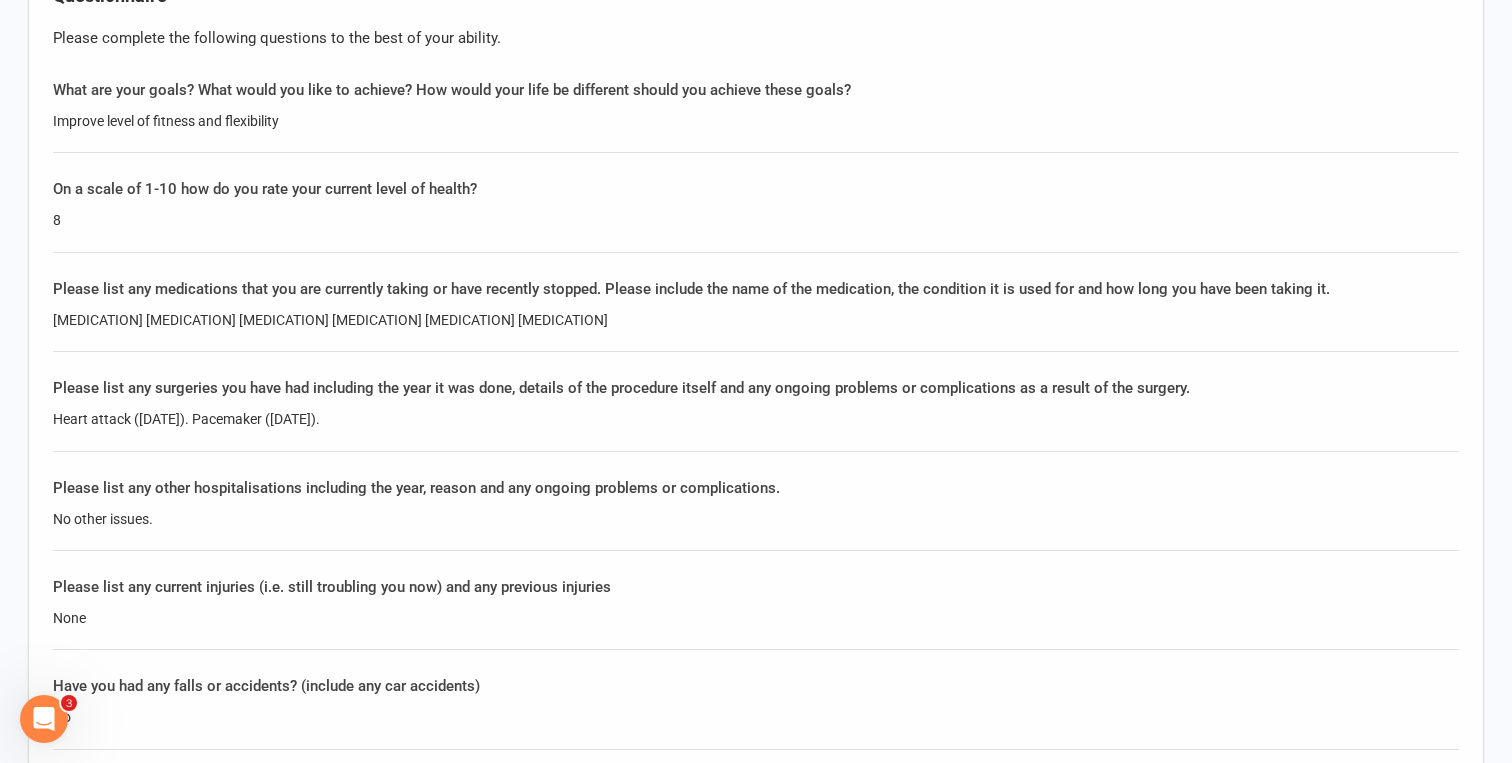 click on "Aspirin sandboz entresto metoprolol Lipitor ezetimibe forxiga" 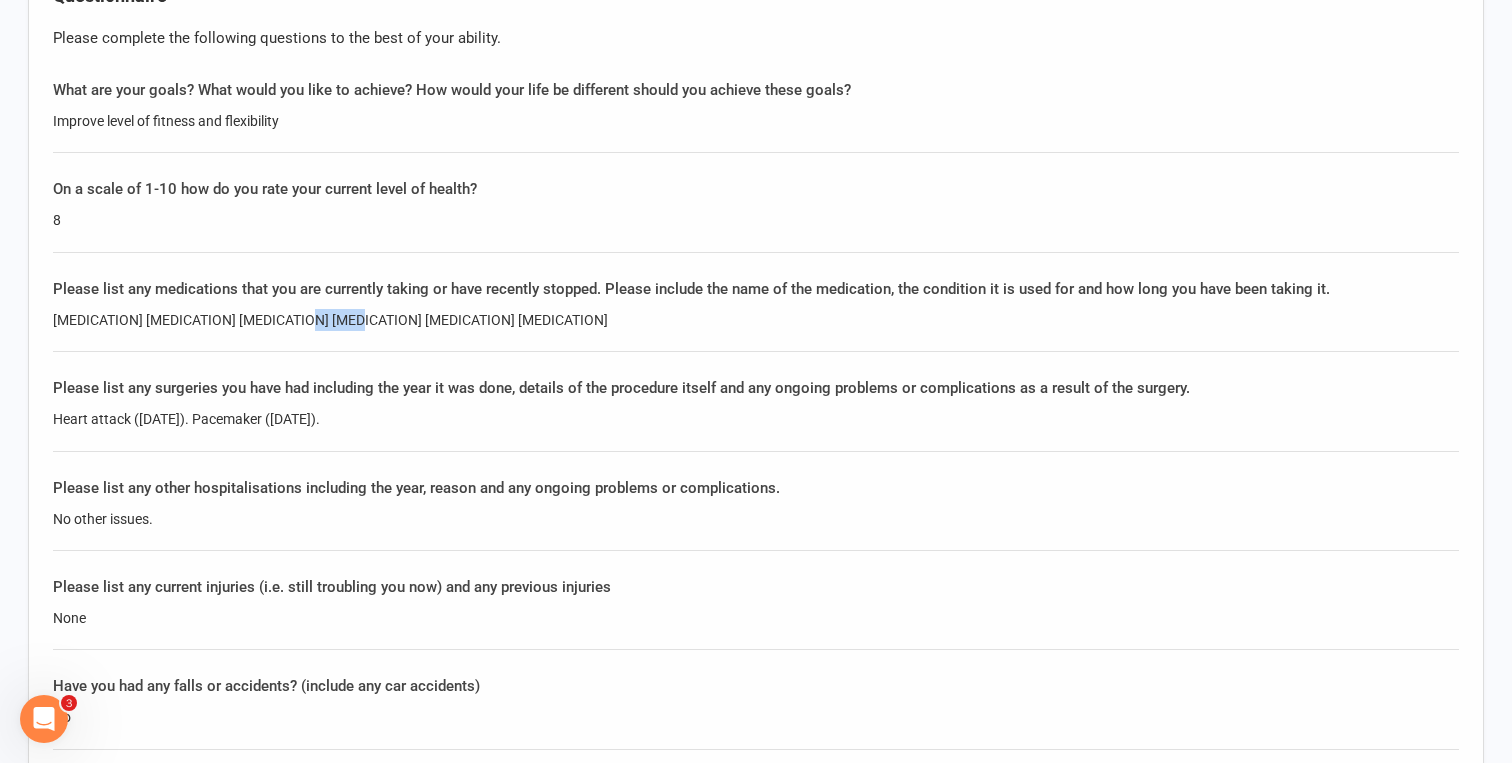 click on "Aspirin sandboz entresto metoprolol Lipitor ezetimibe forxiga" 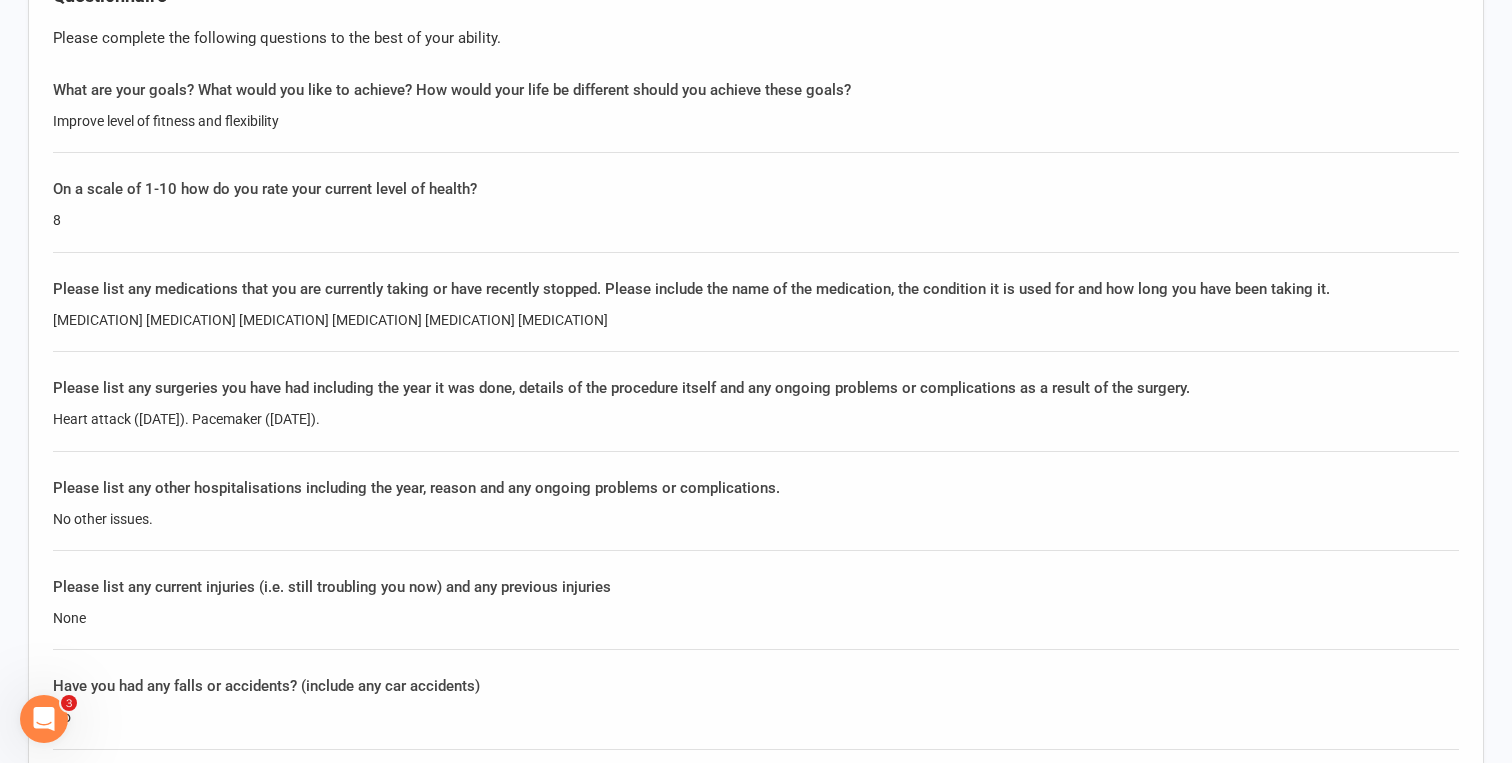 click on "Aspirin sandboz entresto metoprolol Lipitor ezetimibe forxiga" 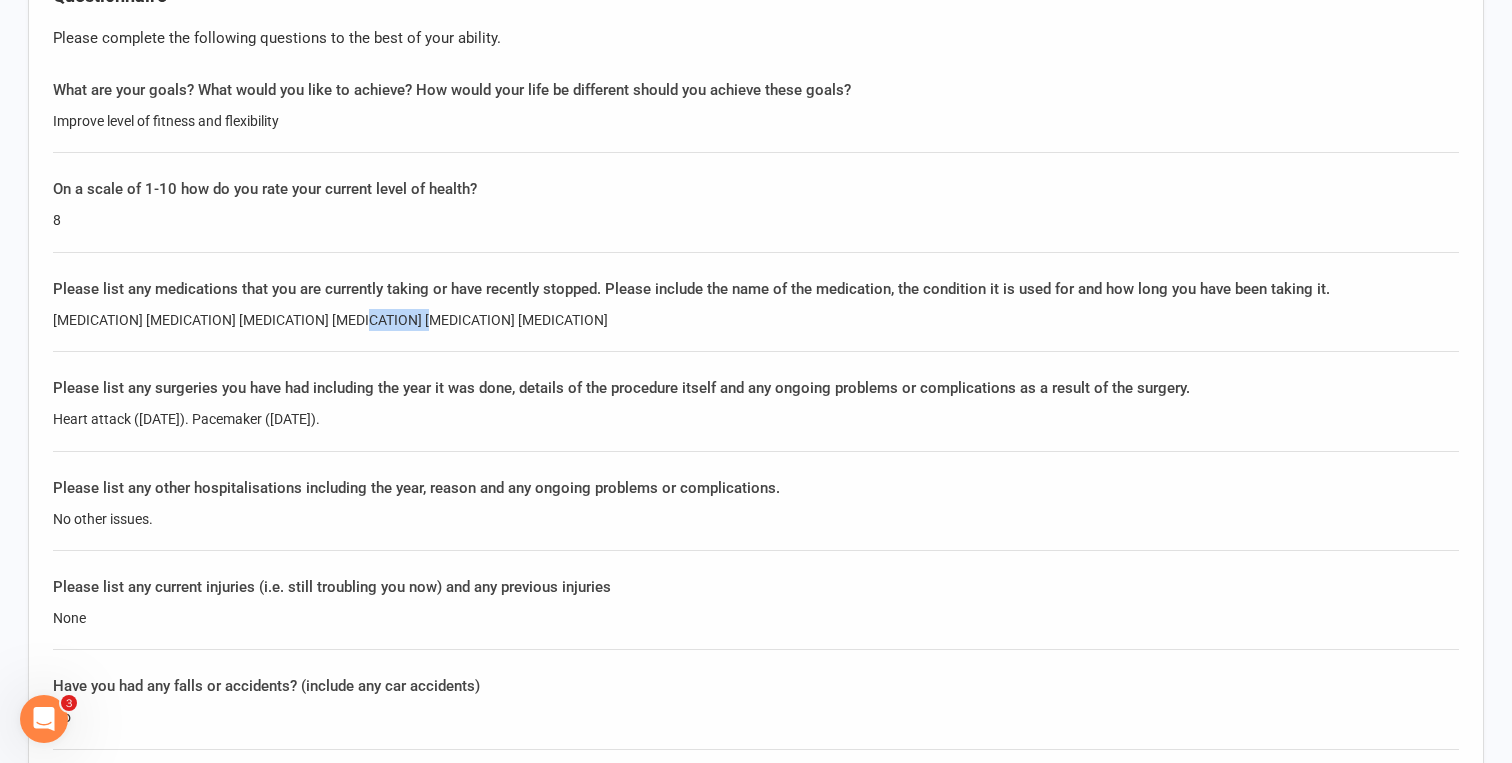 click on "Aspirin sandboz entresto metoprolol Lipitor ezetimibe forxiga" 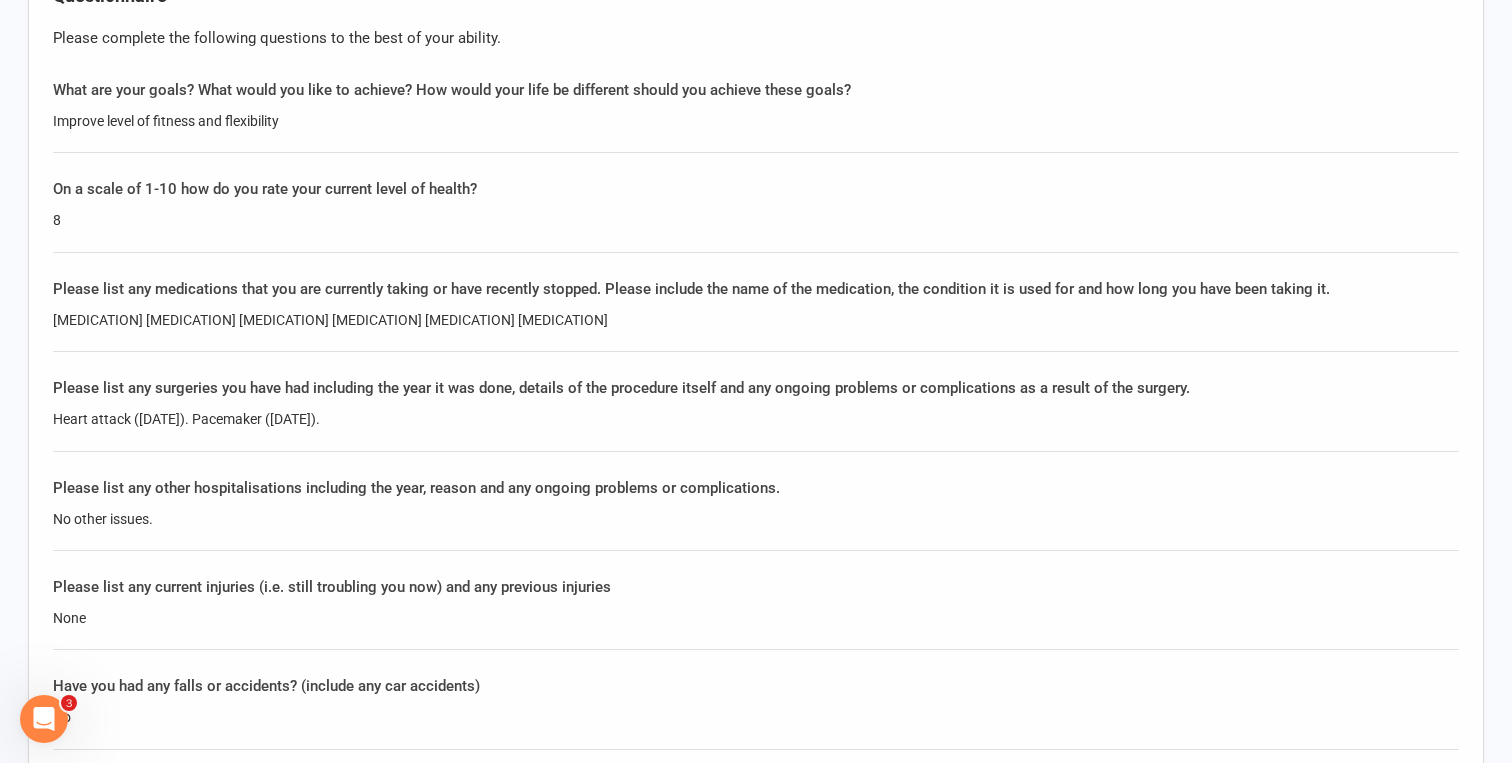 click on "Aspirin sandboz entresto metoprolol Lipitor ezetimibe forxiga" 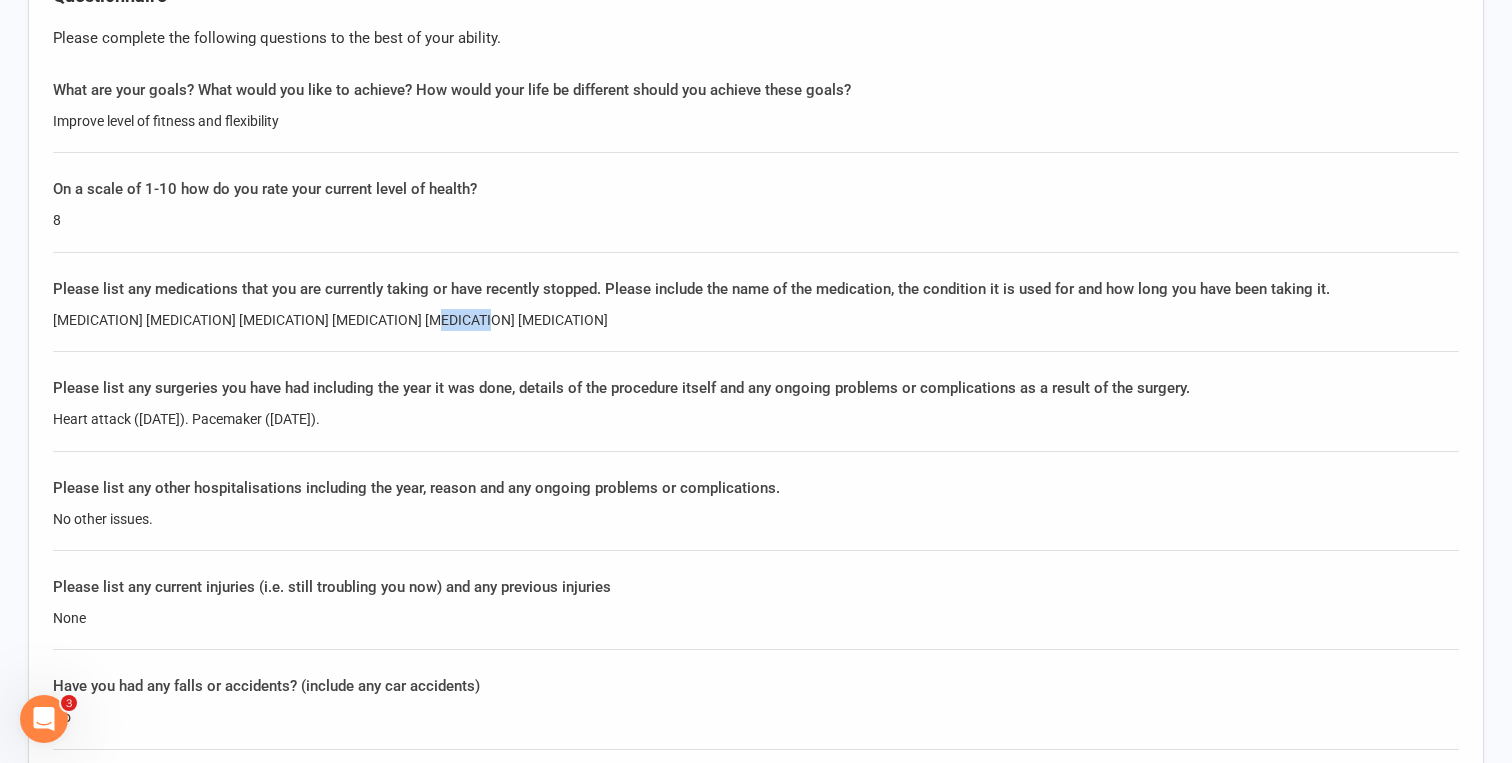 click on "Aspirin sandboz entresto metoprolol Lipitor ezetimibe forxiga" 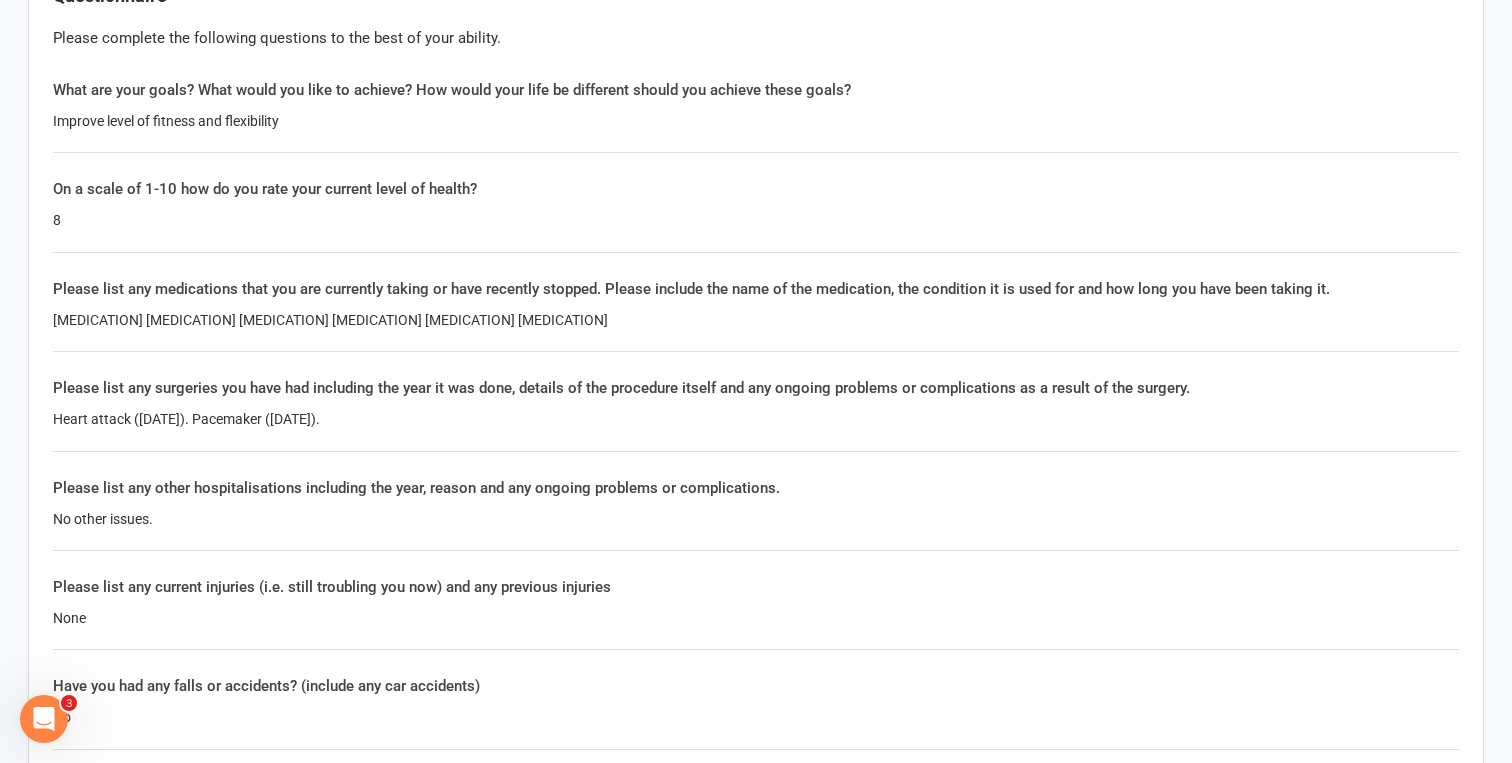 click on "Please list any medications that you are currently taking or have recently stopped. Please include the name of the medication, the condition it is used for and how long you have been taking it." 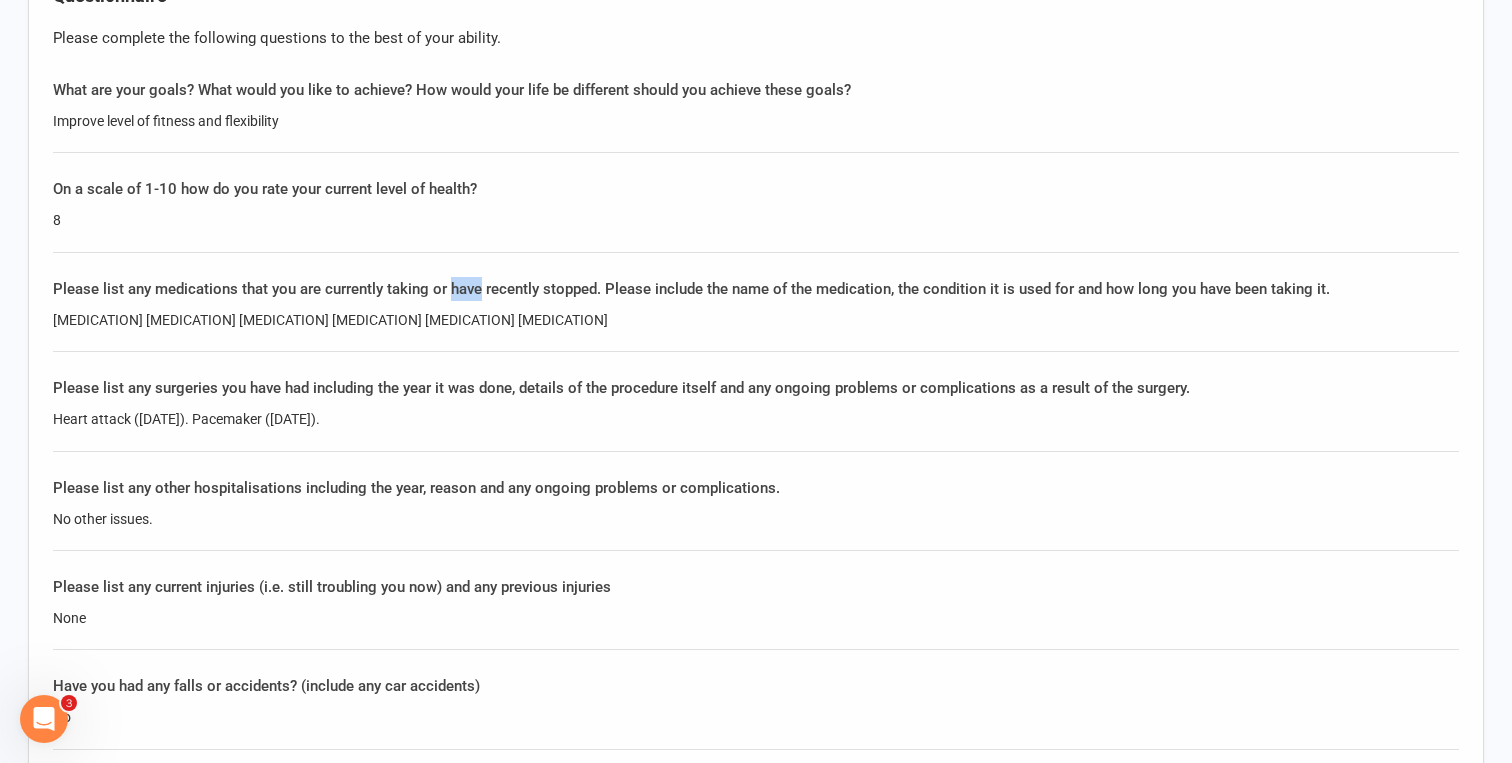 click on "Please list any medications that you are currently taking or have recently stopped. Please include the name of the medication, the condition it is used for and how long you have been taking it." 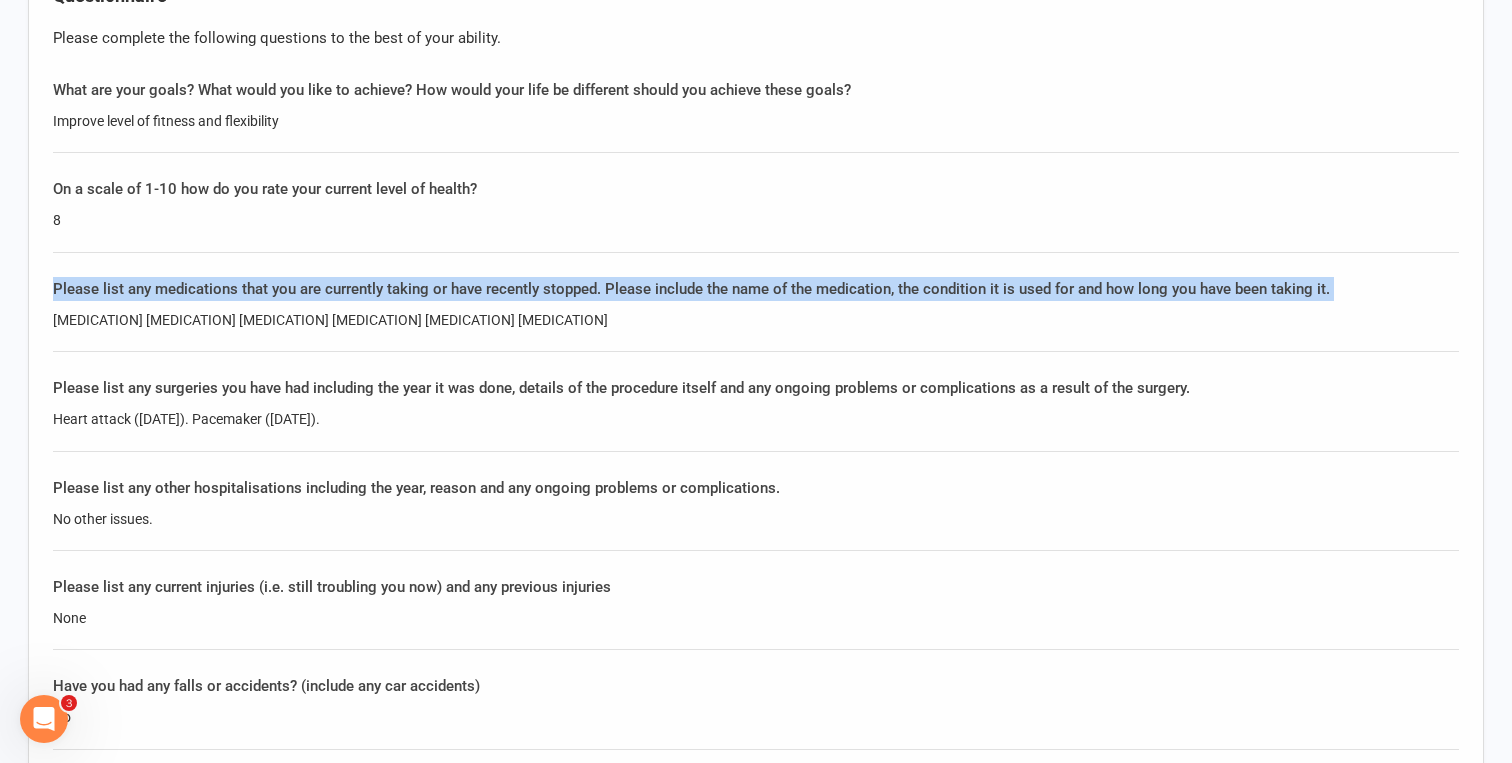 click on "Please list any medications that you are currently taking or have recently stopped. Please include the name of the medication, the condition it is used for and how long you have been taking it." 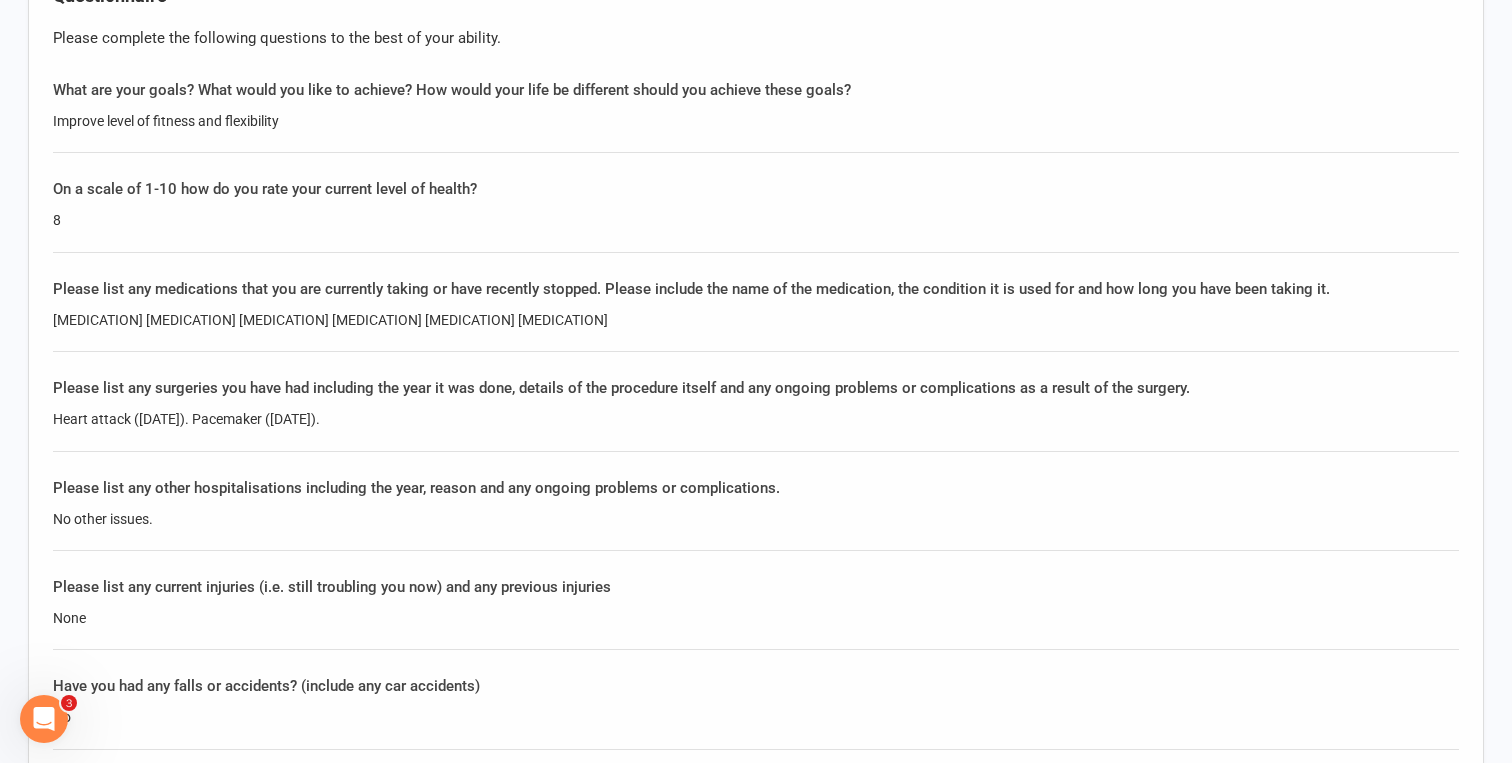 click on "Please list any surgeries you have had including the year it was done, details of the procedure itself and any ongoing problems or complications as a result of the surgery." 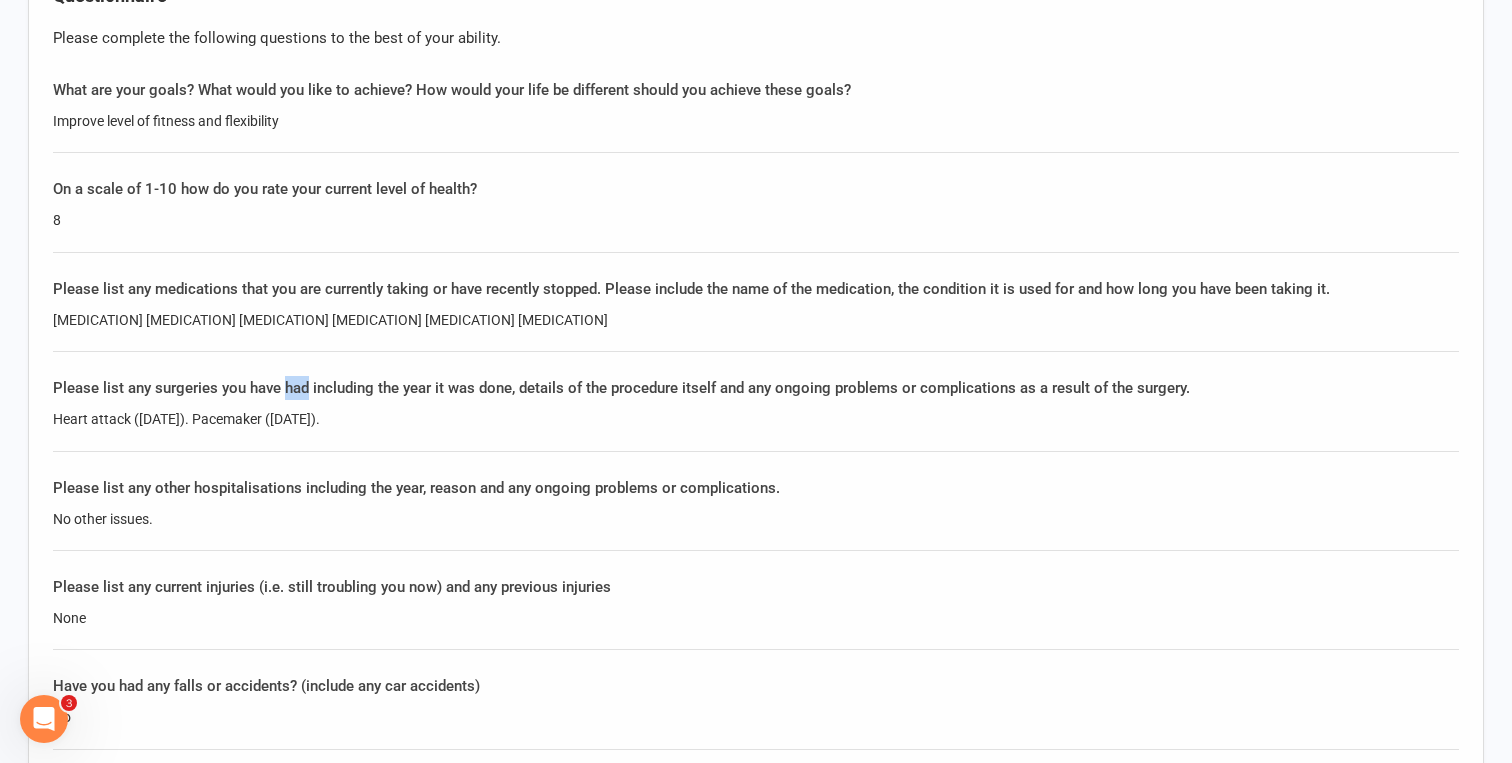 click on "Please list any surgeries you have had including the year it was done, details of the procedure itself and any ongoing problems or complications as a result of the surgery." 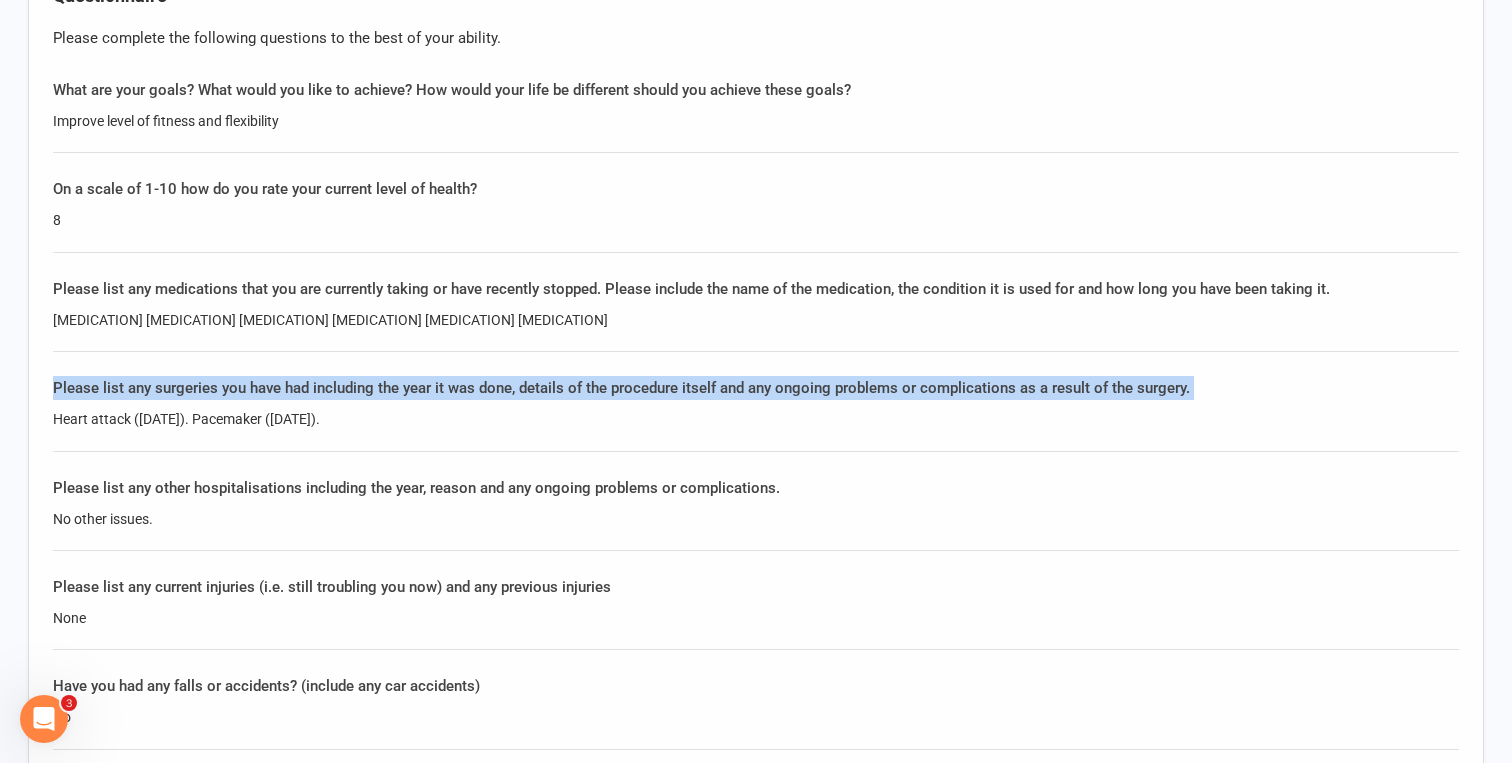click on "Please list any surgeries you have had including the year it was done, details of the procedure itself and any ongoing problems or complications as a result of the surgery." 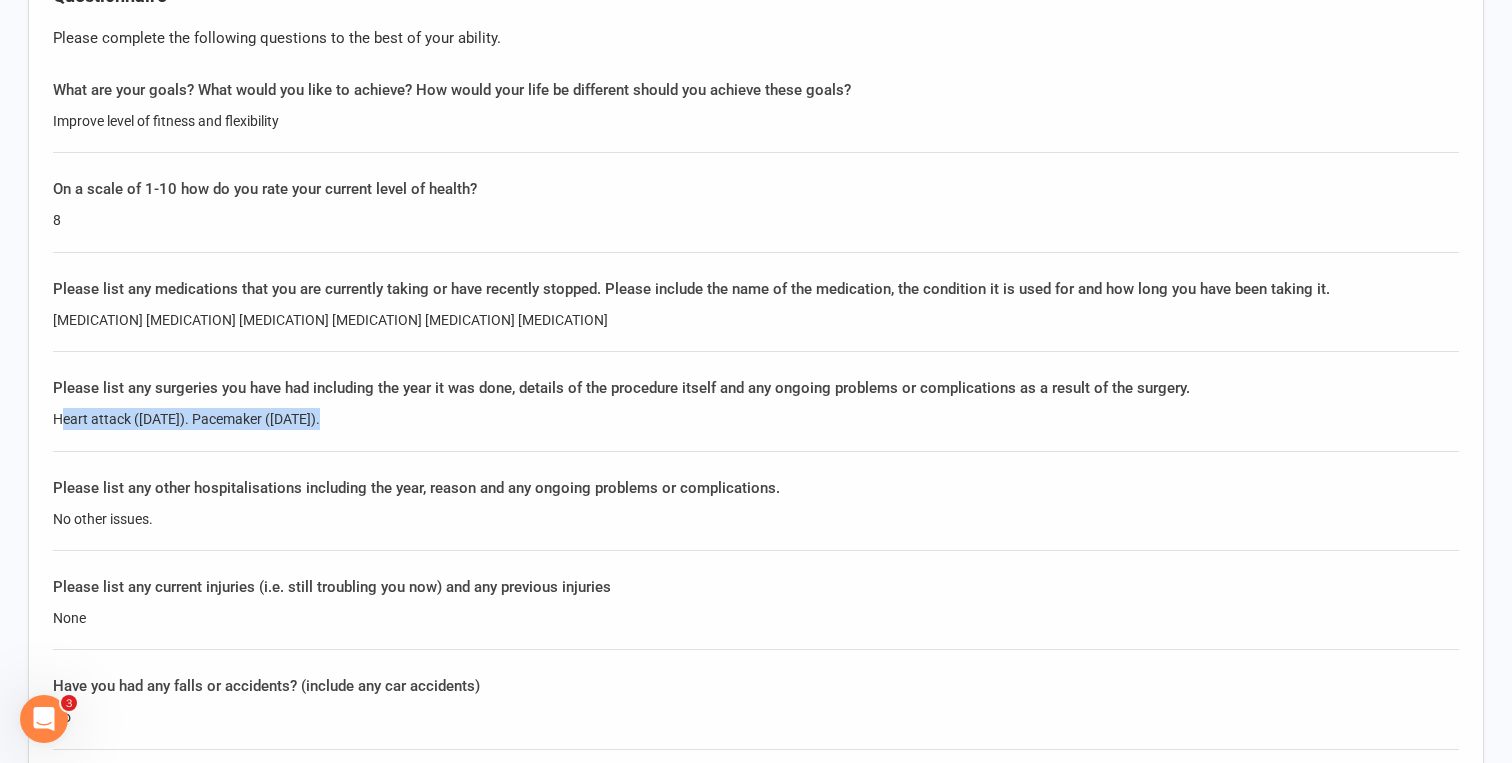drag, startPoint x: 60, startPoint y: 407, endPoint x: 378, endPoint y: 419, distance: 318.22635 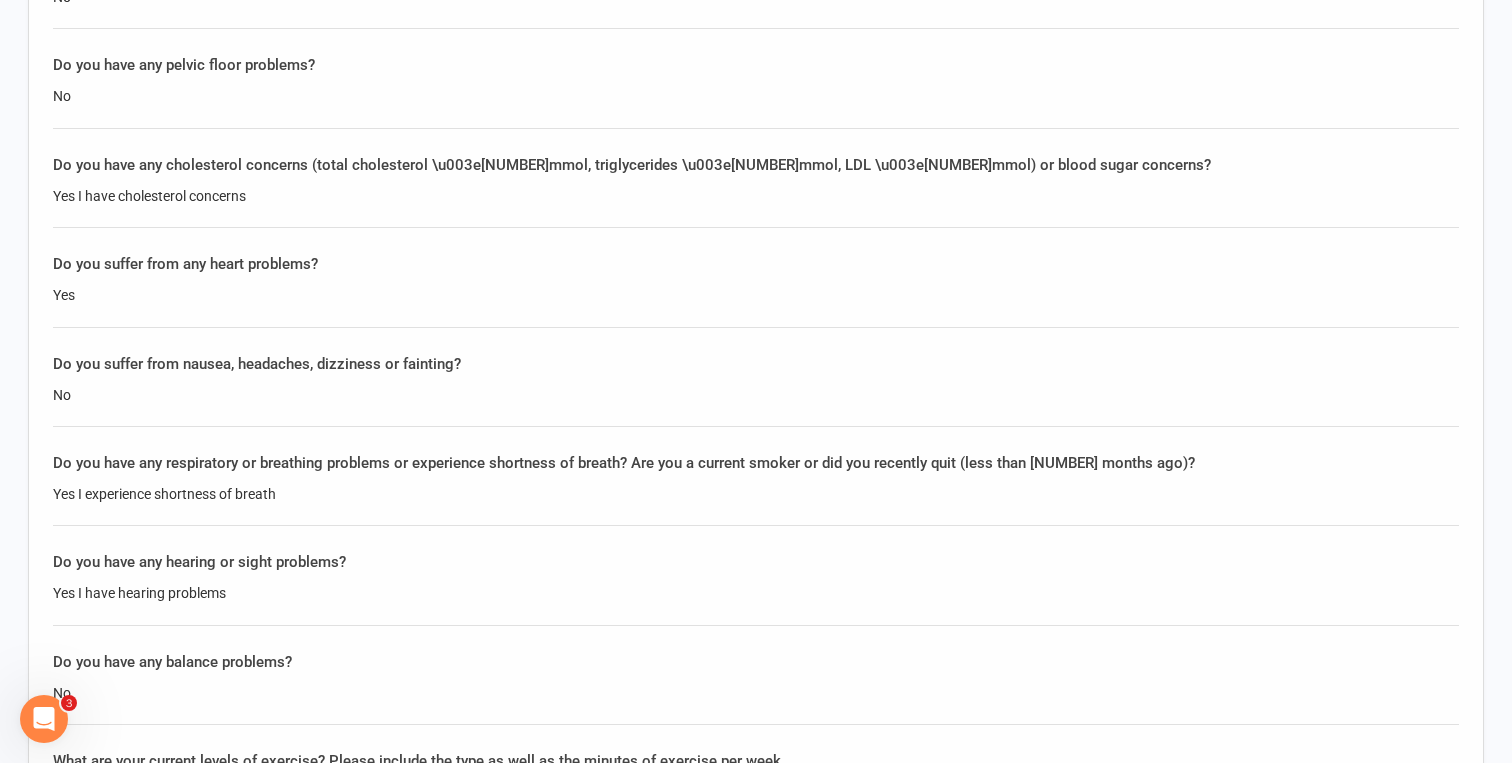 scroll, scrollTop: 2362, scrollLeft: 0, axis: vertical 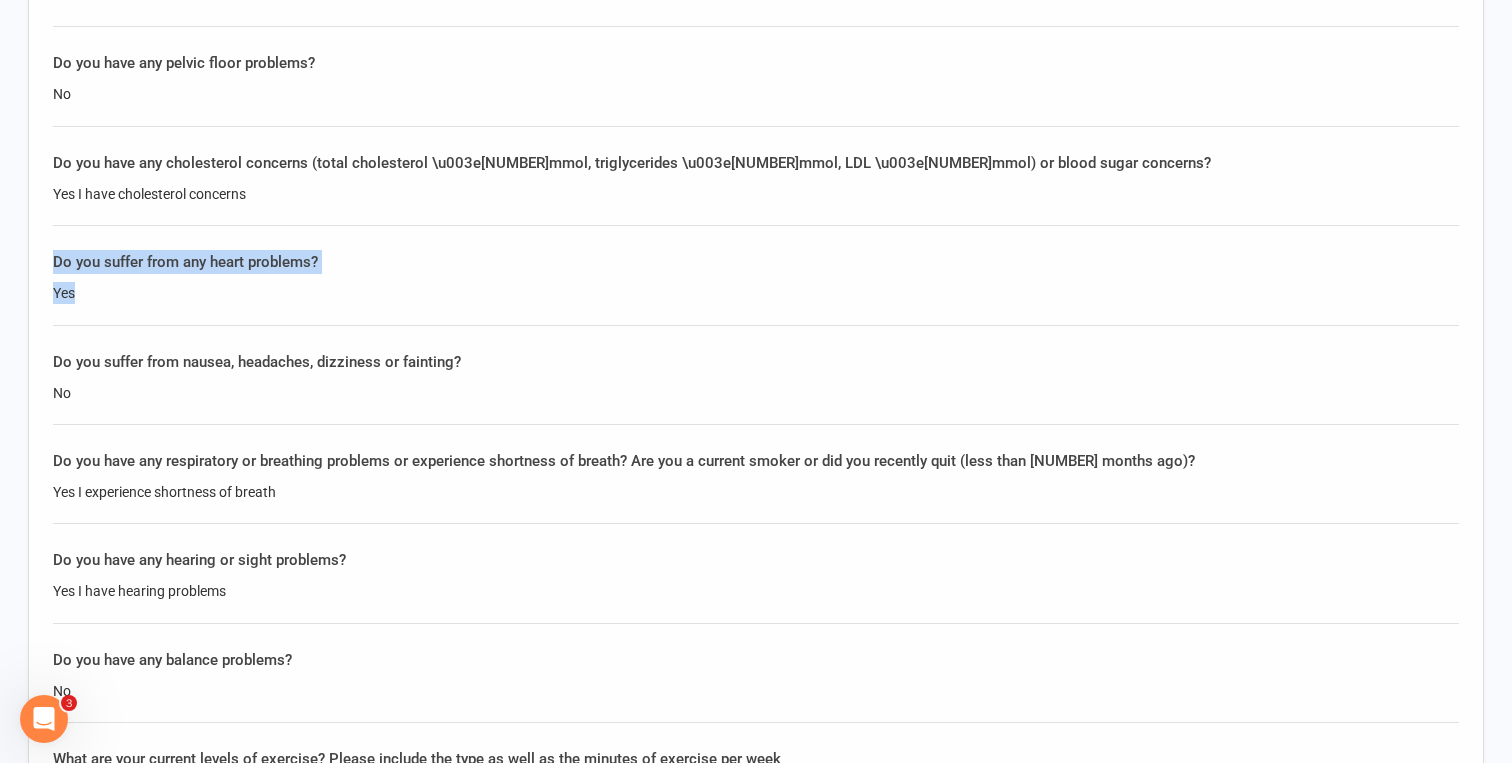 drag, startPoint x: 168, startPoint y: 288, endPoint x: 128, endPoint y: 239, distance: 63.25346 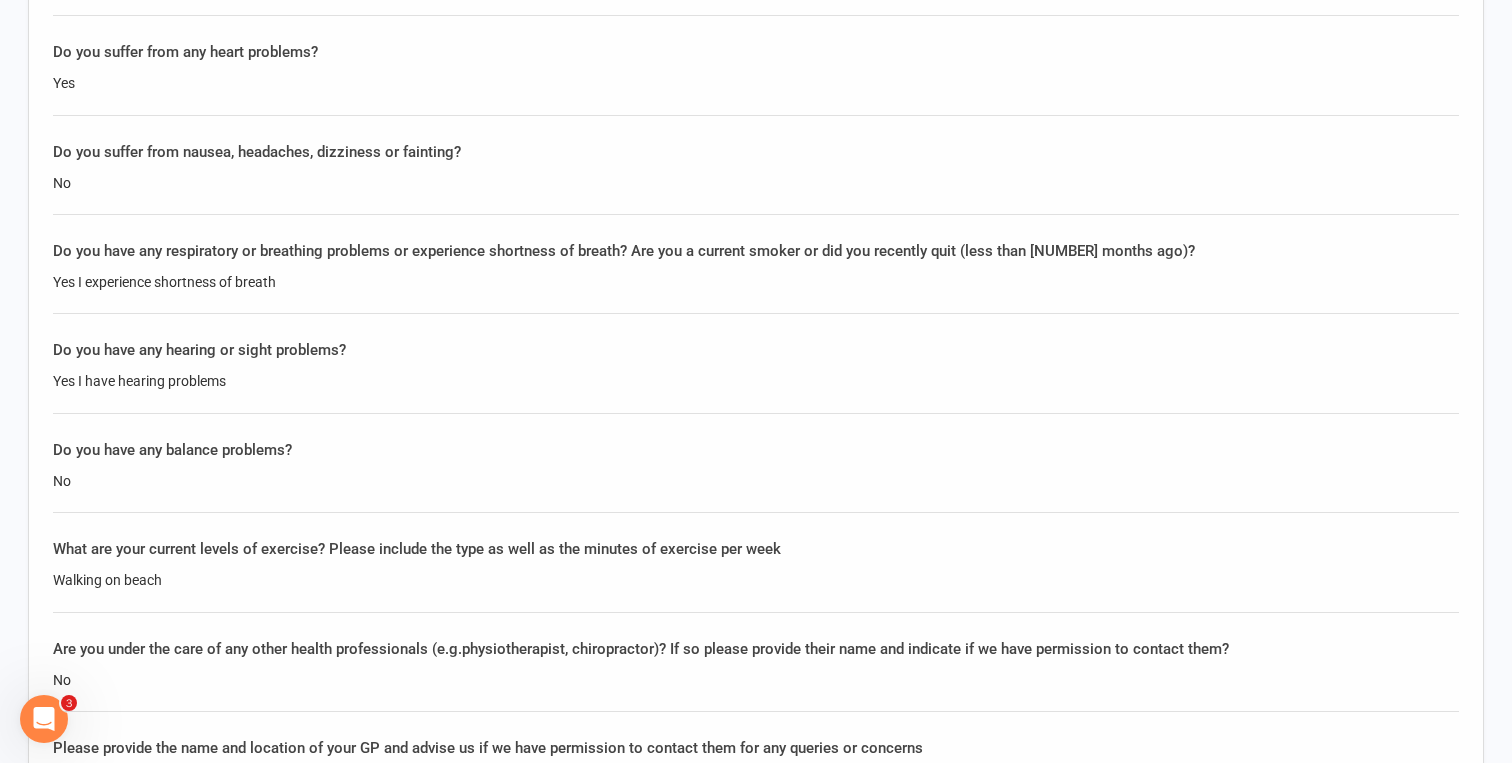 scroll, scrollTop: 2582, scrollLeft: 0, axis: vertical 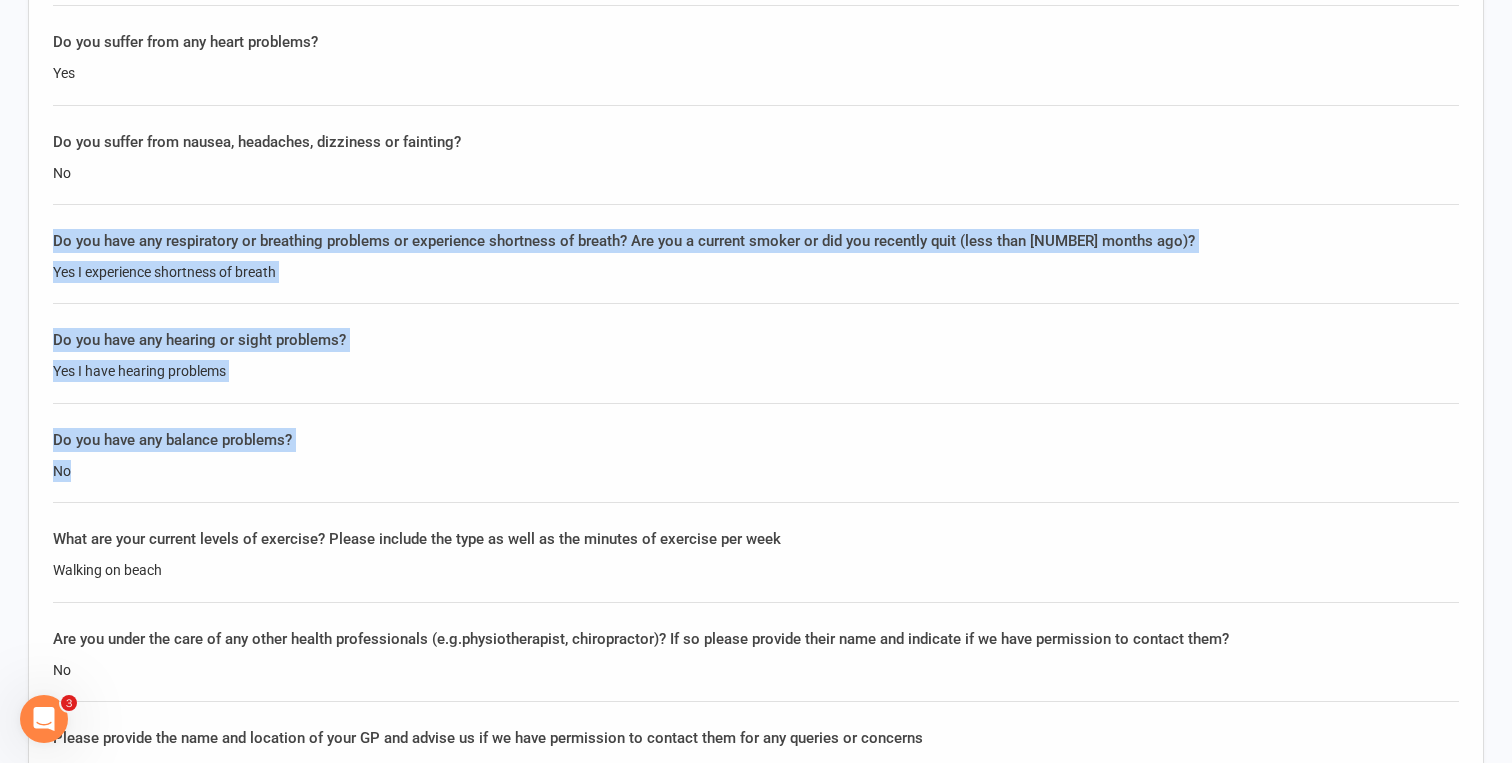 drag, startPoint x: 46, startPoint y: 247, endPoint x: 265, endPoint y: 475, distance: 316.14078 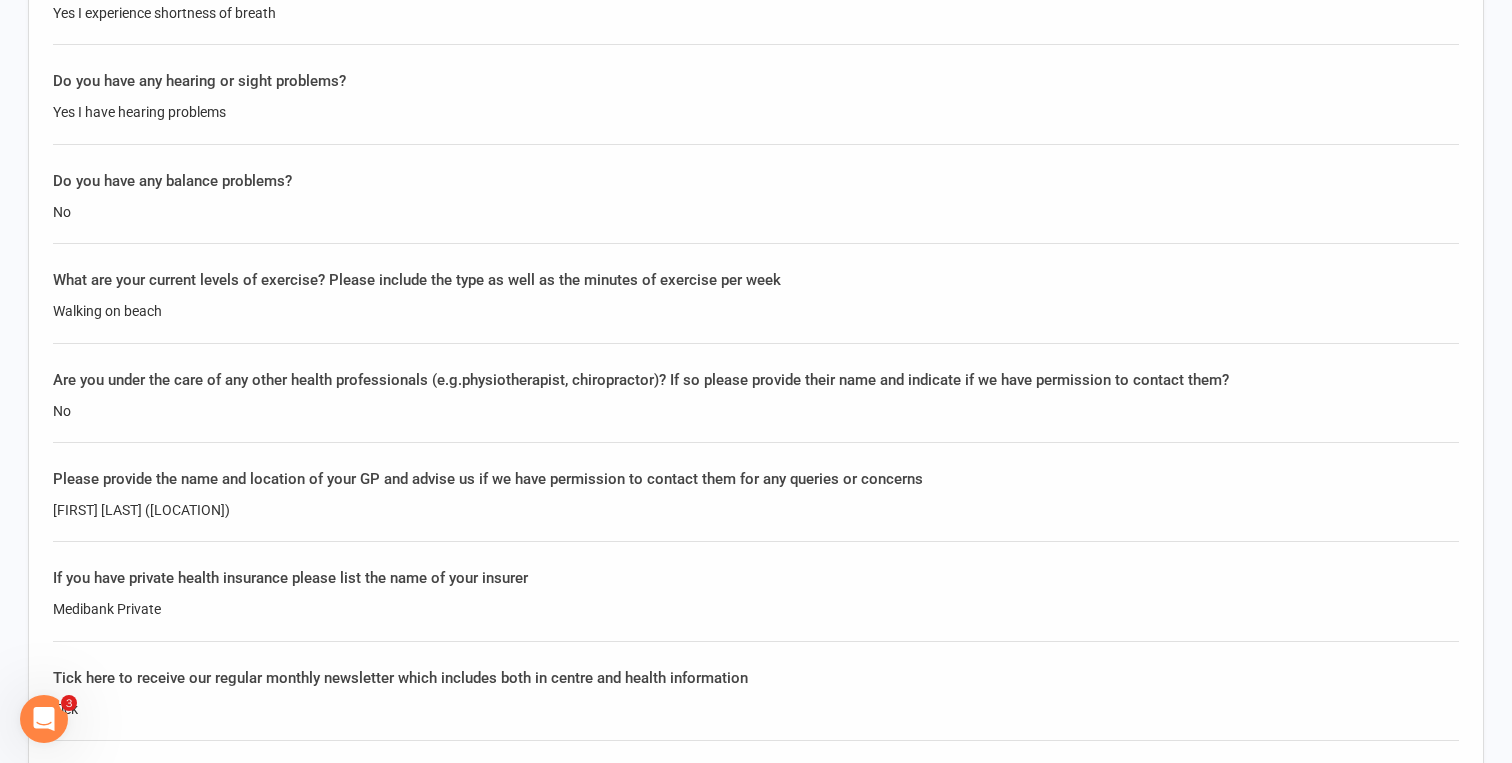 scroll, scrollTop: 2869, scrollLeft: 0, axis: vertical 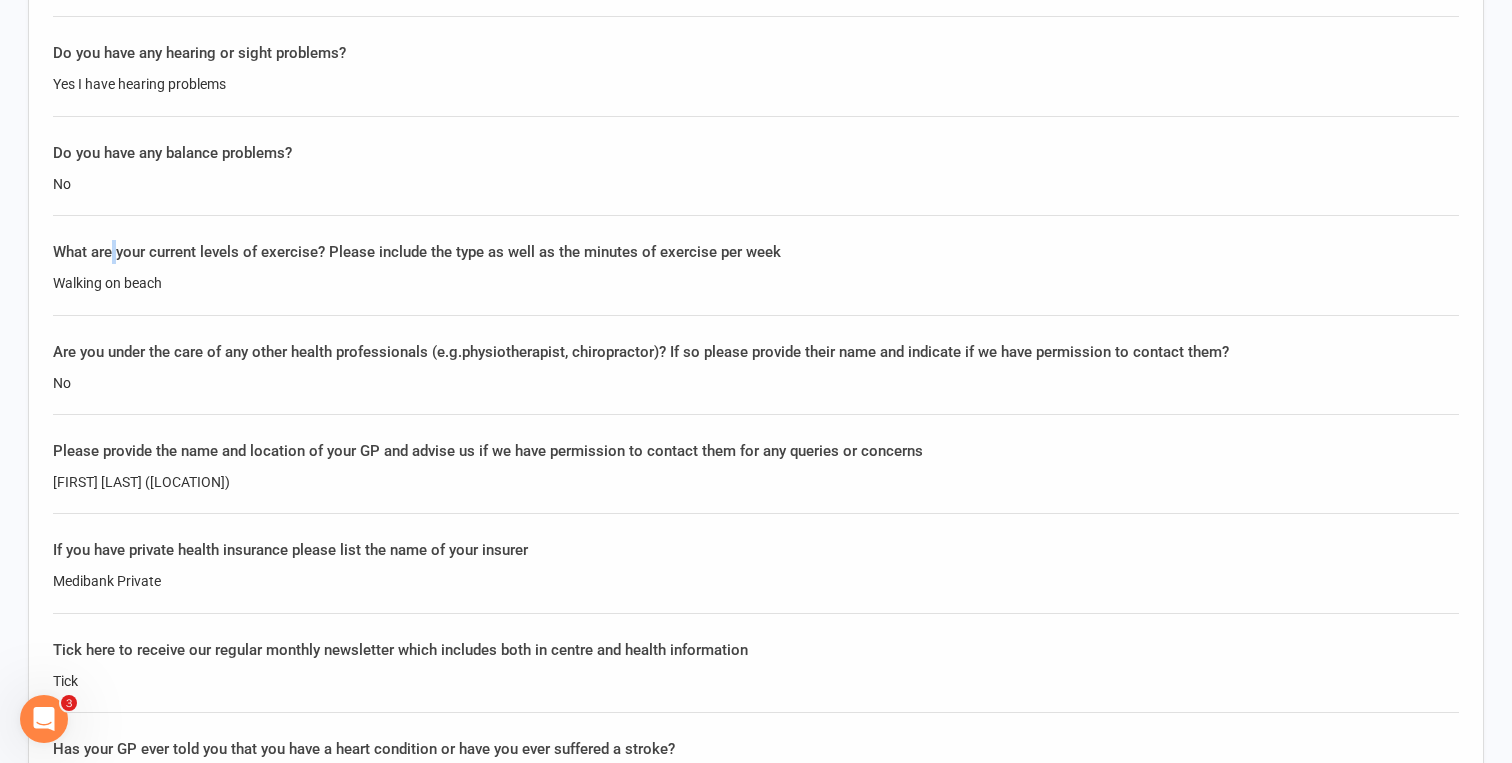 drag, startPoint x: 115, startPoint y: 255, endPoint x: 136, endPoint y: 267, distance: 24.186773 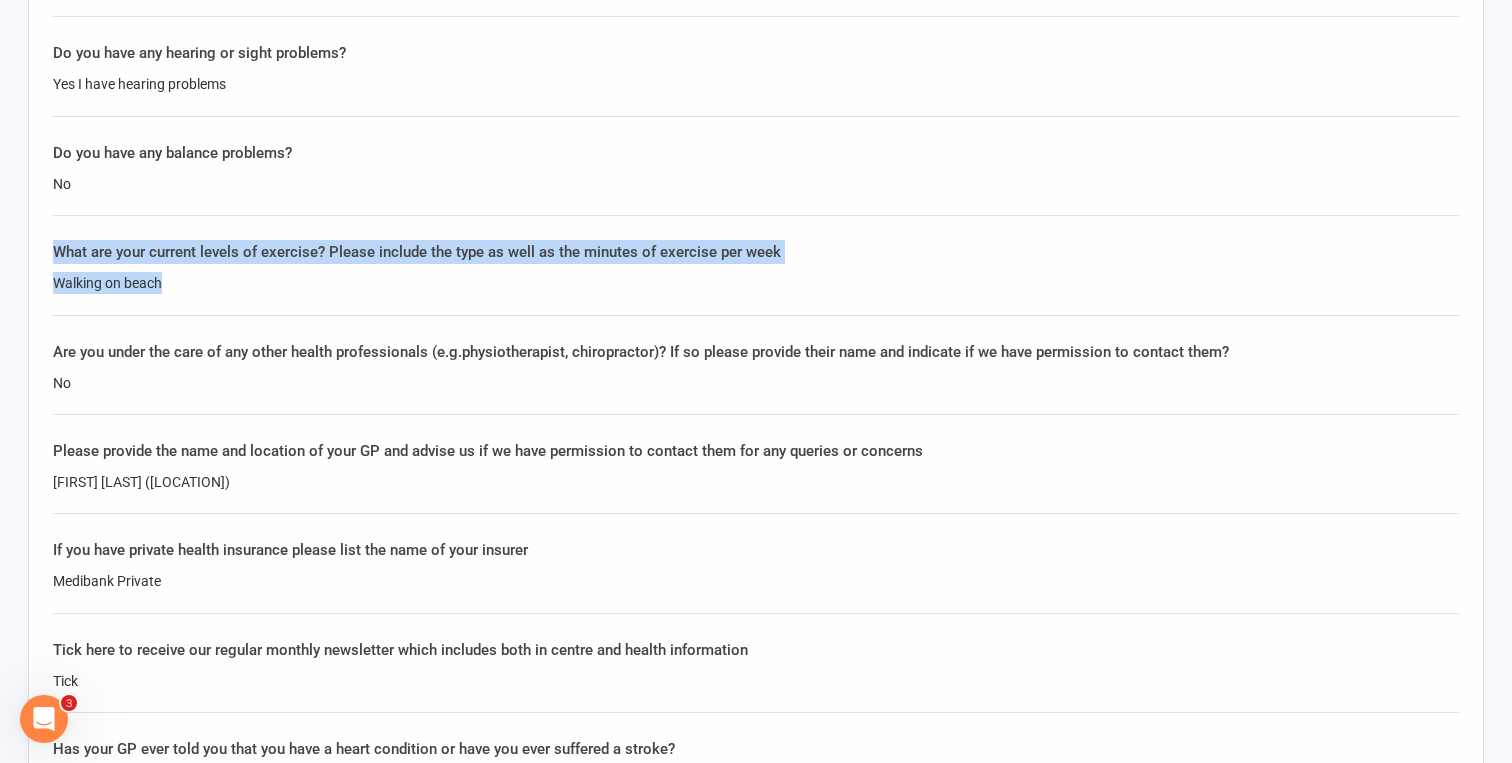 drag, startPoint x: 183, startPoint y: 286, endPoint x: 63, endPoint y: 224, distance: 135.07036 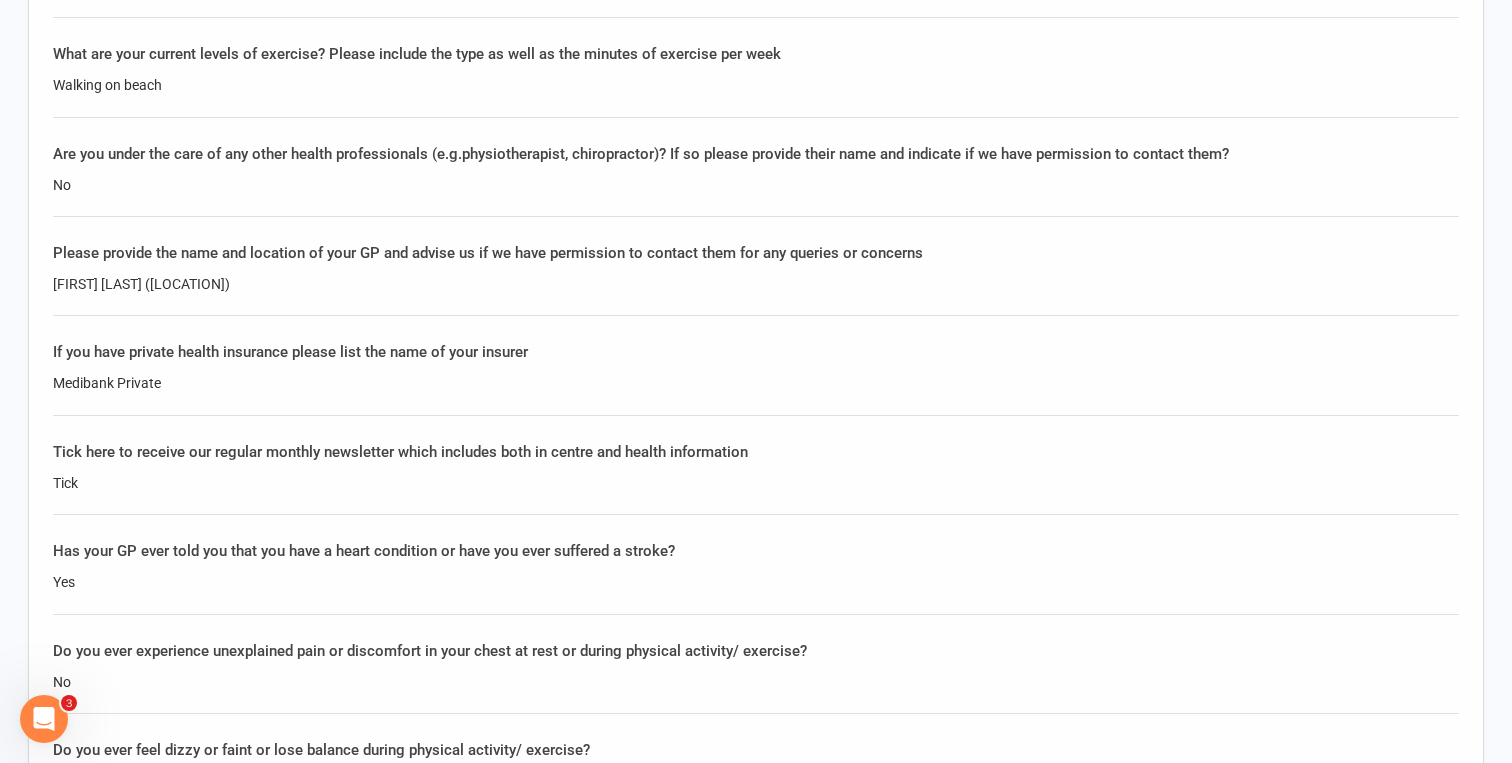 scroll, scrollTop: 3083, scrollLeft: 0, axis: vertical 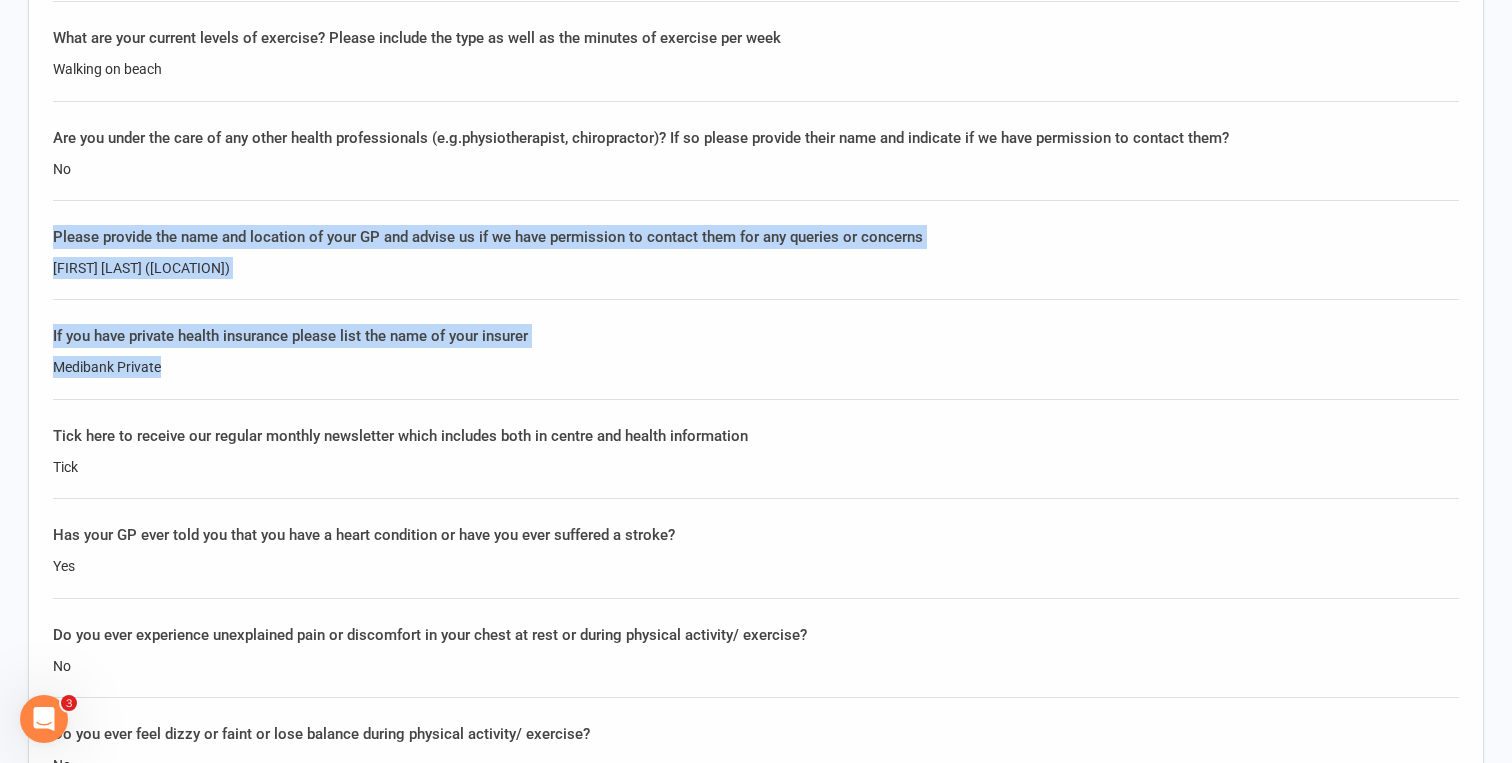 drag, startPoint x: 45, startPoint y: 228, endPoint x: 248, endPoint y: 385, distance: 256.62814 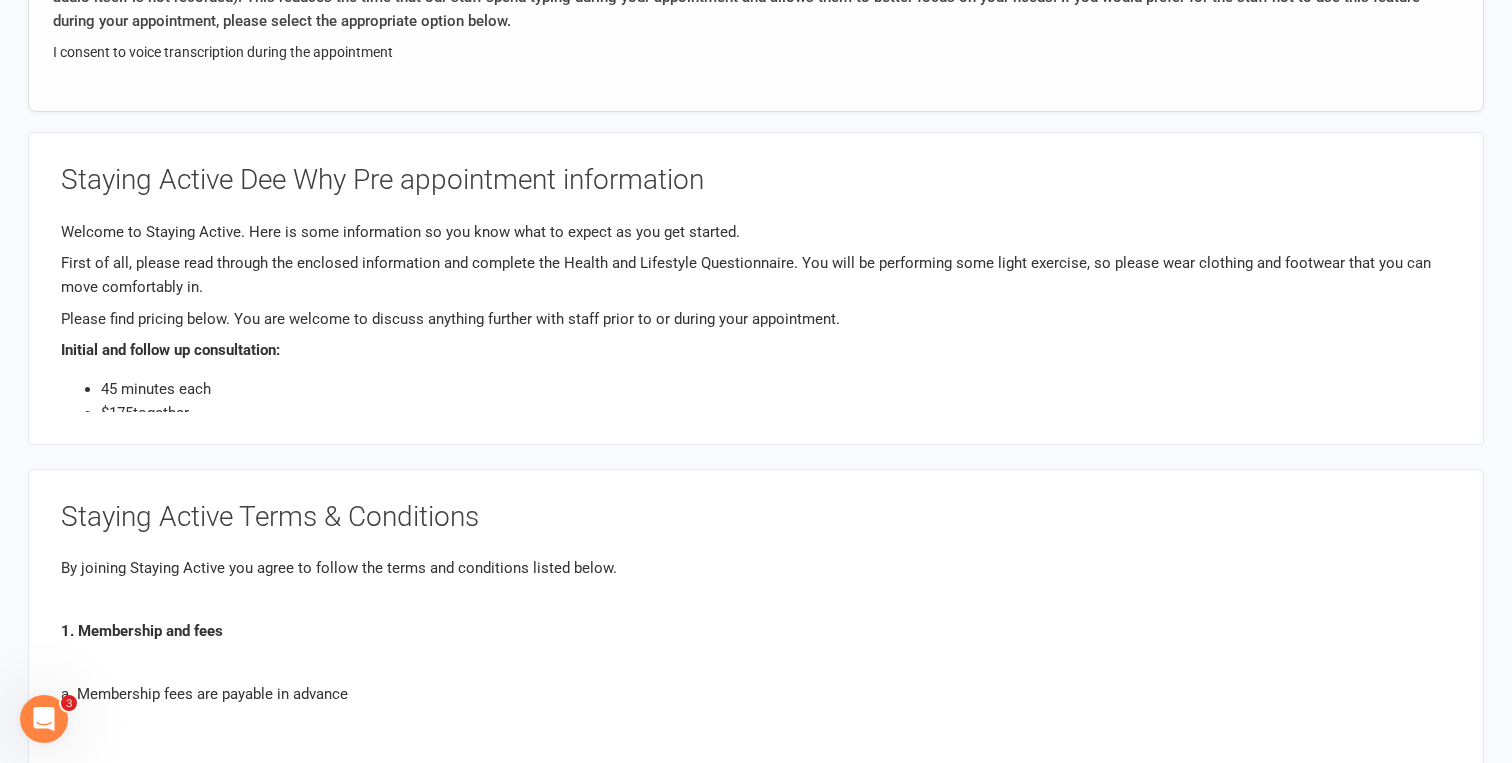 scroll, scrollTop: 4362, scrollLeft: 0, axis: vertical 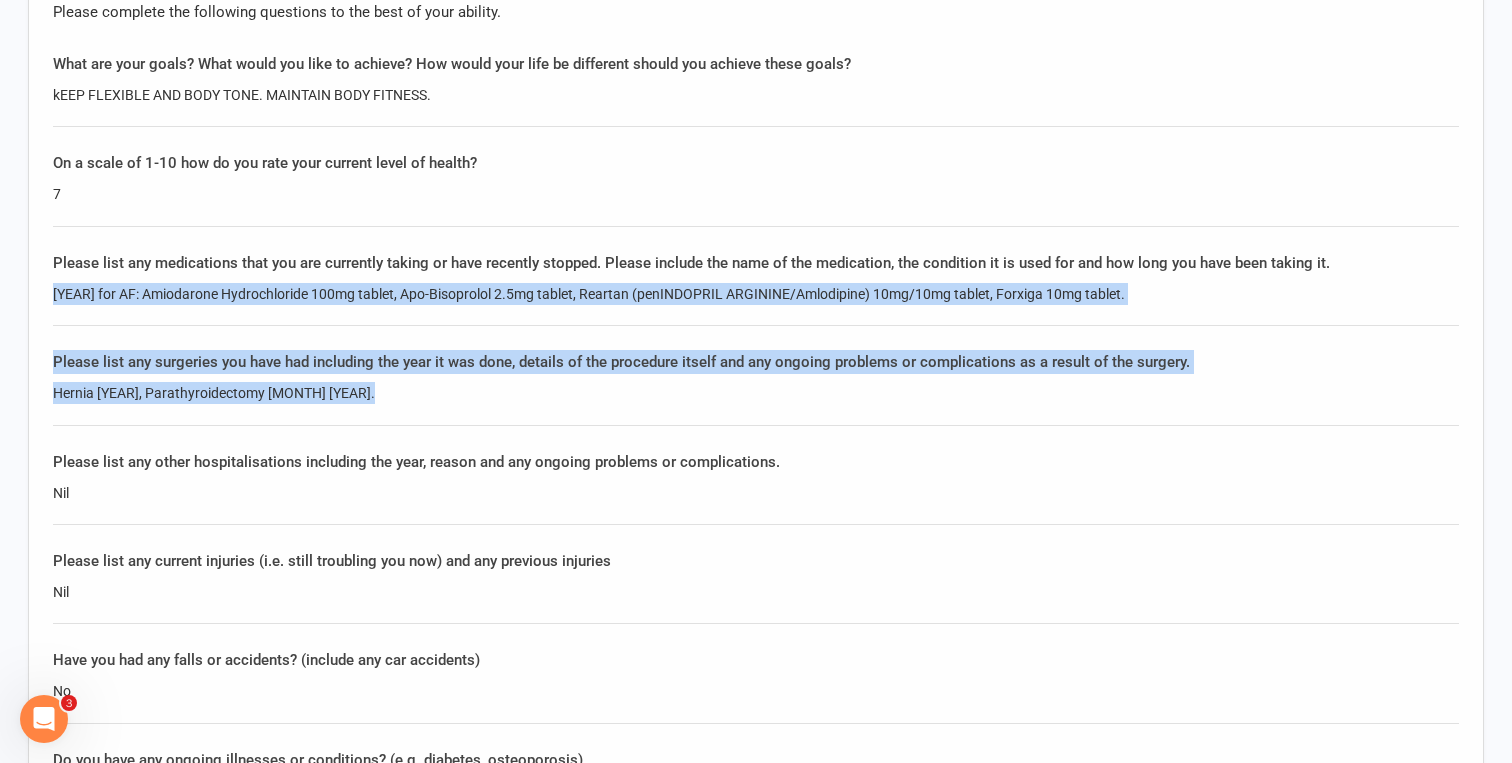 drag, startPoint x: 50, startPoint y: 286, endPoint x: 439, endPoint y: 407, distance: 407.38434 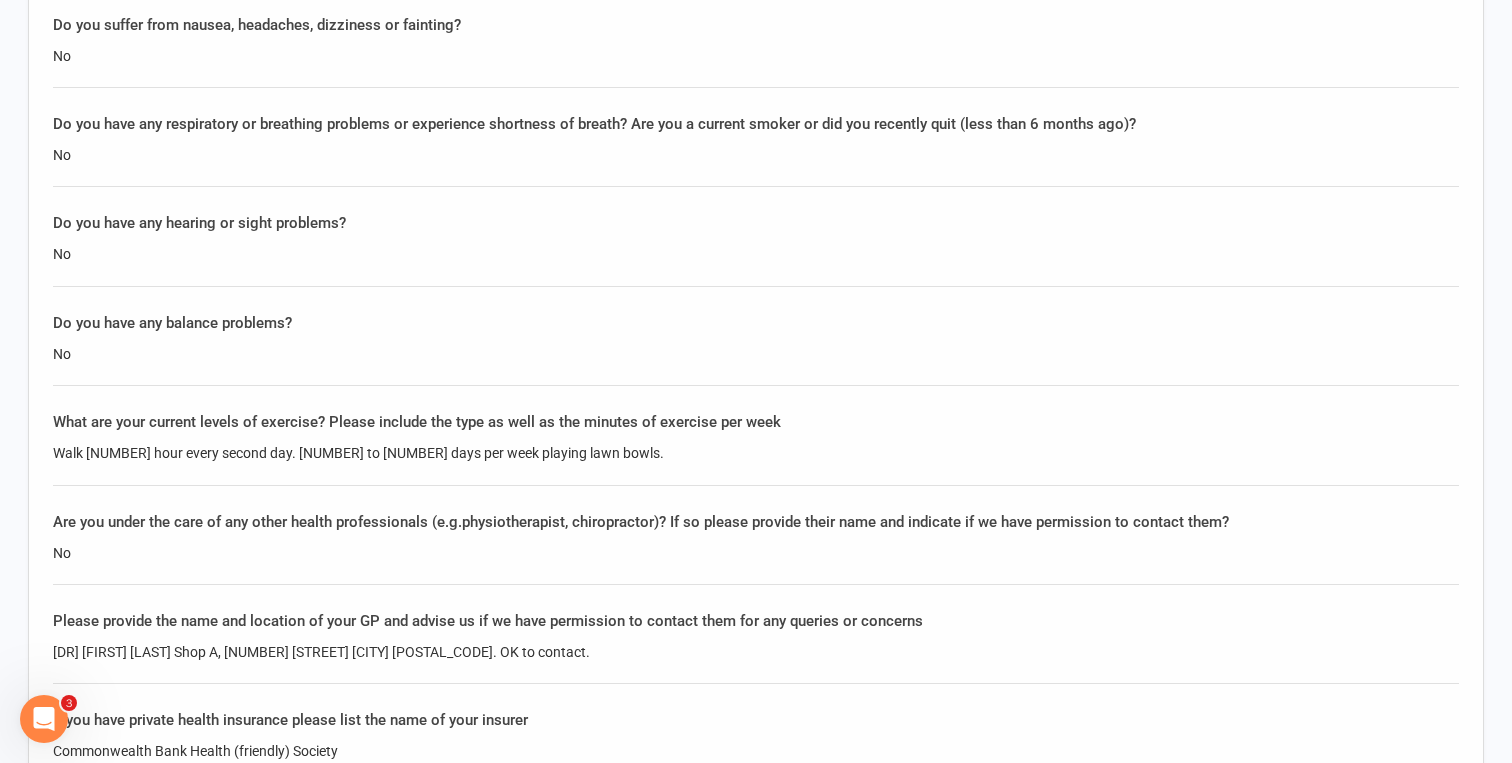 scroll, scrollTop: 2796, scrollLeft: 0, axis: vertical 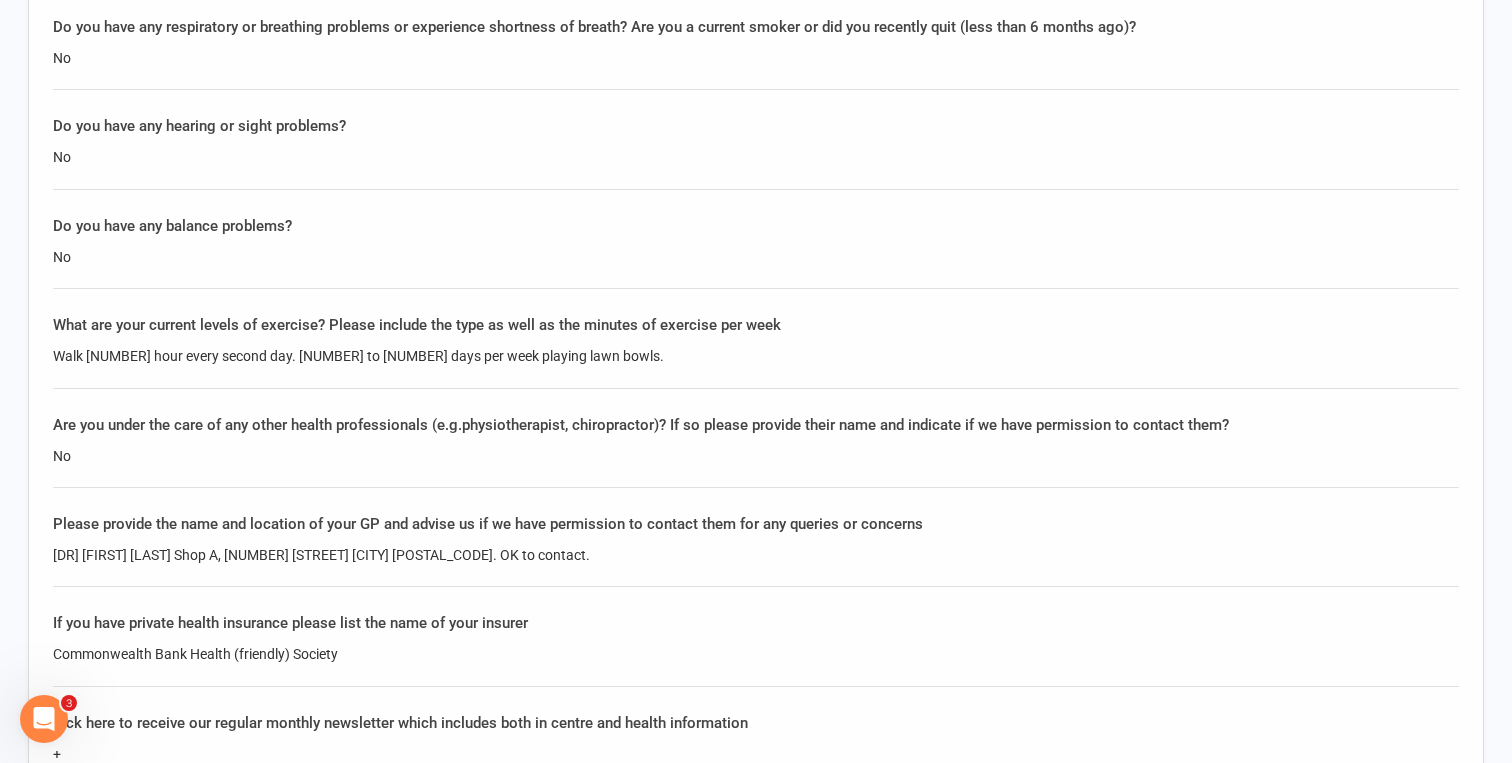 click on "Walk 1 hour every second day. 2 to 3 days per week playing lawn bowls." 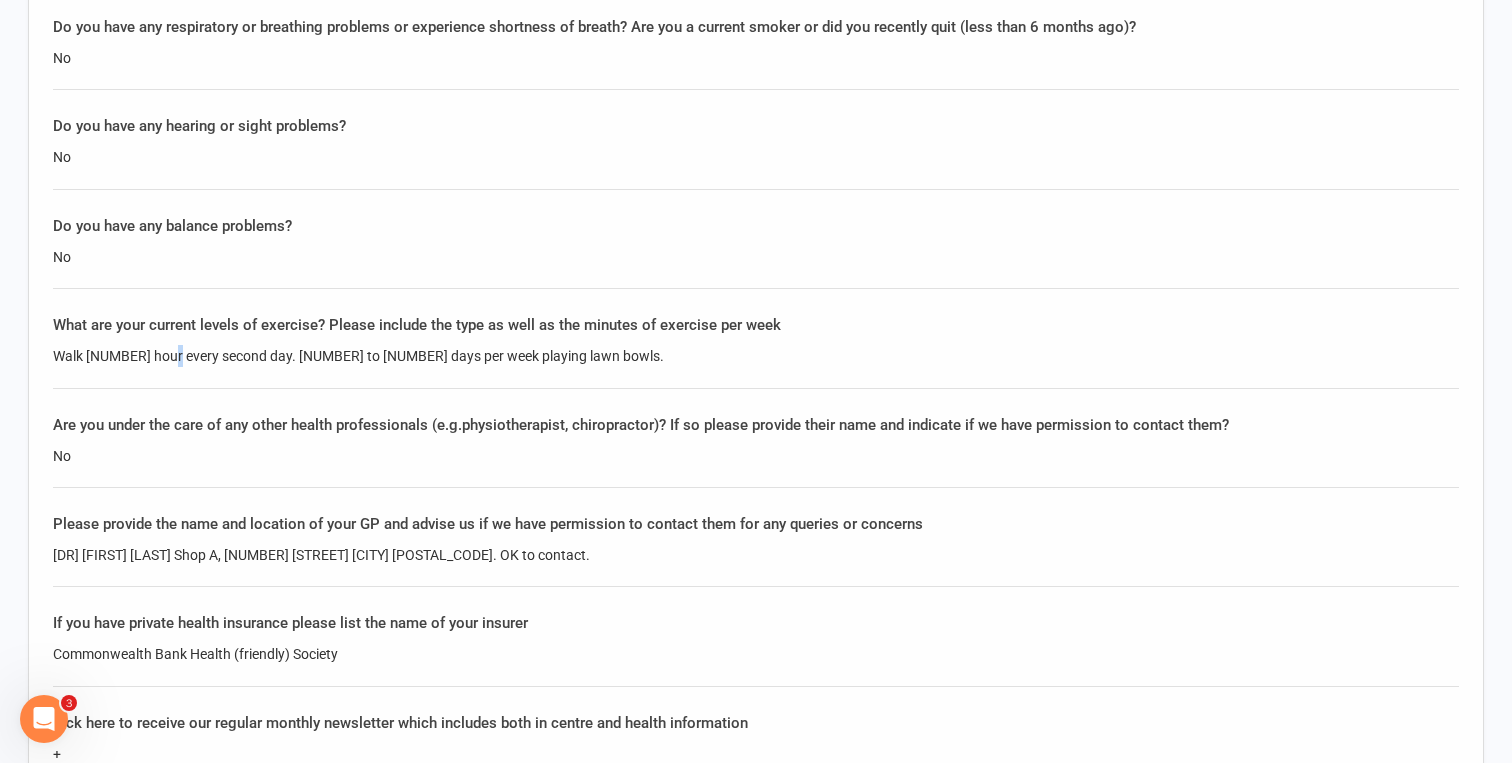 click on "Walk 1 hour every second day. 2 to 3 days per week playing lawn bowls." 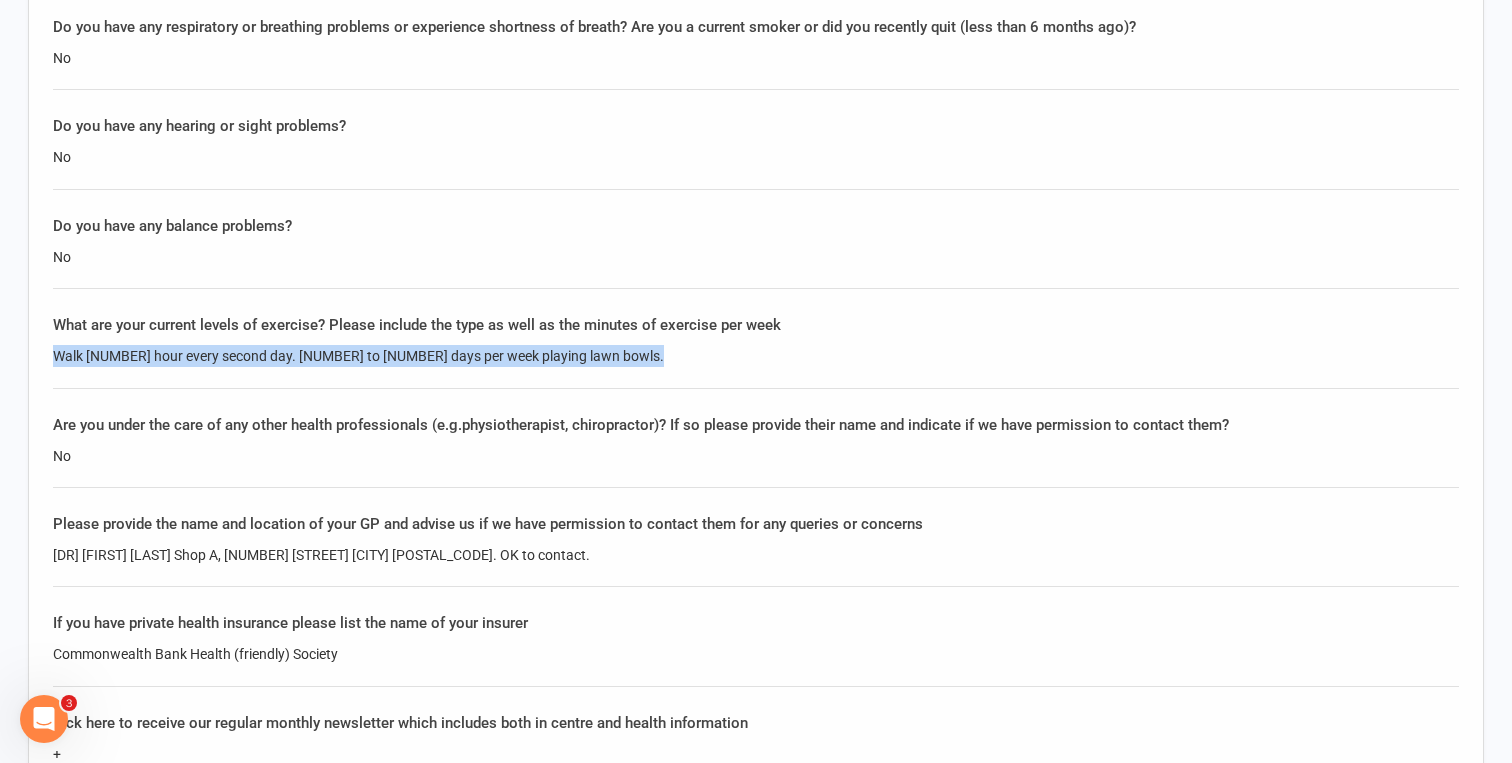 click on "Walk 1 hour every second day. 2 to 3 days per week playing lawn bowls." 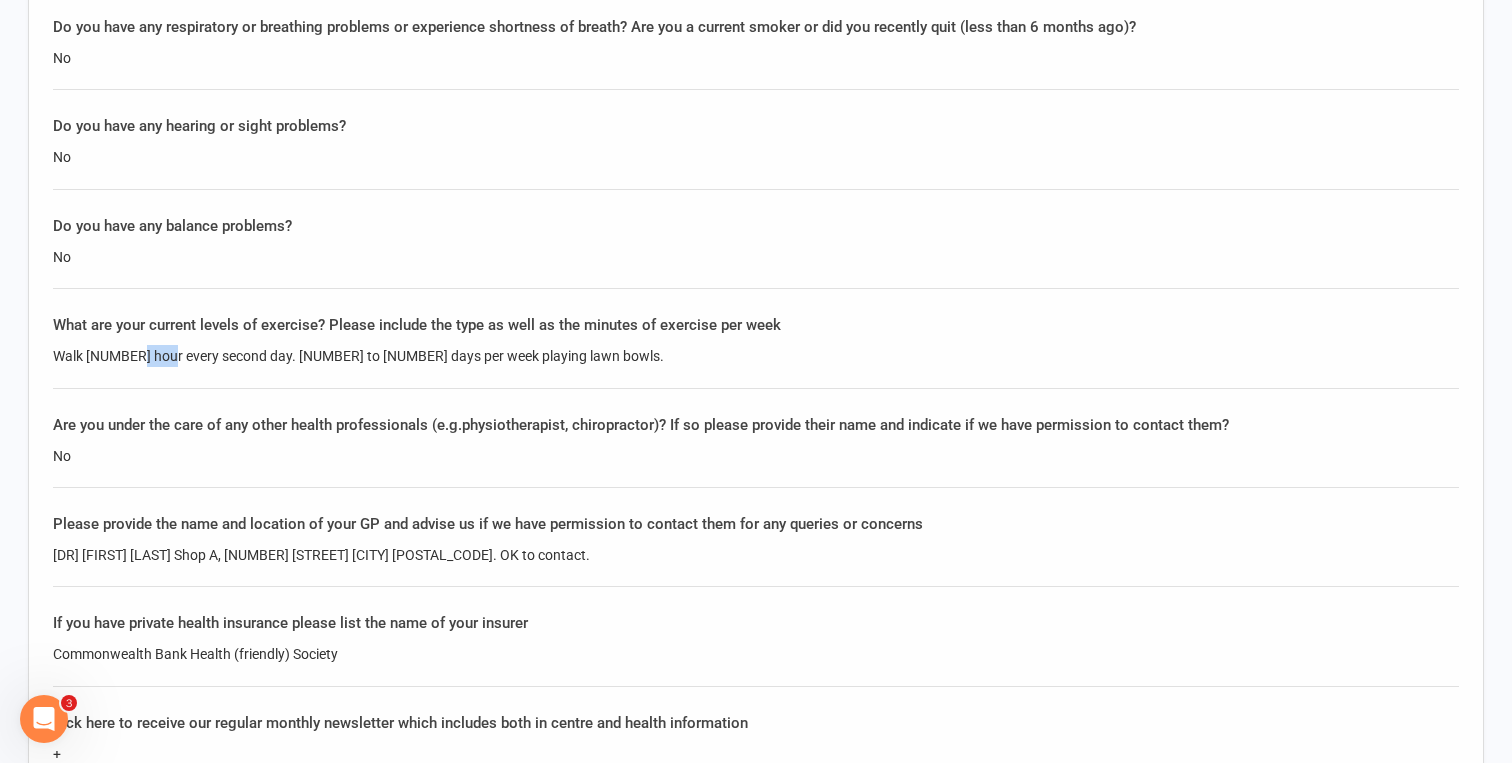 click on "Walk 1 hour every second day. 2 to 3 days per week playing lawn bowls." 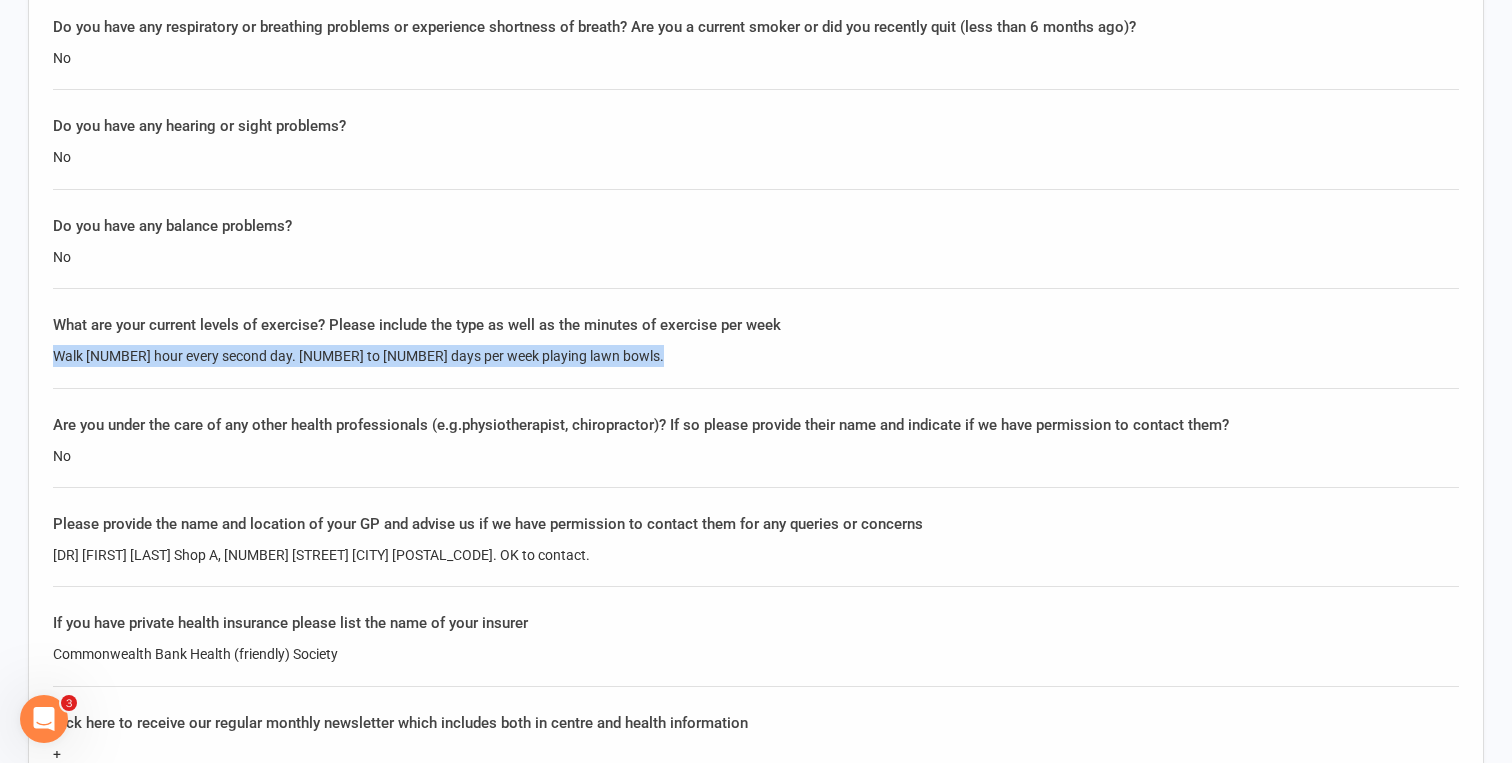click on "Walk 1 hour every second day. 2 to 3 days per week playing lawn bowls." 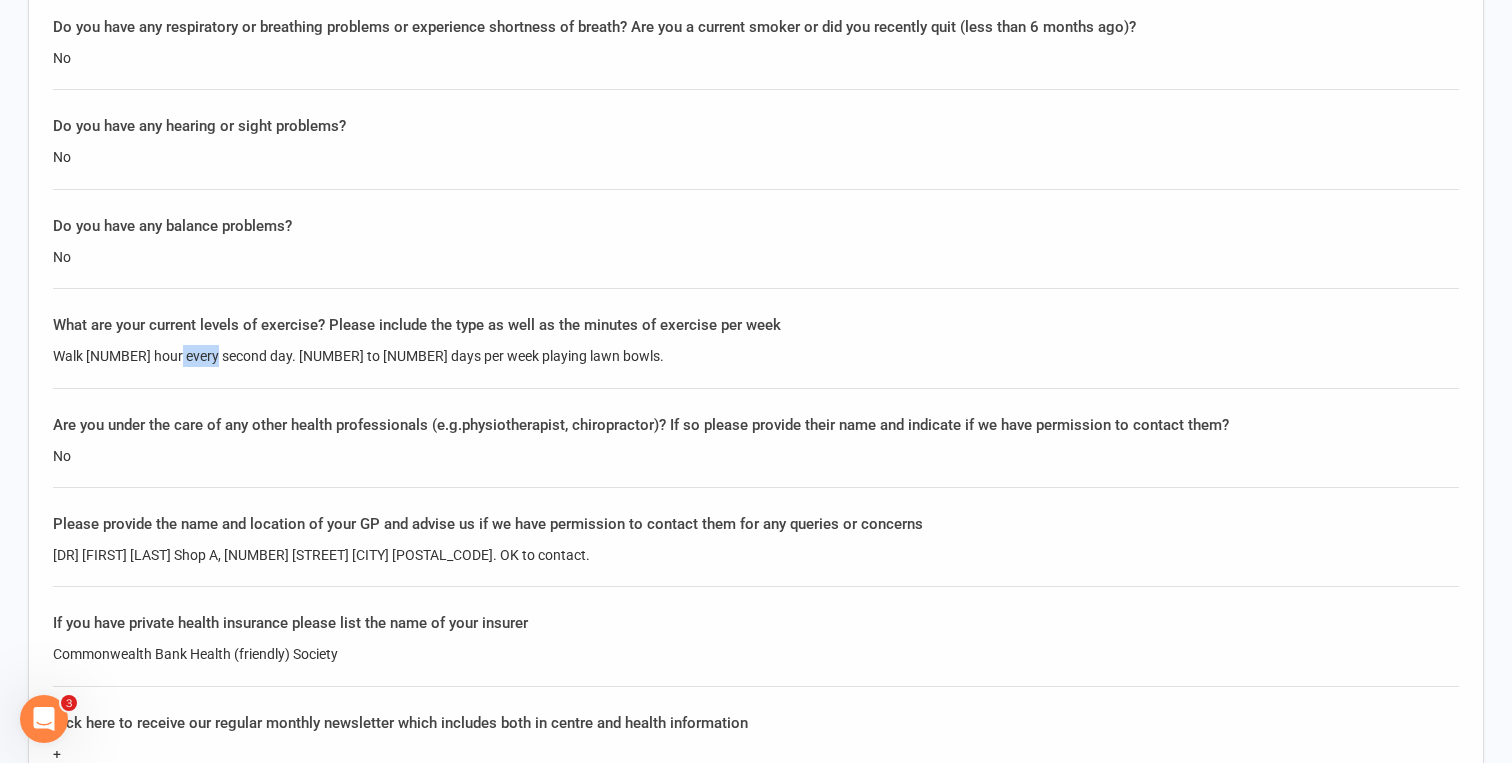 click on "Walk 1 hour every second day. 2 to 3 days per week playing lawn bowls." 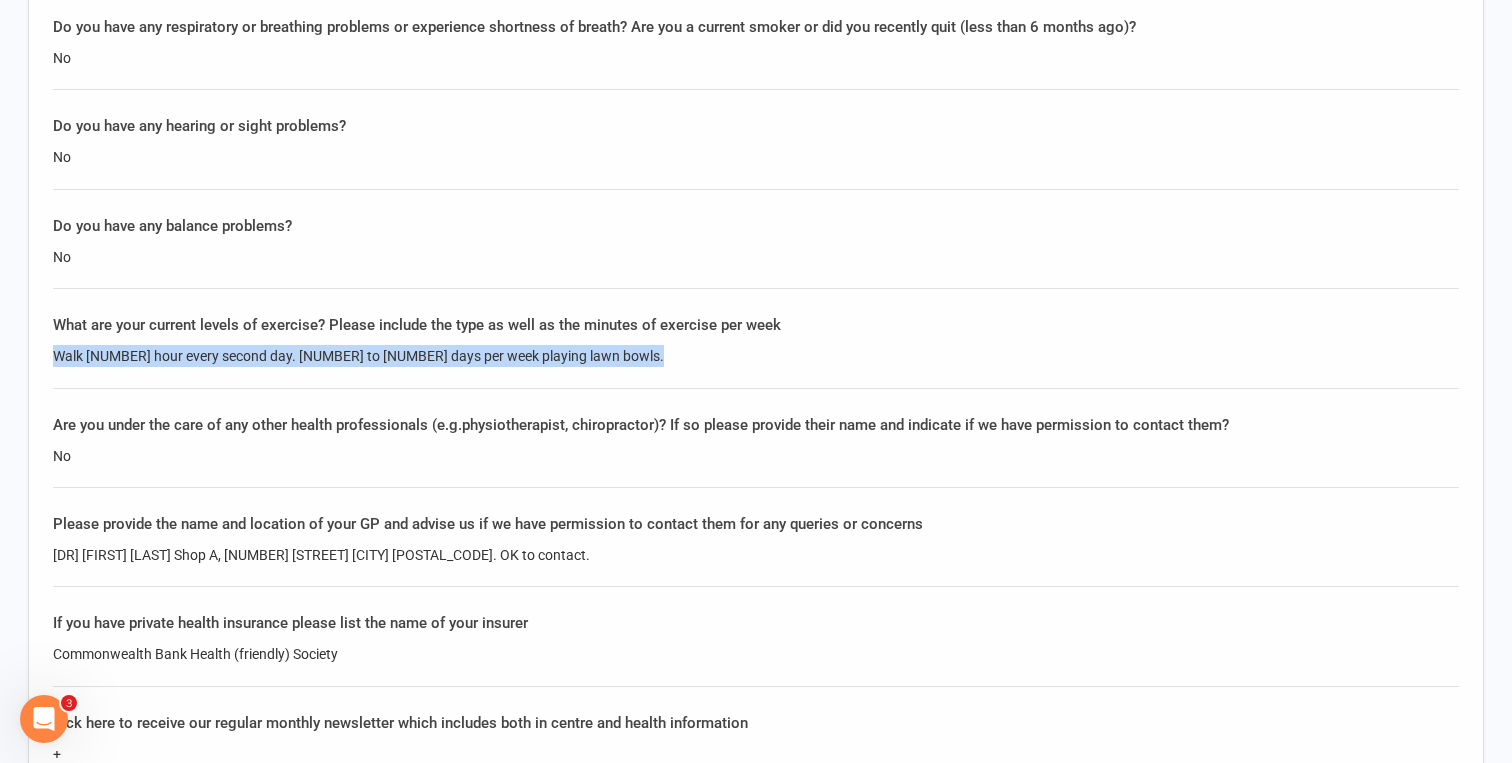 click on "Walk 1 hour every second day. 2 to 3 days per week playing lawn bowls." 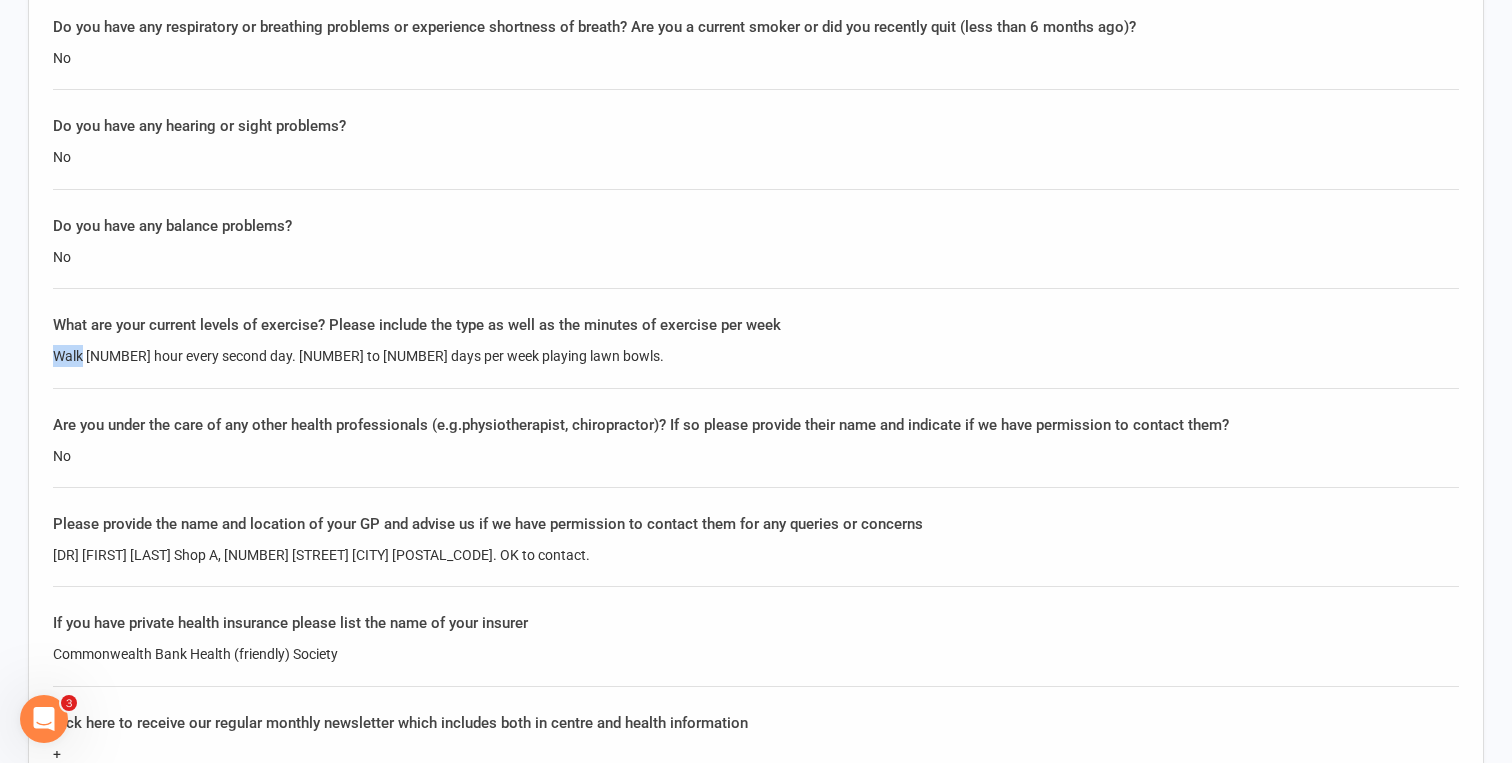 click on "What are your current levels of exercise? Please include the type as well as the minutes of exercise per week Walk 1 hour every second day. 2 to 3 days per week playing lawn bowls." 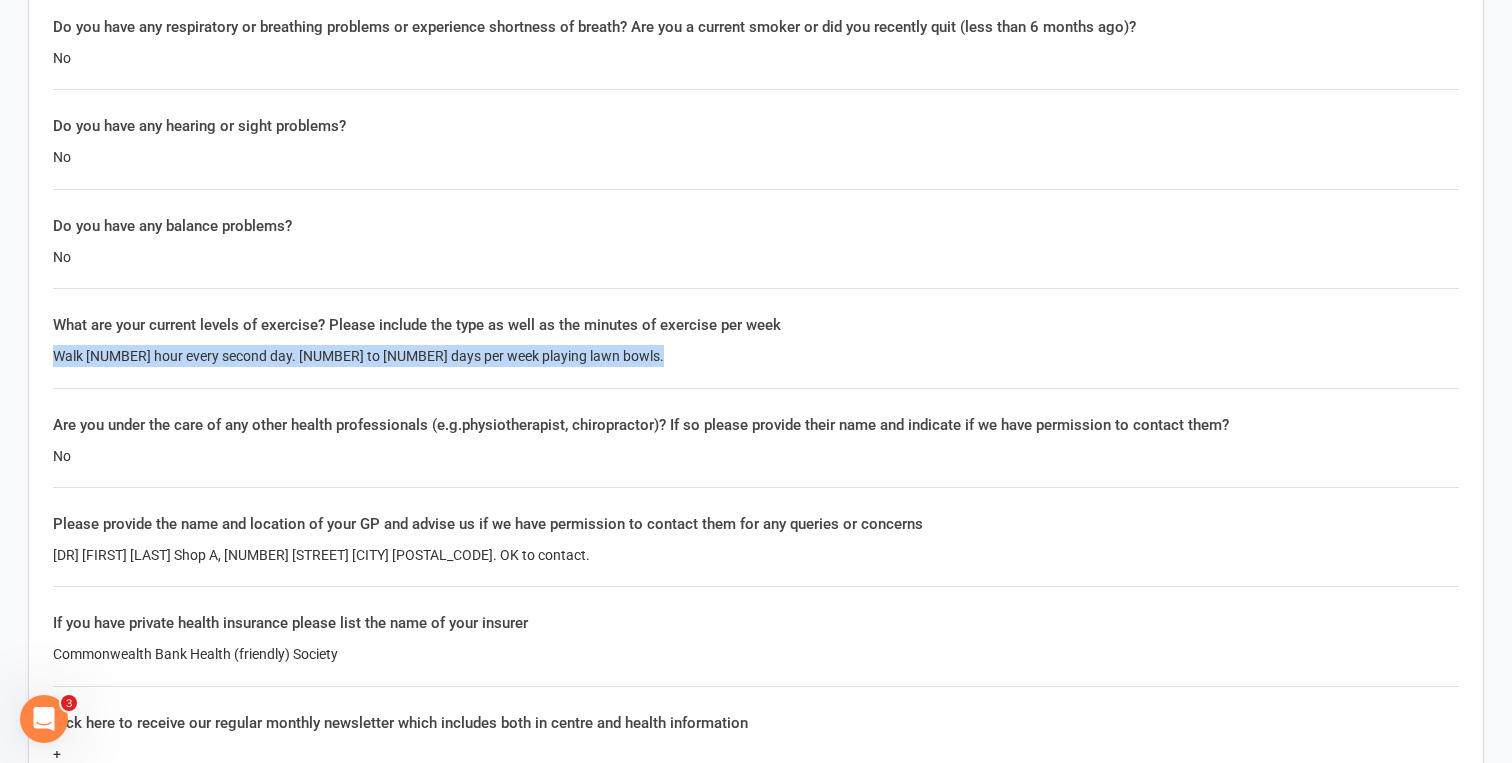 click on "What are your current levels of exercise? Please include the type as well as the minutes of exercise per week Walk 1 hour every second day. 2 to 3 days per week playing lawn bowls." 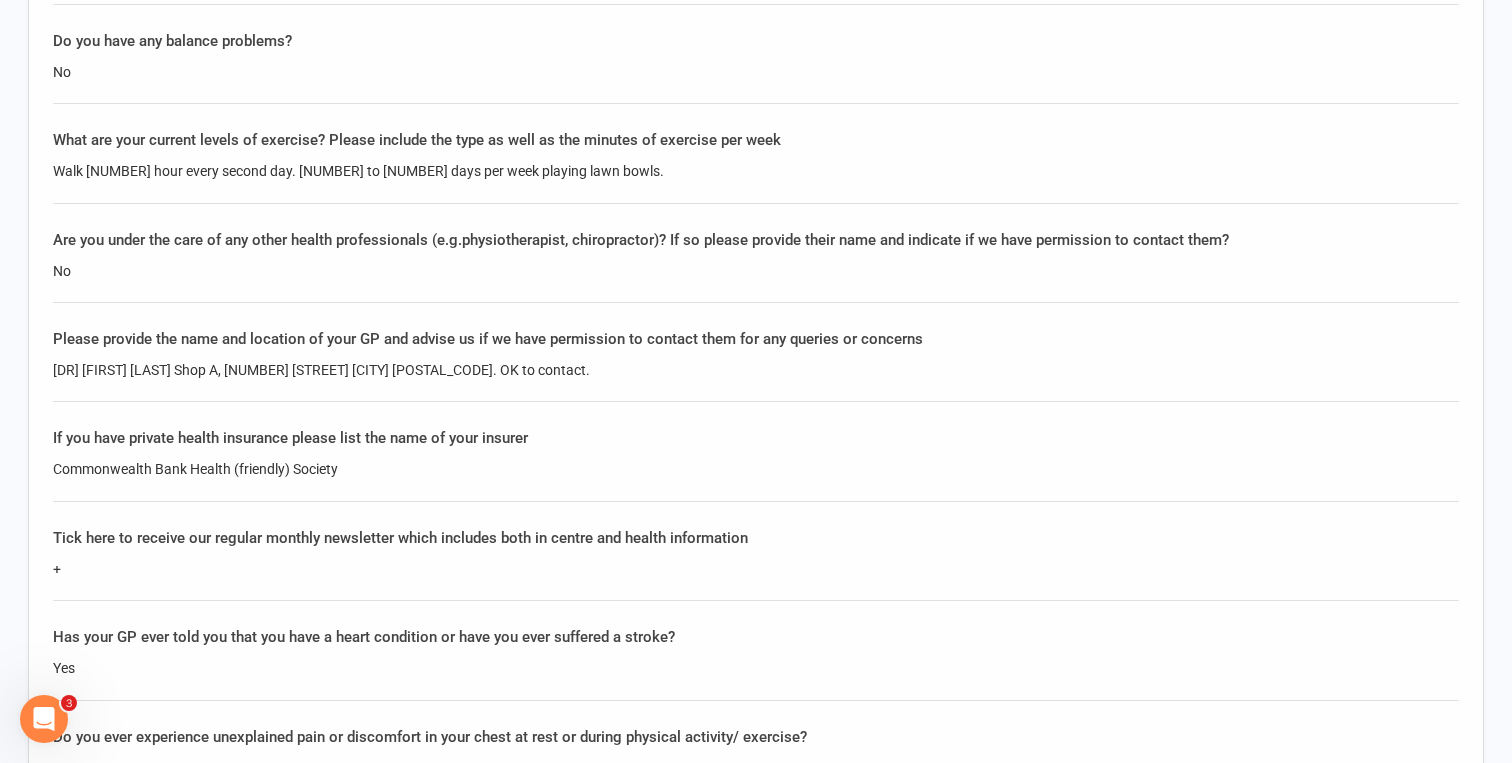 scroll, scrollTop: 2986, scrollLeft: 0, axis: vertical 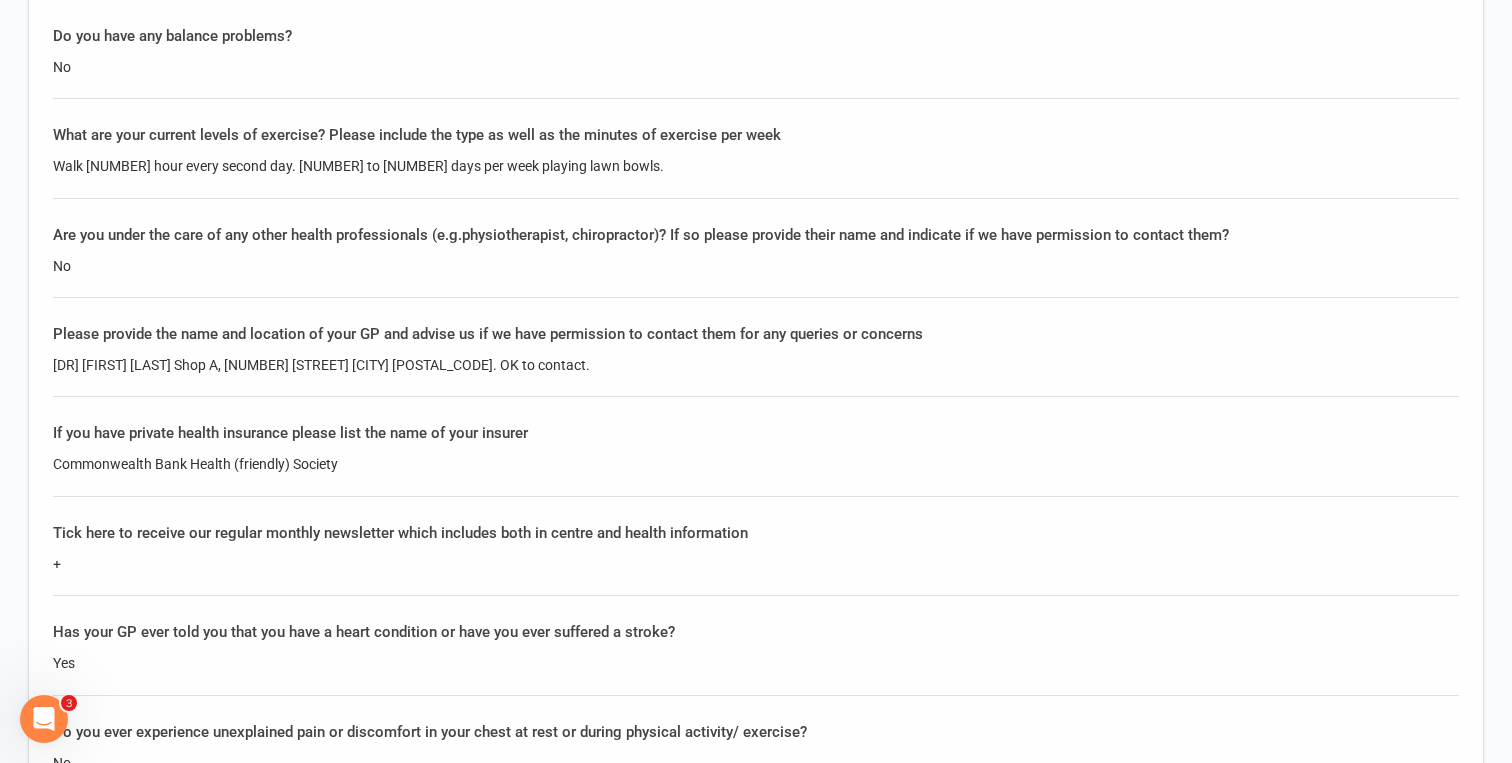 click on "Dr Kevin Ng Shop A, 1 Dee Why Pde DEE WHY 2099. OK to contact." 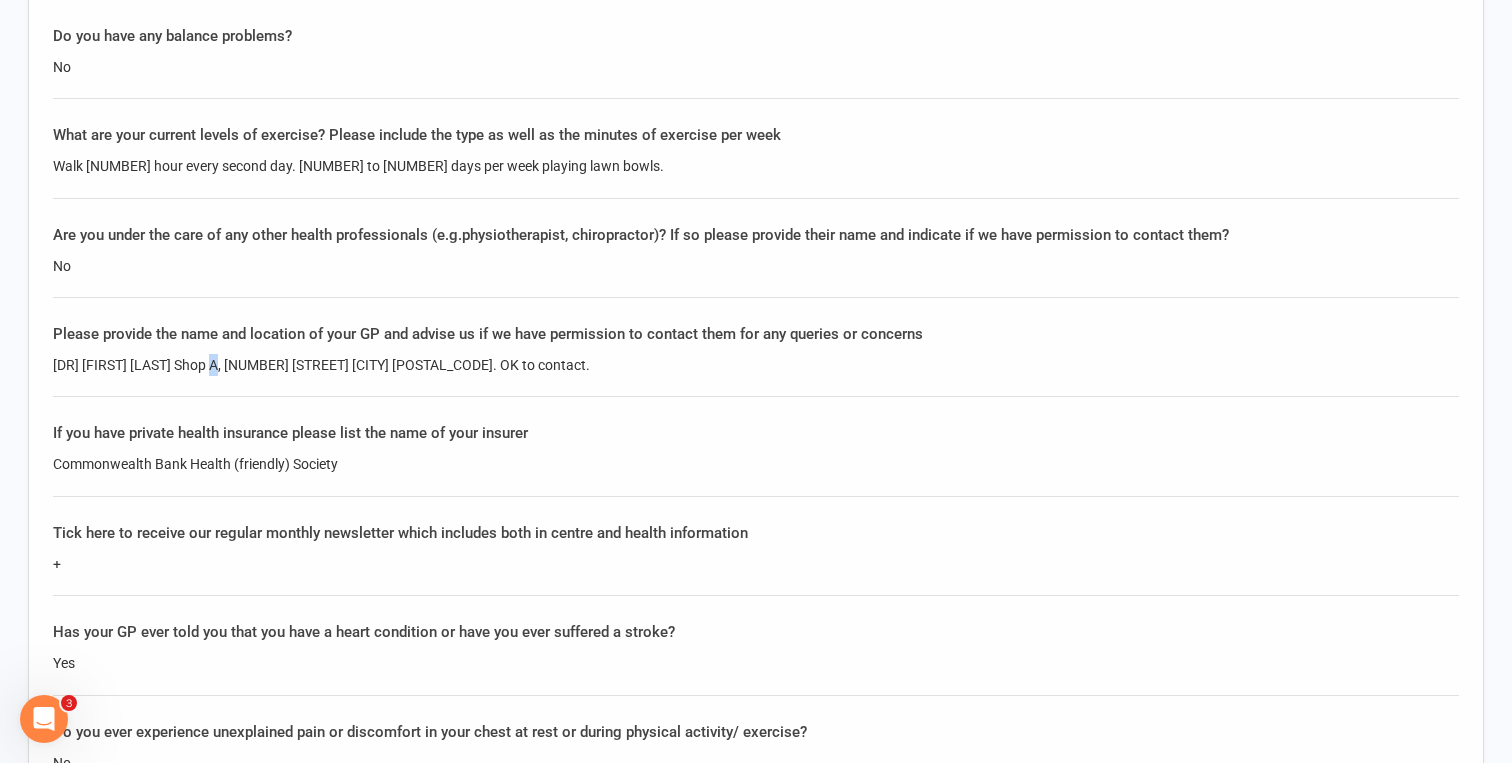 click on "Dr Kevin Ng Shop A, 1 Dee Why Pde DEE WHY 2099. OK to contact." 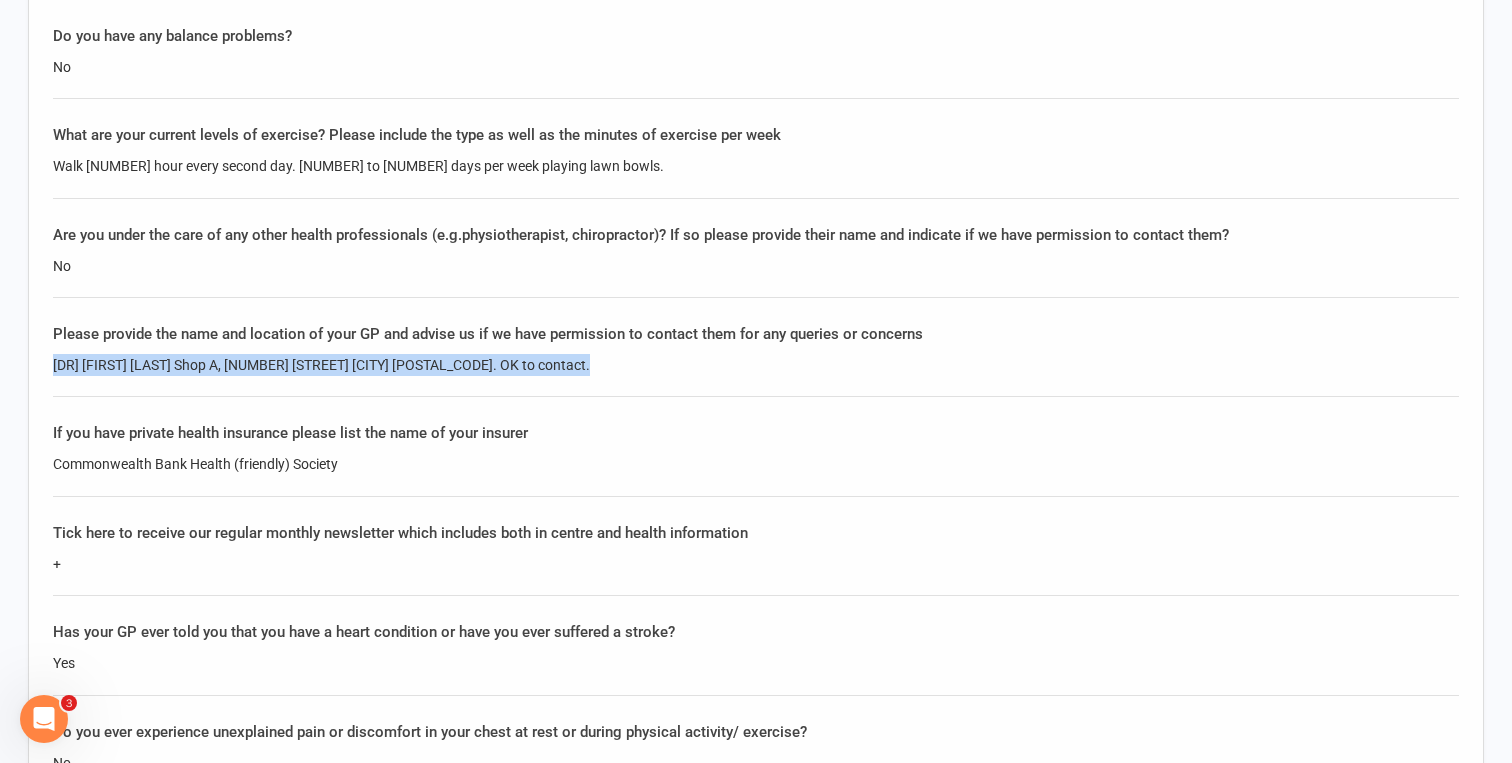 click on "Dr Kevin Ng Shop A, 1 Dee Why Pde DEE WHY 2099. OK to contact." 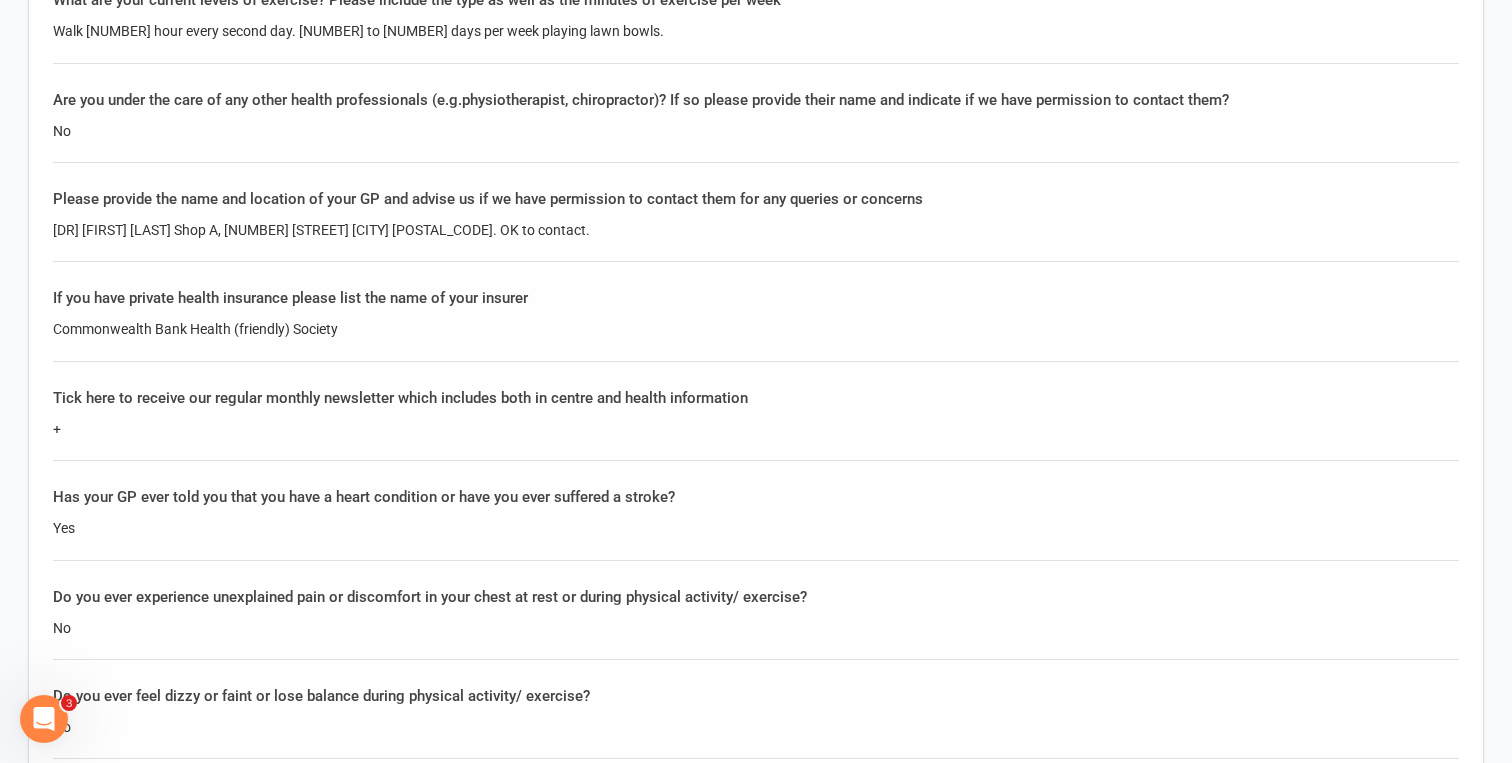 scroll, scrollTop: 3127, scrollLeft: 0, axis: vertical 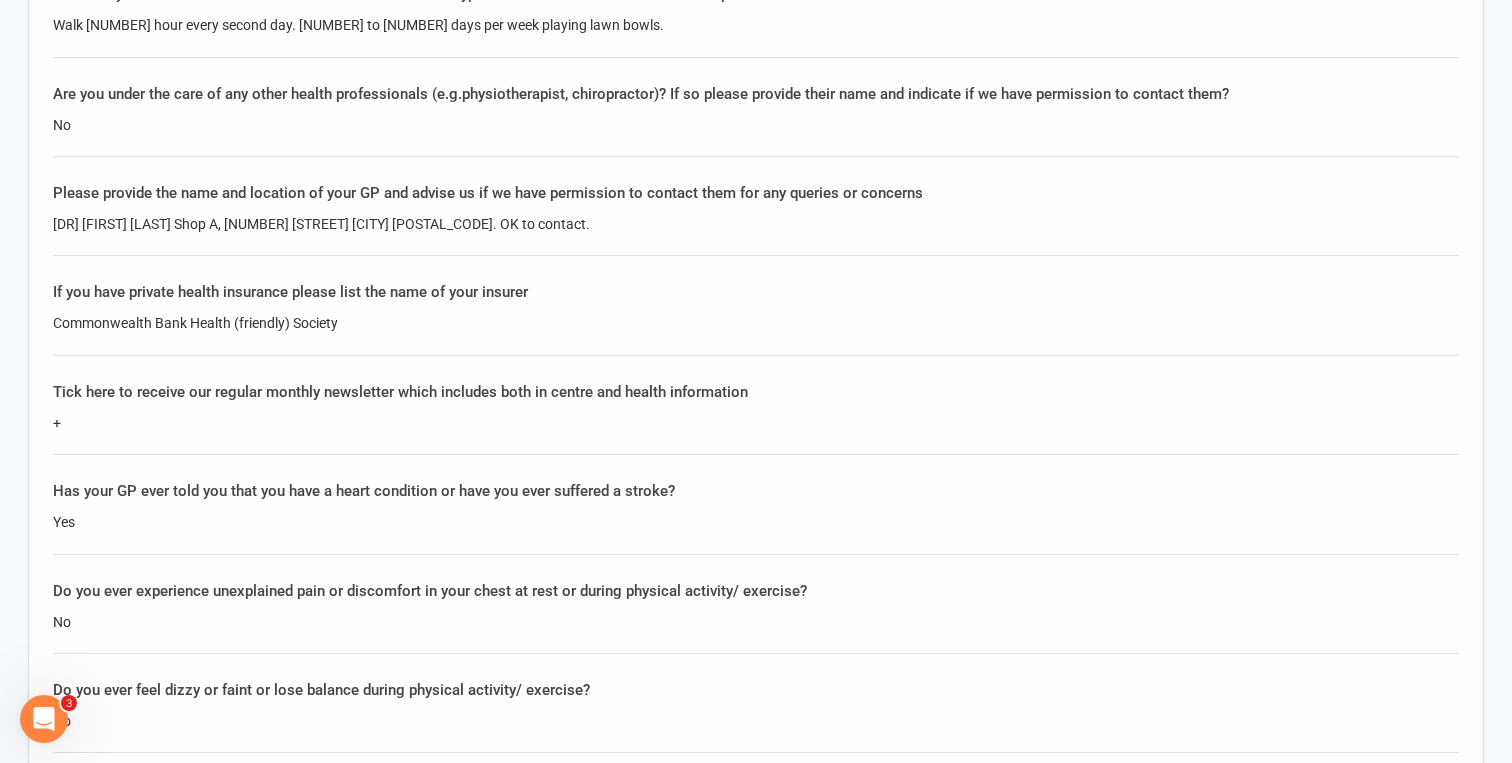 click on "Commonwealth Bank Health (friendly) Society" 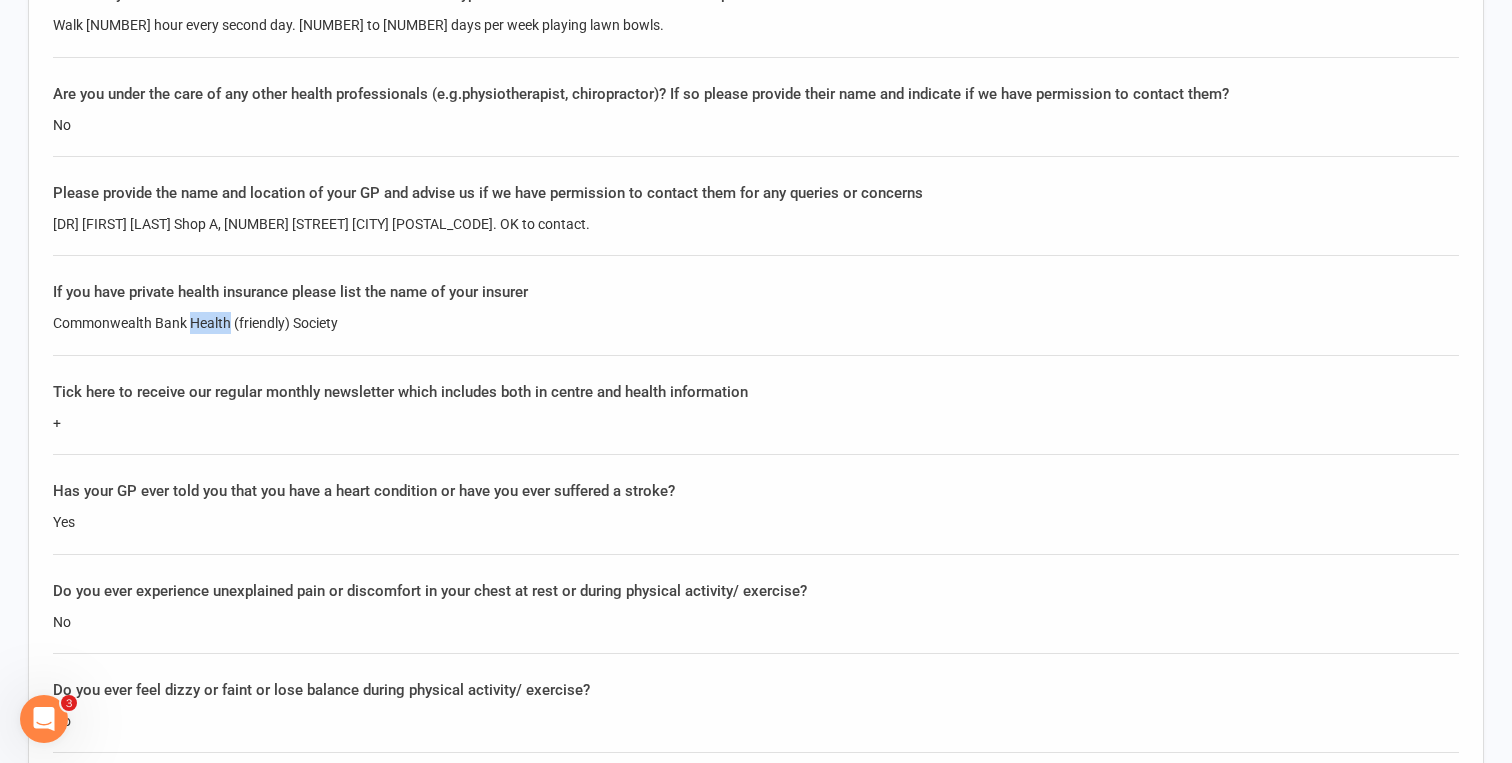 click on "Commonwealth Bank Health (friendly) Society" 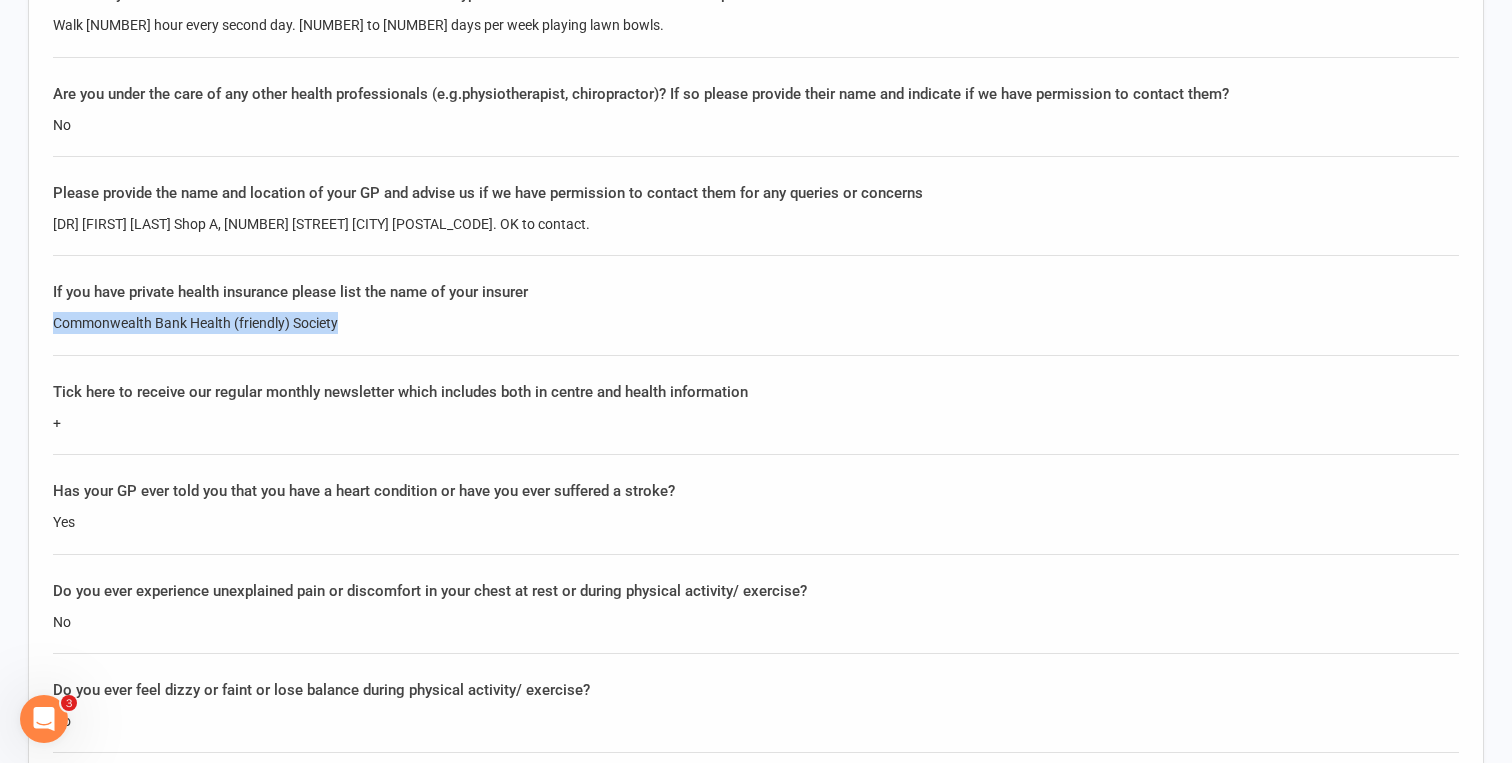click on "Commonwealth Bank Health (friendly) Society" 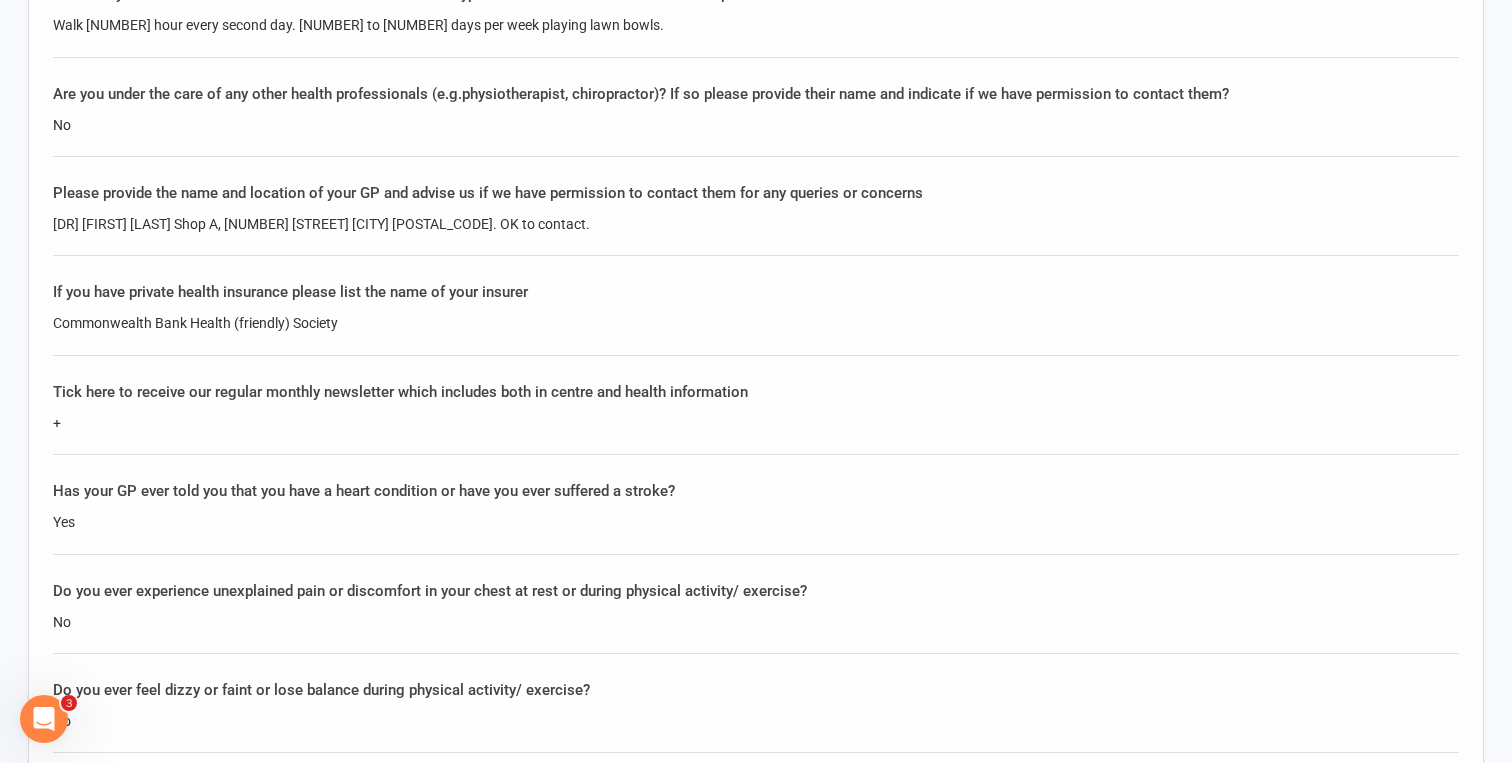 click on "Questionnaire Please complete the following questions to the best of your ability. What are your goals? What would you like to achieve? How would your life be different should you achieve these goals? kEEP FLEXIBLE AND BODY TONE. MAINTAIN BODY FITNESS. On a scale of 1-10 how do you rate your current level of health? 7 Please list any medications that you are currently taking or have recently stopped. Please include the name of the medication, the condition it is used for and how long you have been taking it. 2016 for AF: Amiodarone Hydrochloride 100mg tablet, Apo-Bisoprolol 2.5mg tablet, Reartan (penINDOPRIL ARGININE/Amlodipine) 10mg/10mg tablet, Forxiga 10mg tablet. Please list any surgeries you have had including the year it was done, details of the procedure itself and any ongoing problems or complications as a result of the surgery. Hernia 2018, Parathyroidectomy Nov 2023. Please list any other hospitalisations including the year, reason and any ongoing problems or complications. Nil Nil No No No No No No" 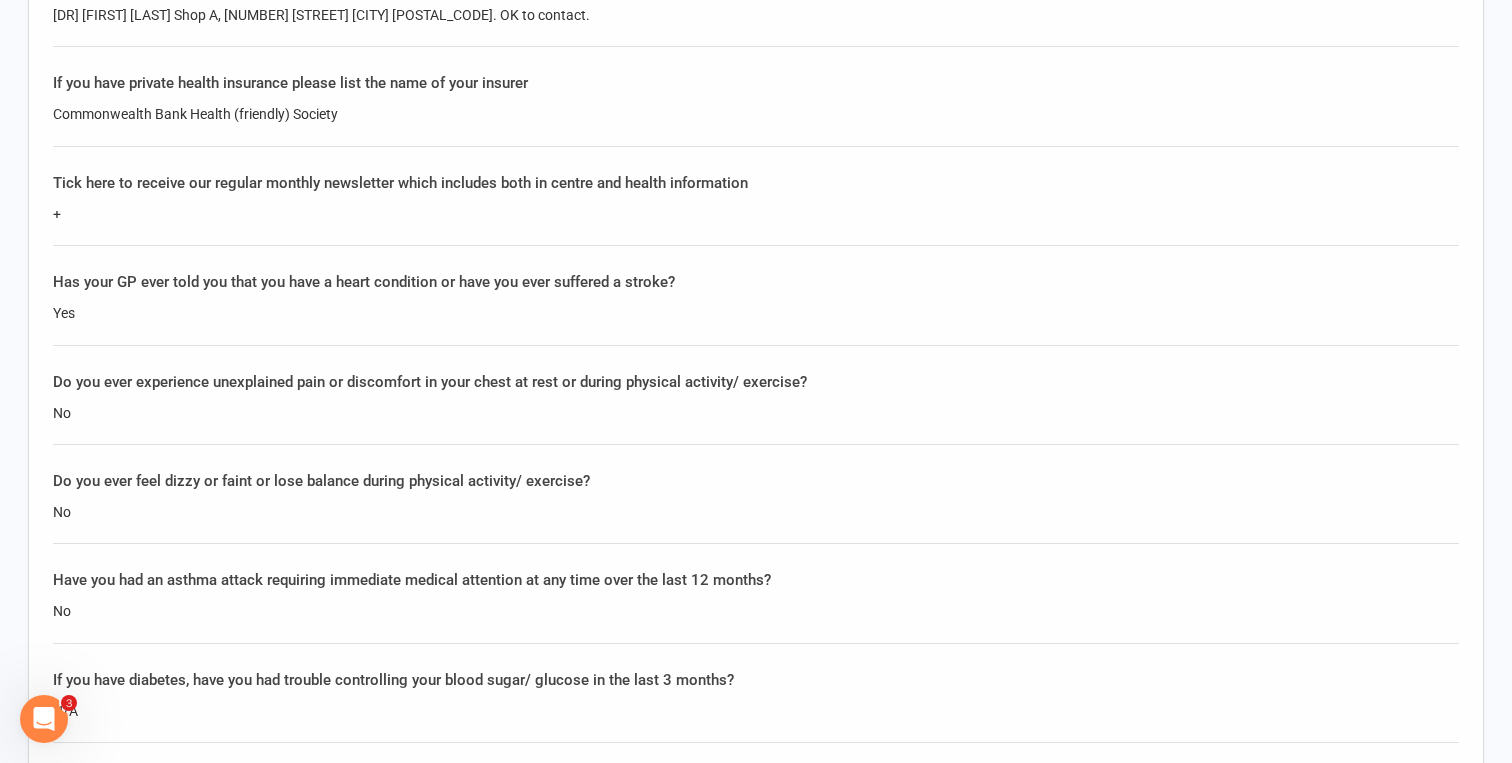 scroll, scrollTop: 3337, scrollLeft: 0, axis: vertical 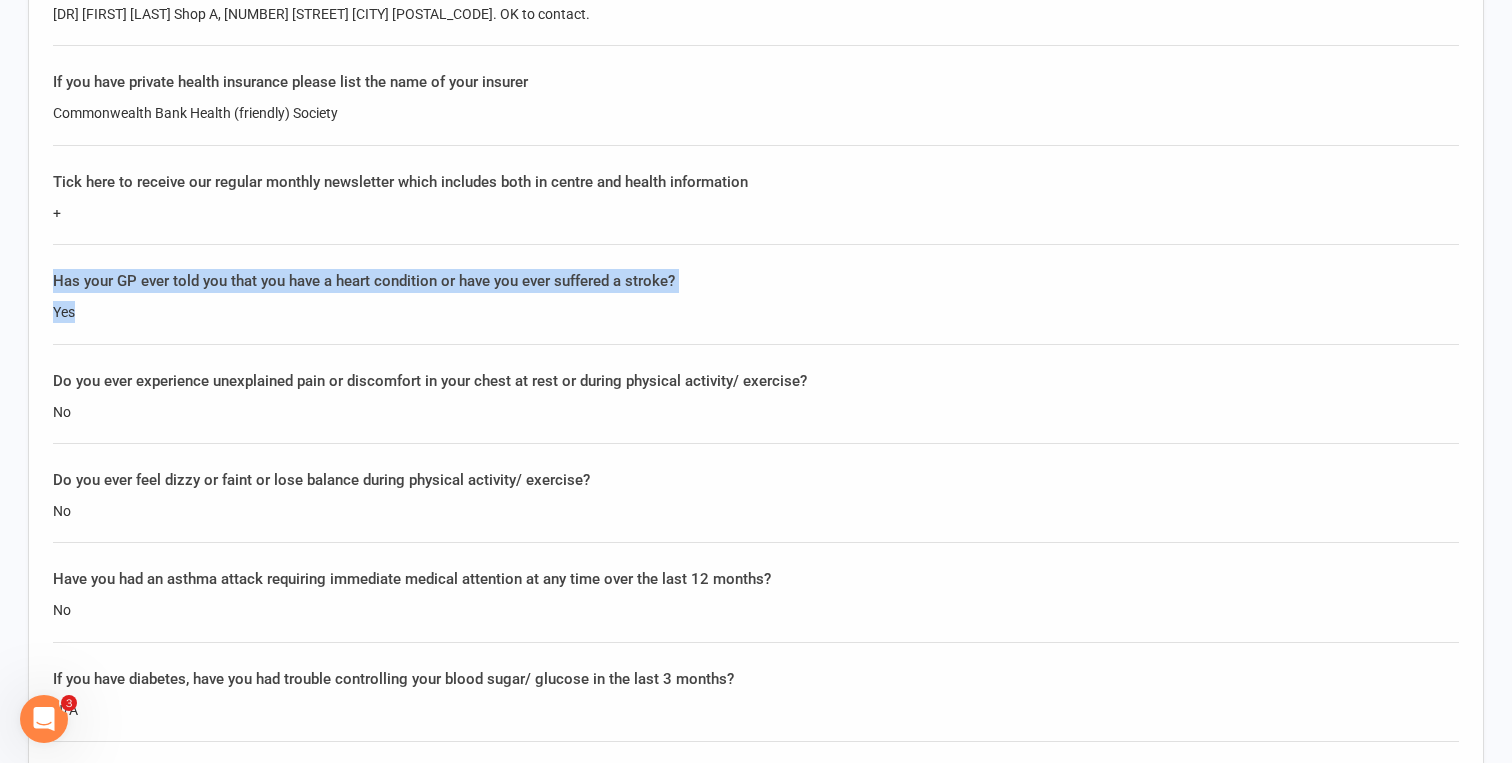 drag, startPoint x: 51, startPoint y: 276, endPoint x: 96, endPoint y: 317, distance: 60.876926 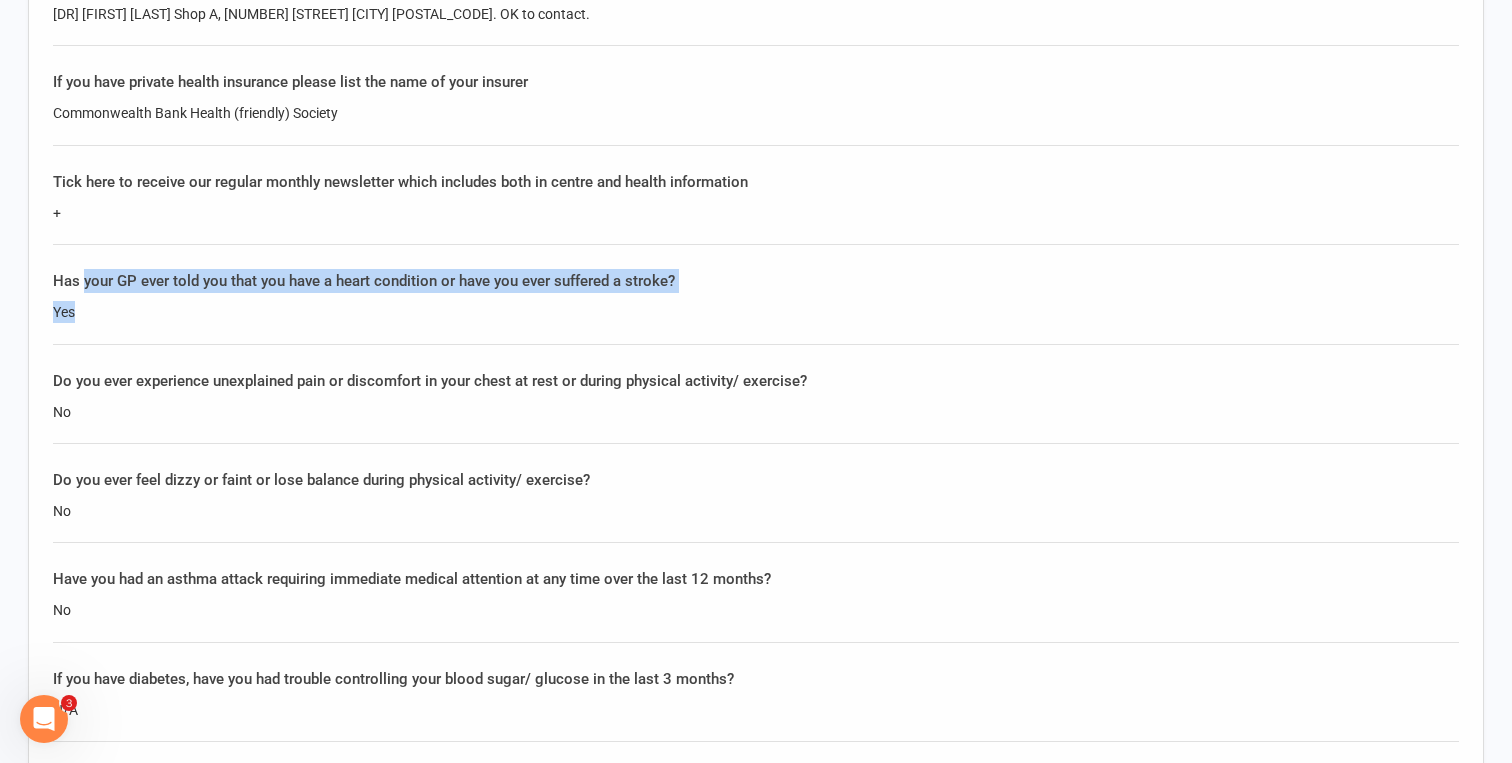 drag, startPoint x: 96, startPoint y: 318, endPoint x: 82, endPoint y: 284, distance: 36.769554 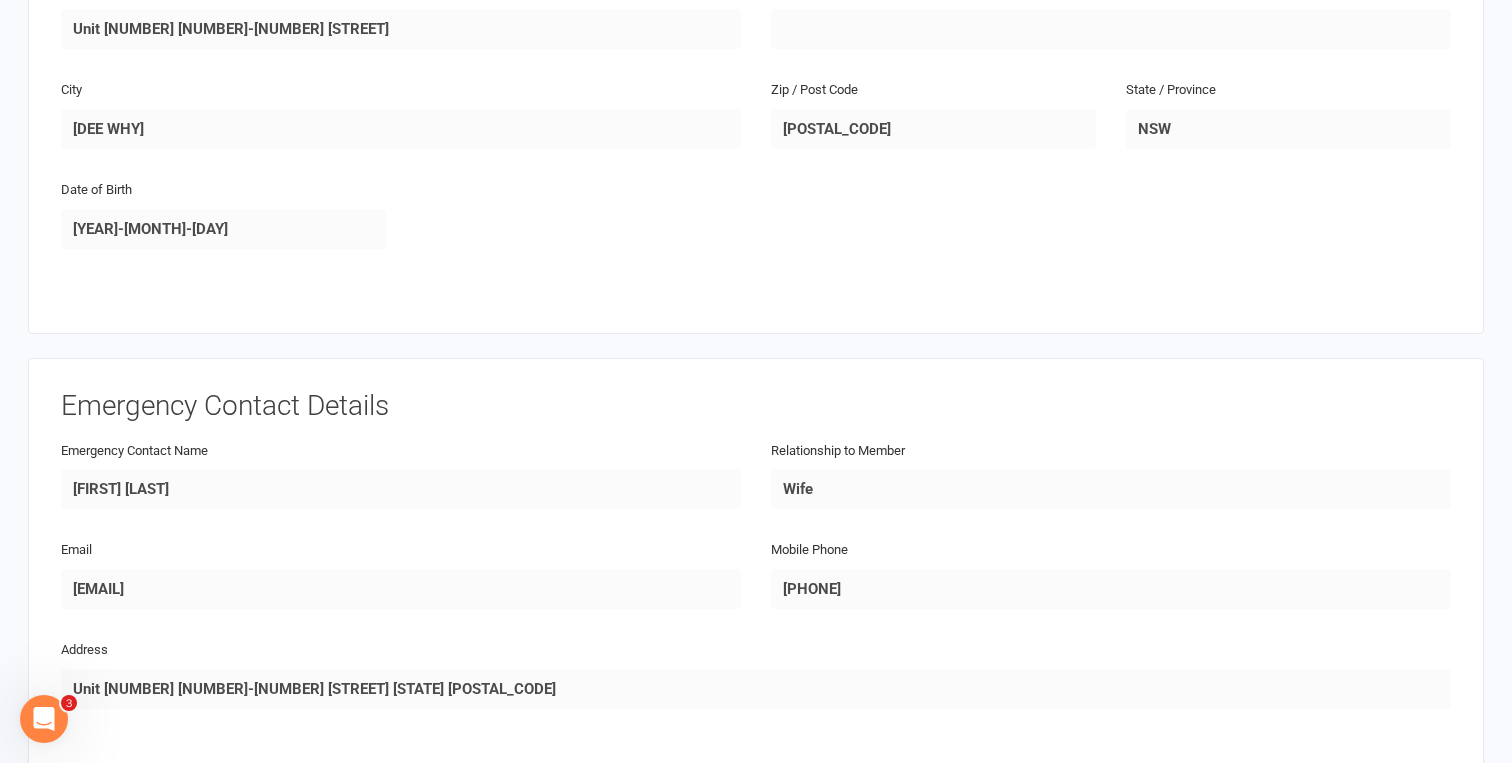 scroll, scrollTop: 0, scrollLeft: 0, axis: both 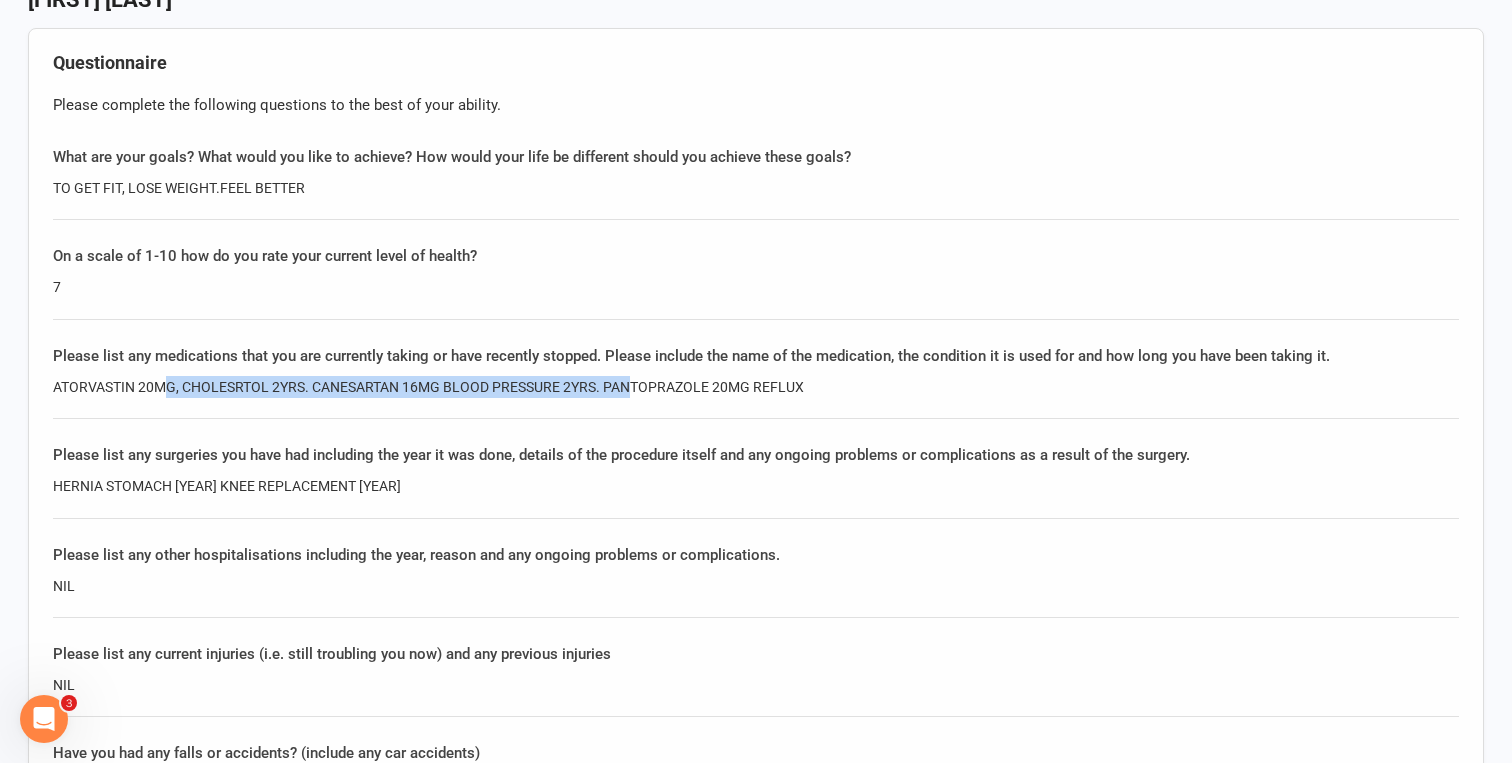 drag, startPoint x: 169, startPoint y: 383, endPoint x: 631, endPoint y: 384, distance: 462.00107 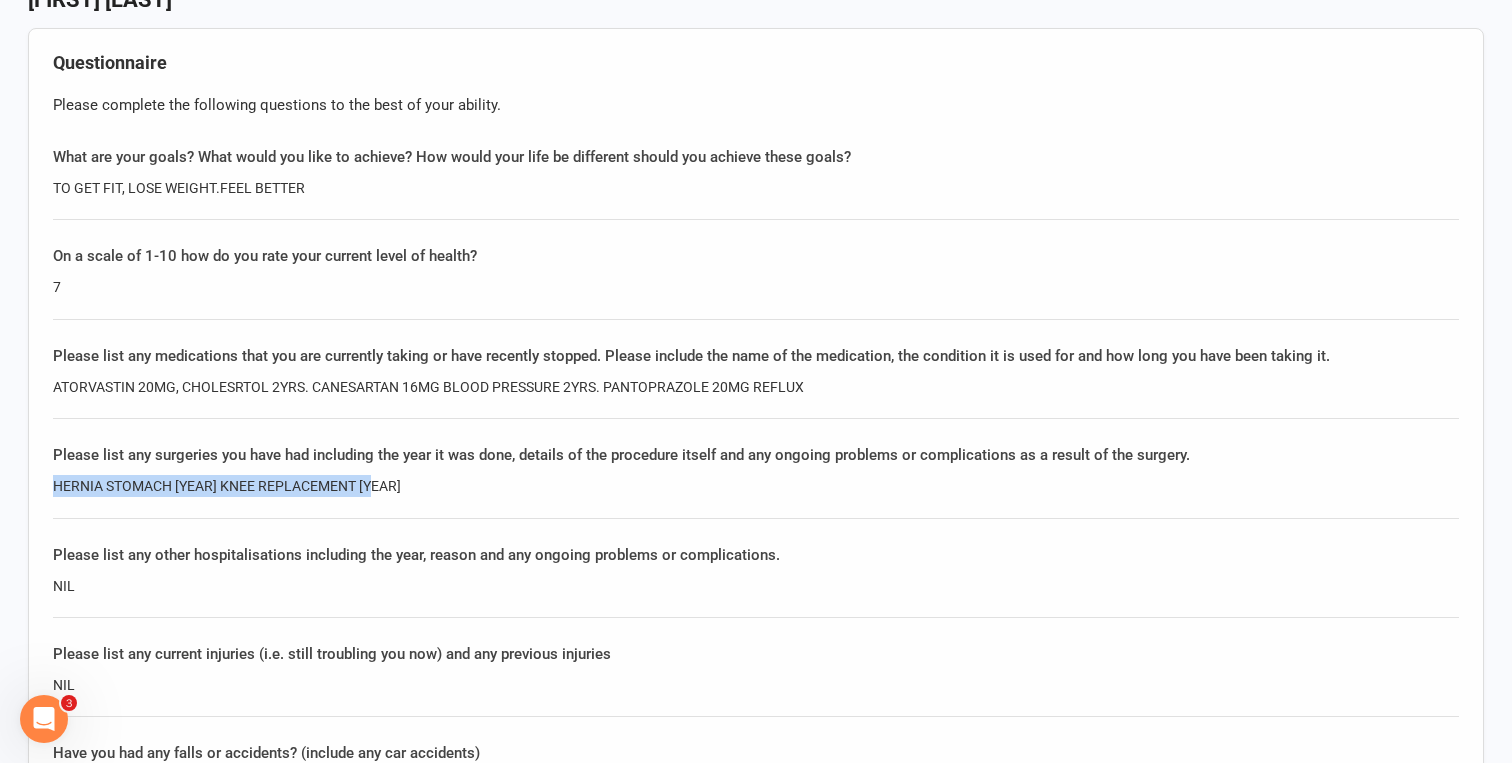 drag, startPoint x: 49, startPoint y: 477, endPoint x: 483, endPoint y: 482, distance: 434.0288 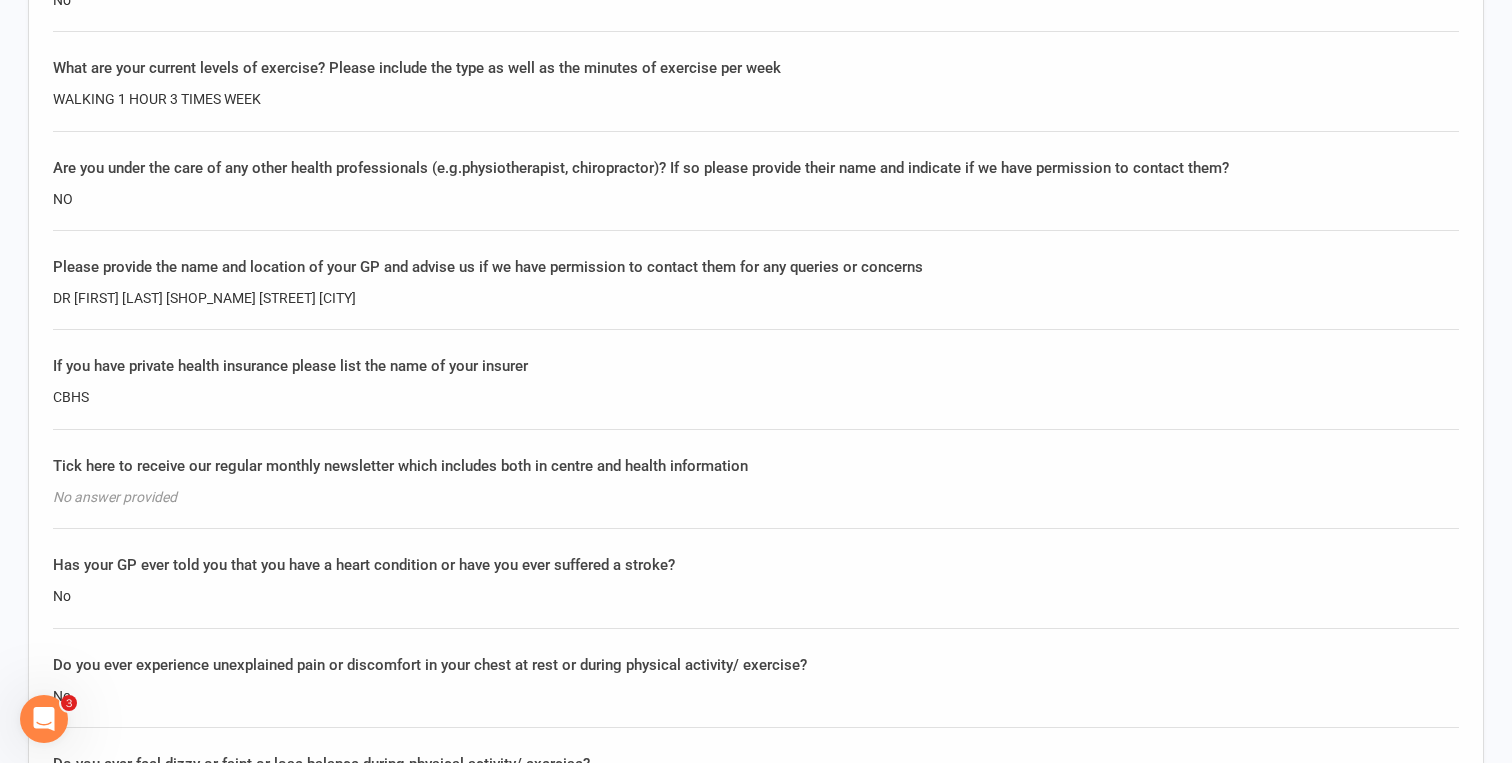scroll, scrollTop: 3013, scrollLeft: 0, axis: vertical 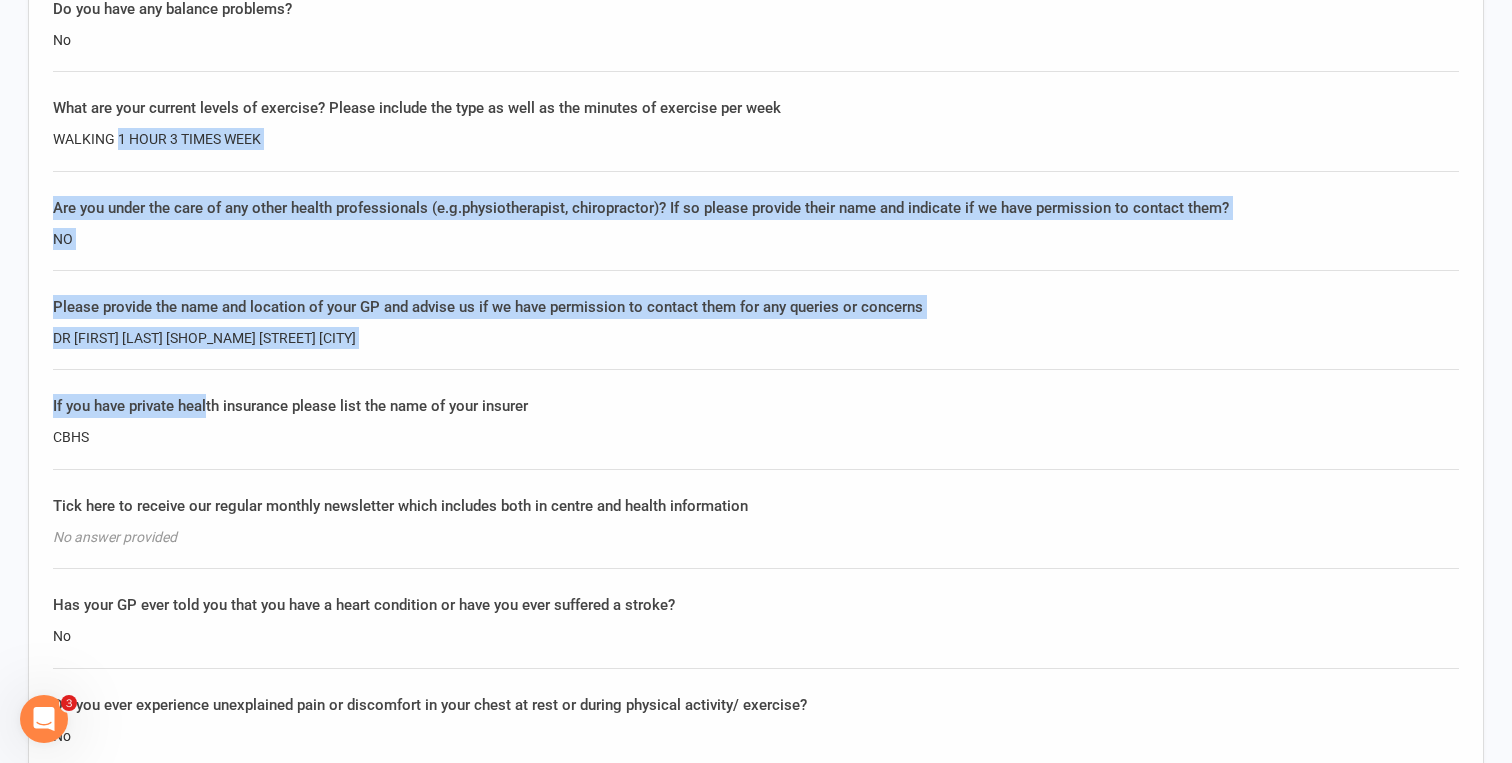 drag, startPoint x: 120, startPoint y: 132, endPoint x: 218, endPoint y: 429, distance: 312.7507 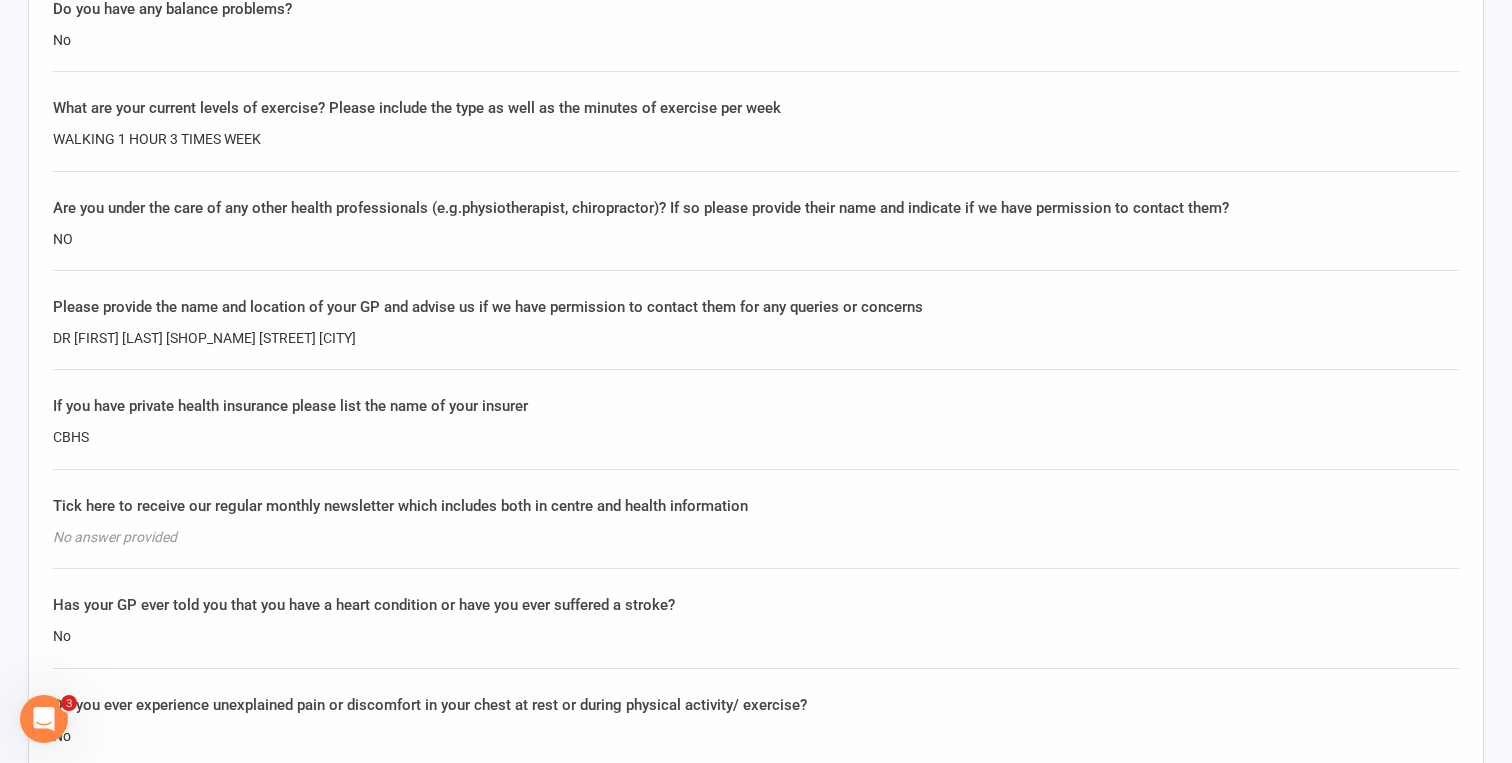 click on "CBHS" 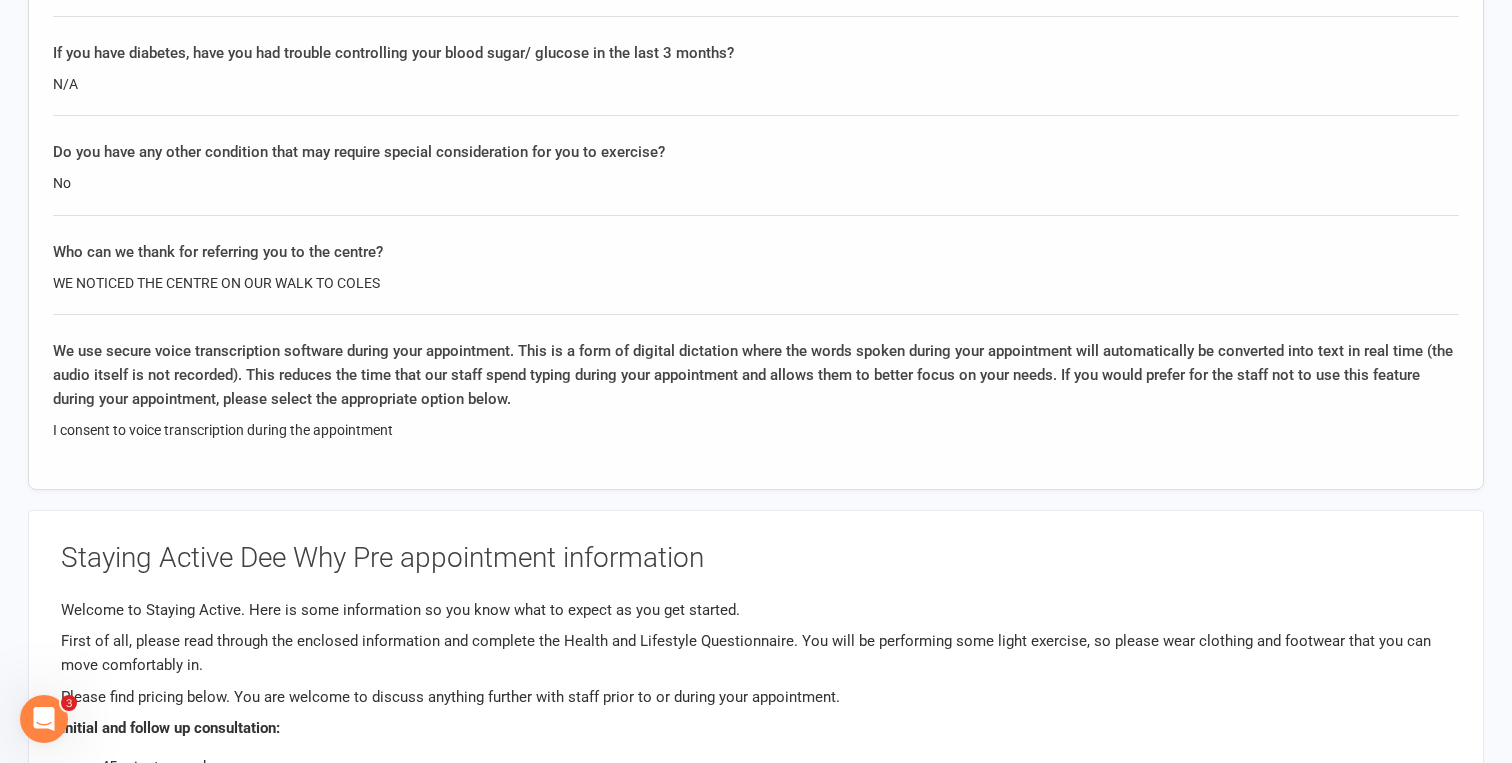scroll, scrollTop: 3982, scrollLeft: 0, axis: vertical 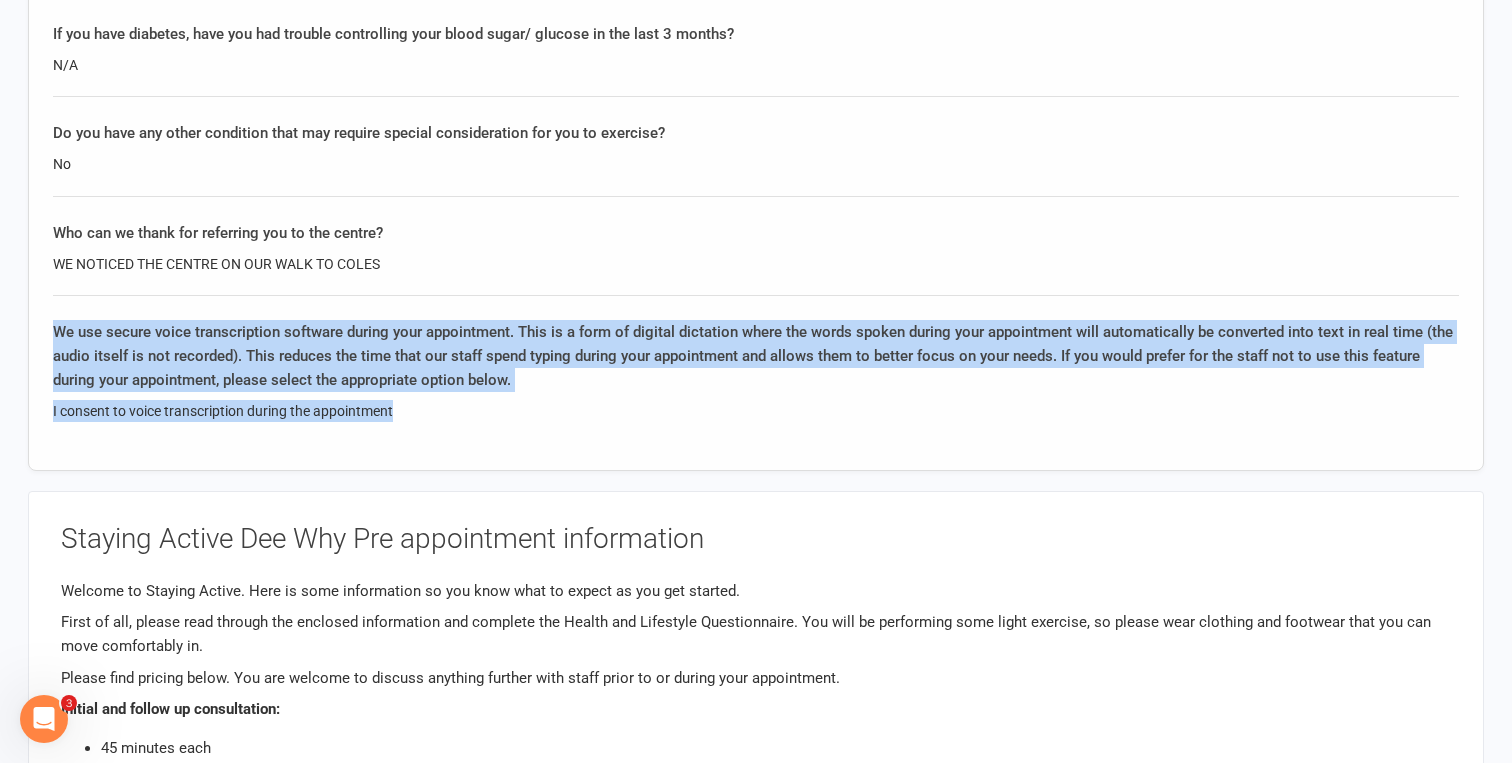 drag, startPoint x: 53, startPoint y: 321, endPoint x: 591, endPoint y: 403, distance: 544.2132 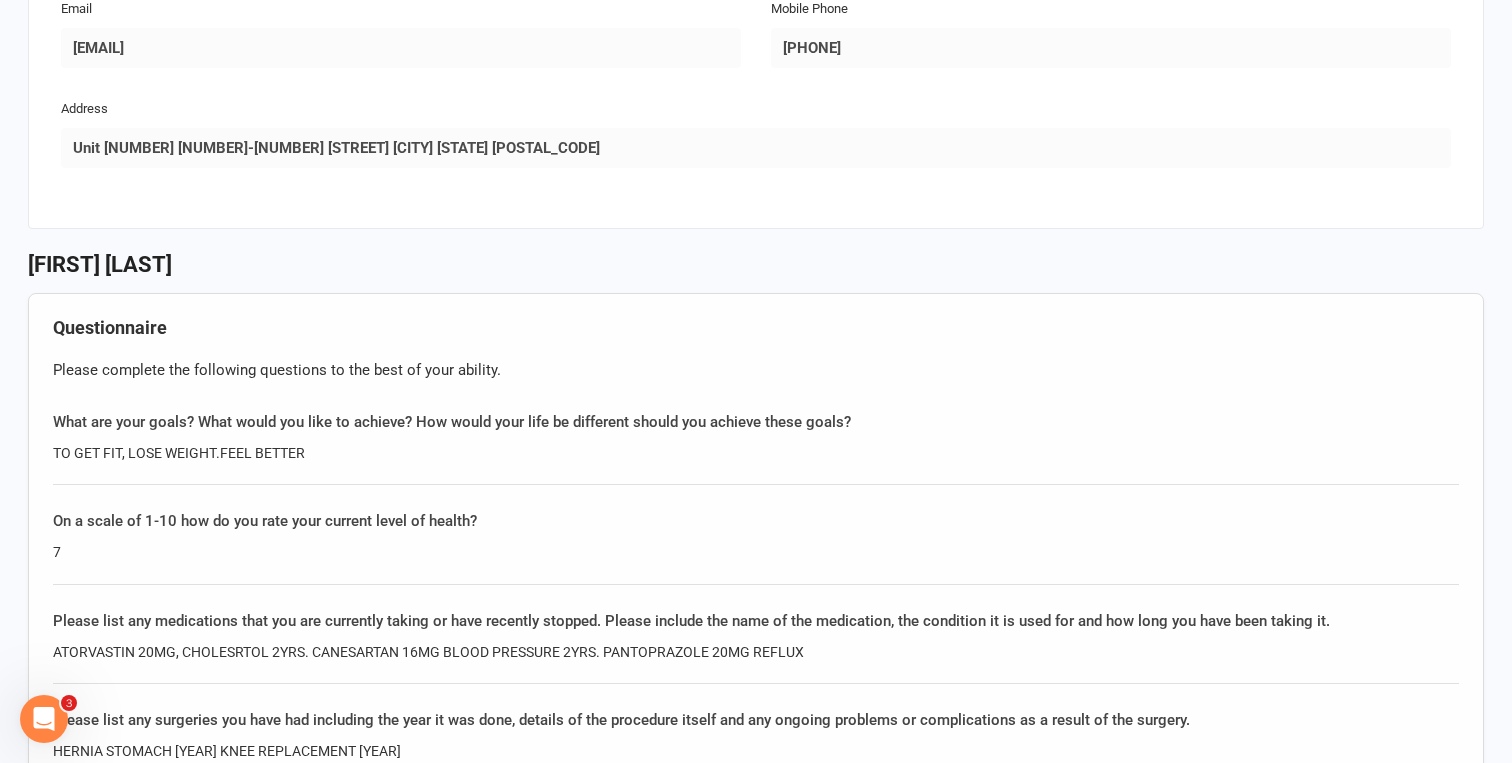 scroll, scrollTop: 0, scrollLeft: 0, axis: both 